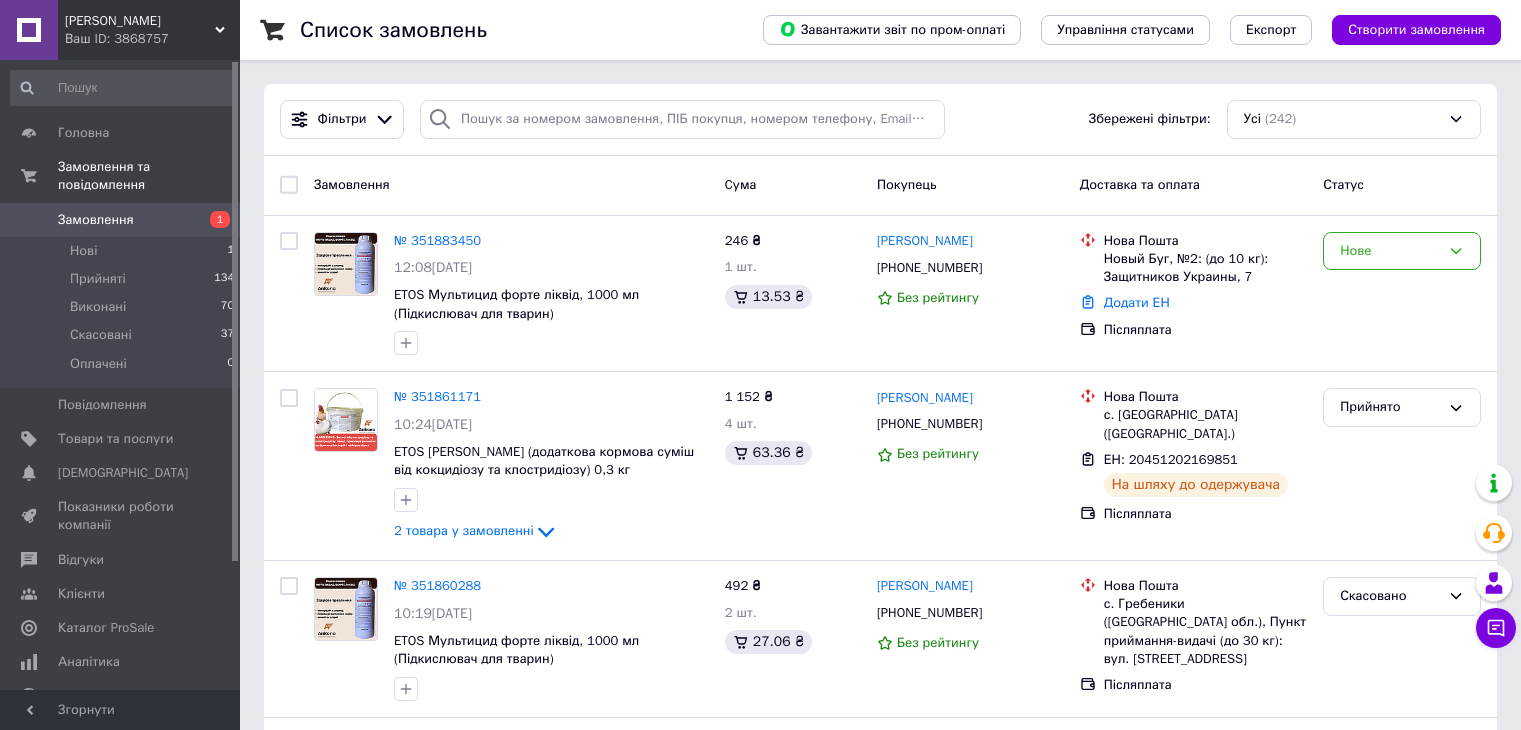 scroll, scrollTop: 0, scrollLeft: 0, axis: both 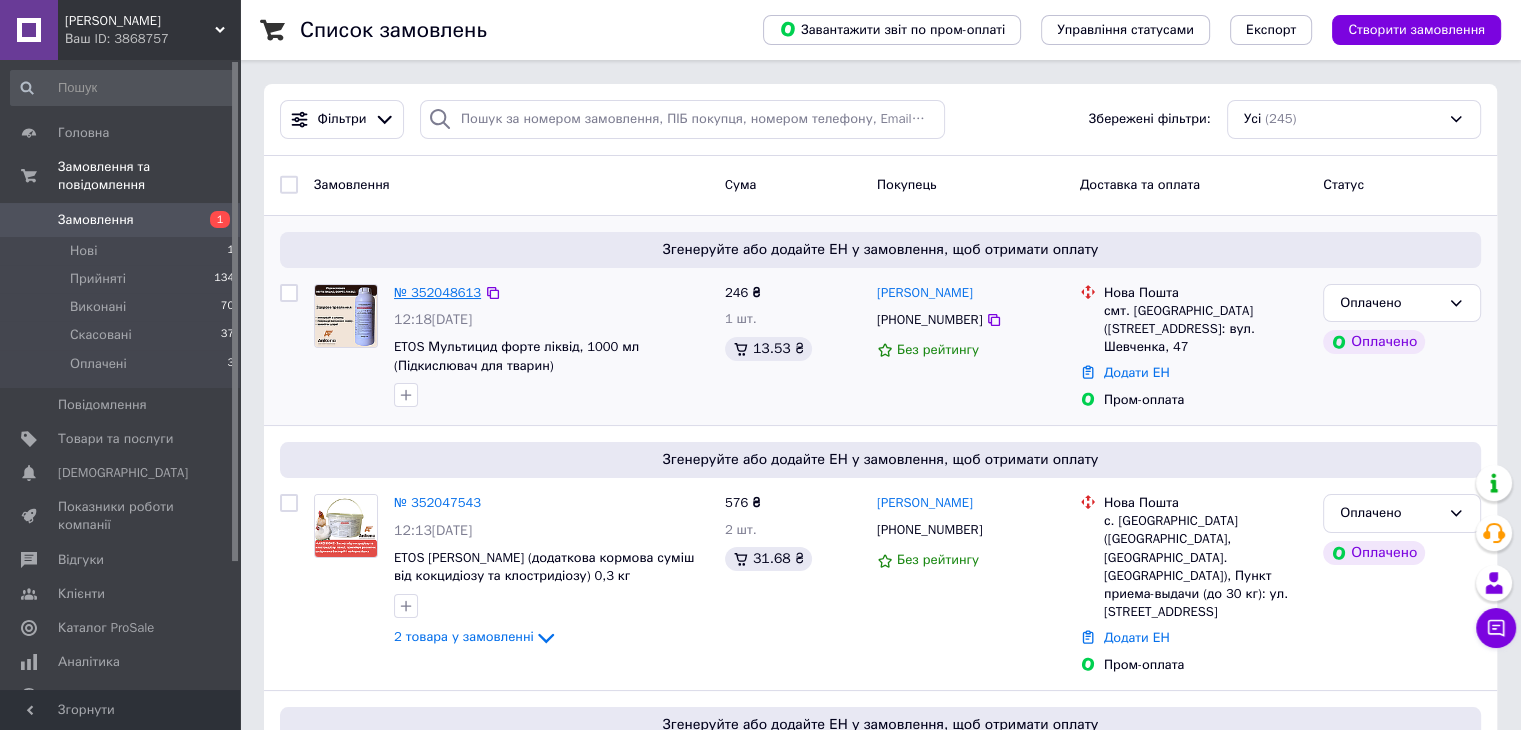 click on "№ 352048613" at bounding box center (437, 292) 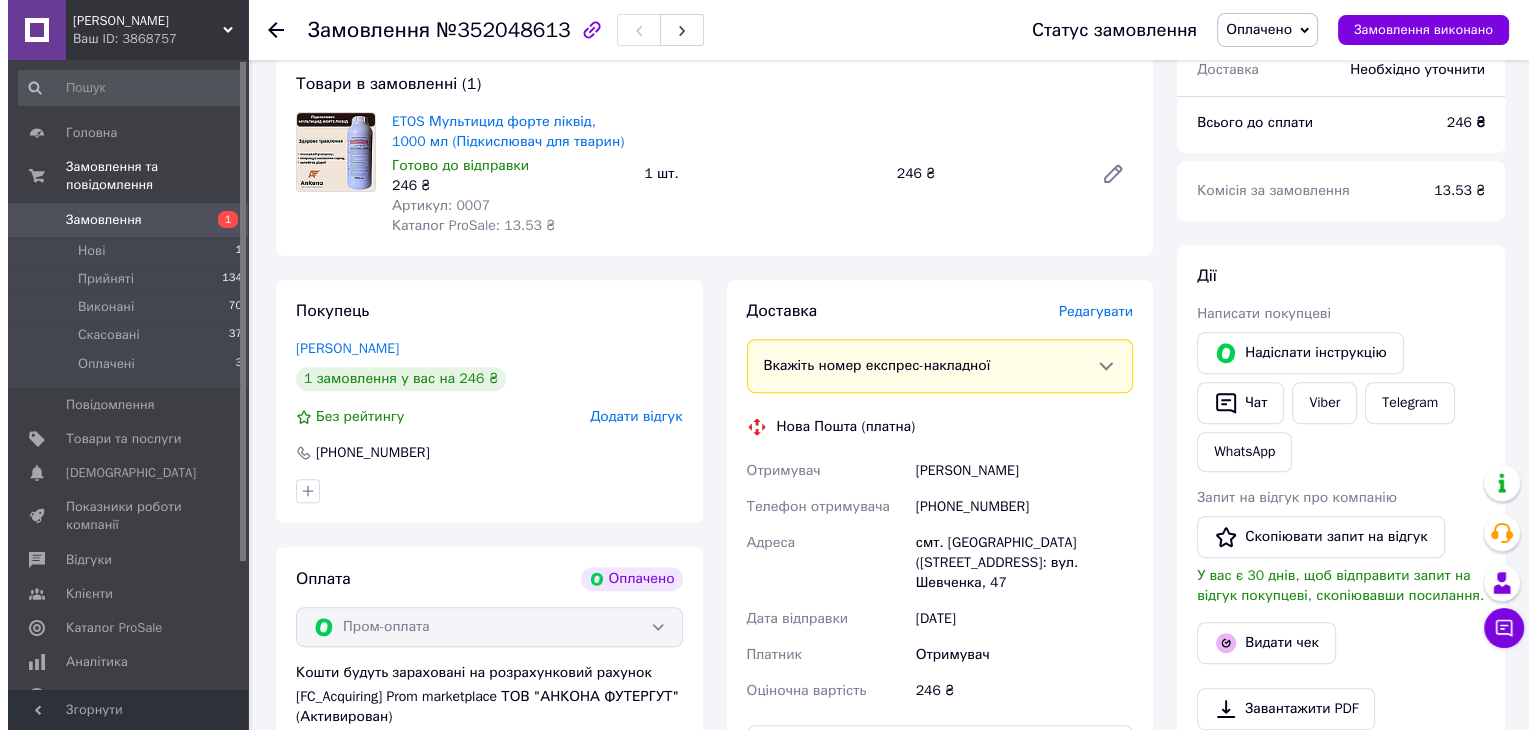 scroll, scrollTop: 700, scrollLeft: 0, axis: vertical 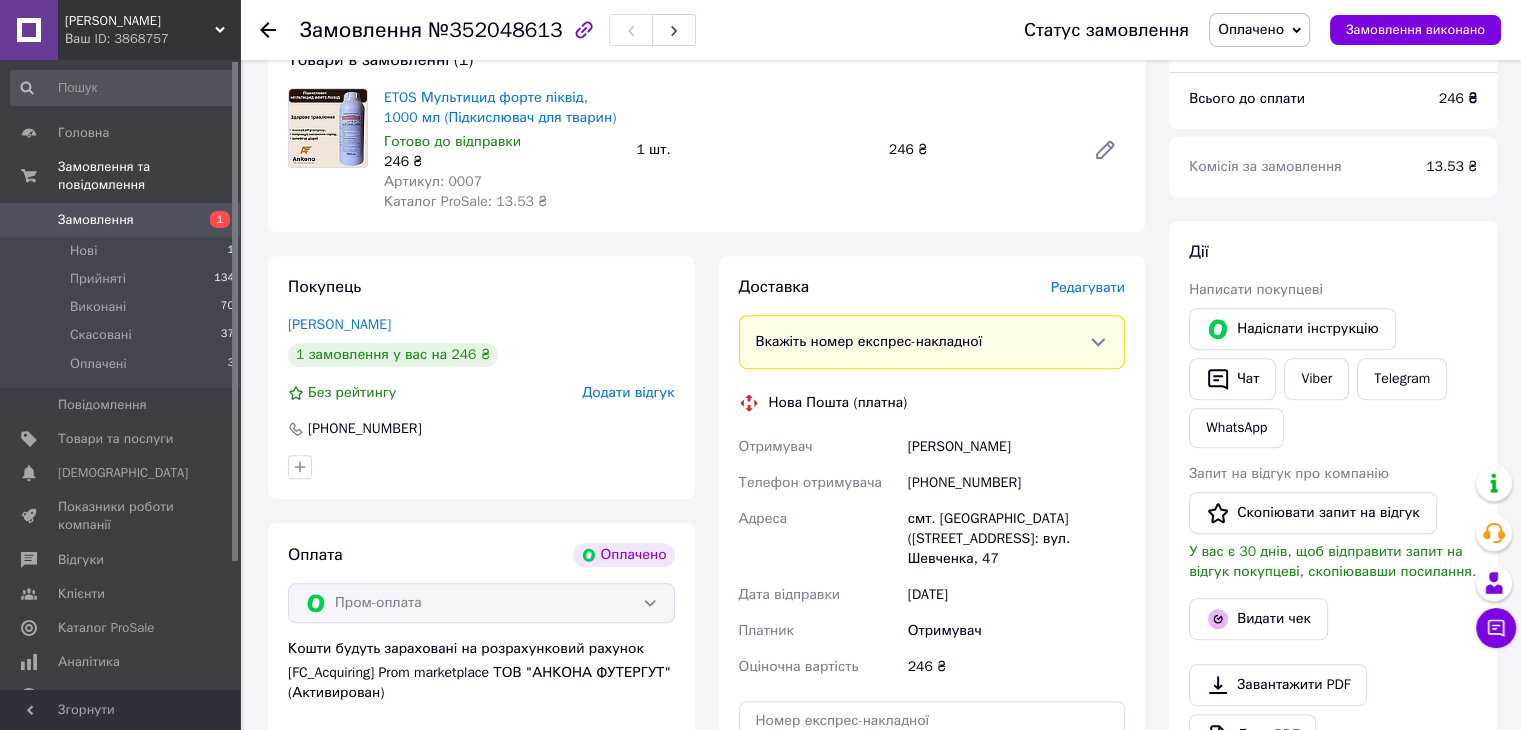 click on "Редагувати" at bounding box center [1088, 287] 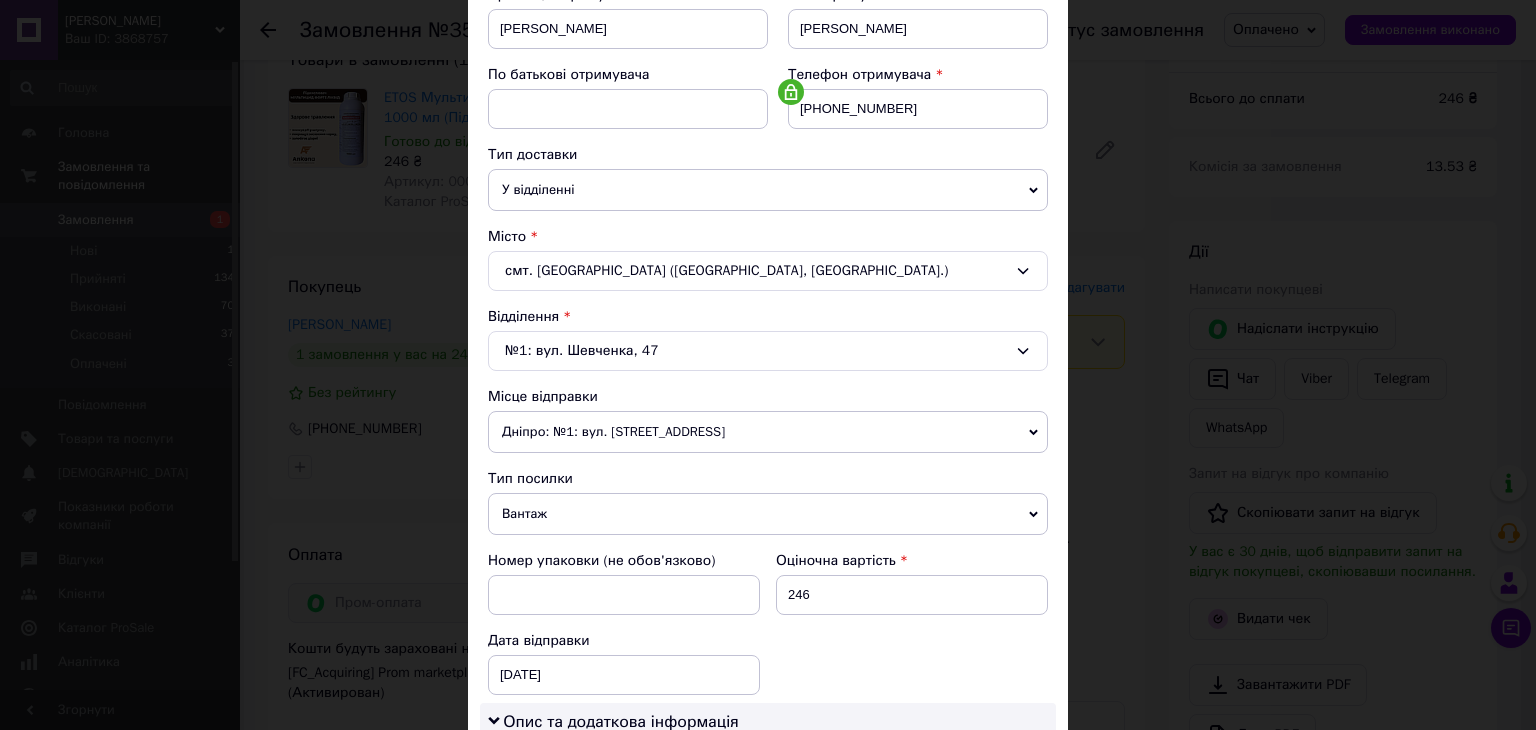 scroll, scrollTop: 600, scrollLeft: 0, axis: vertical 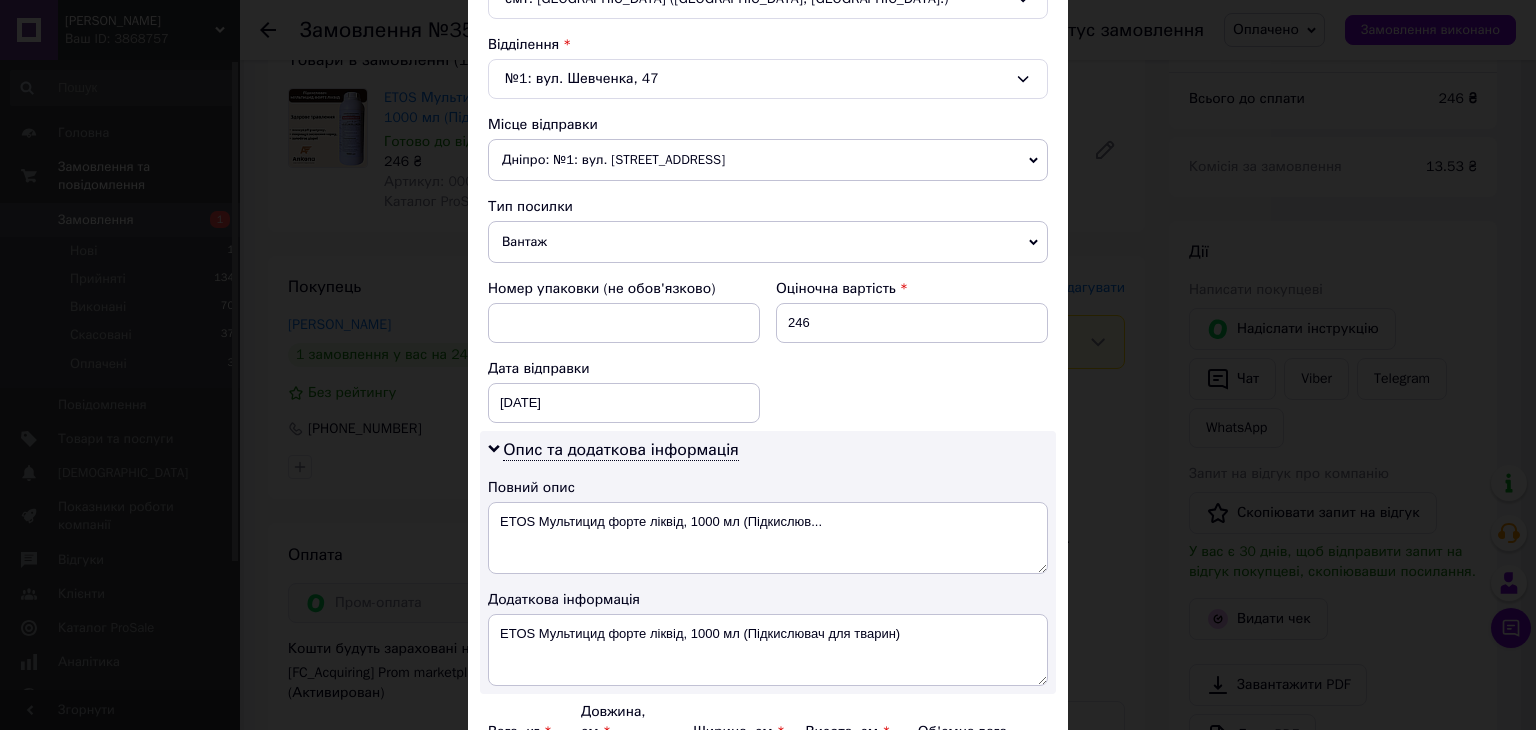 click on "Дніпро: №1: вул. Сонячна Набережна, 114" at bounding box center (768, 160) 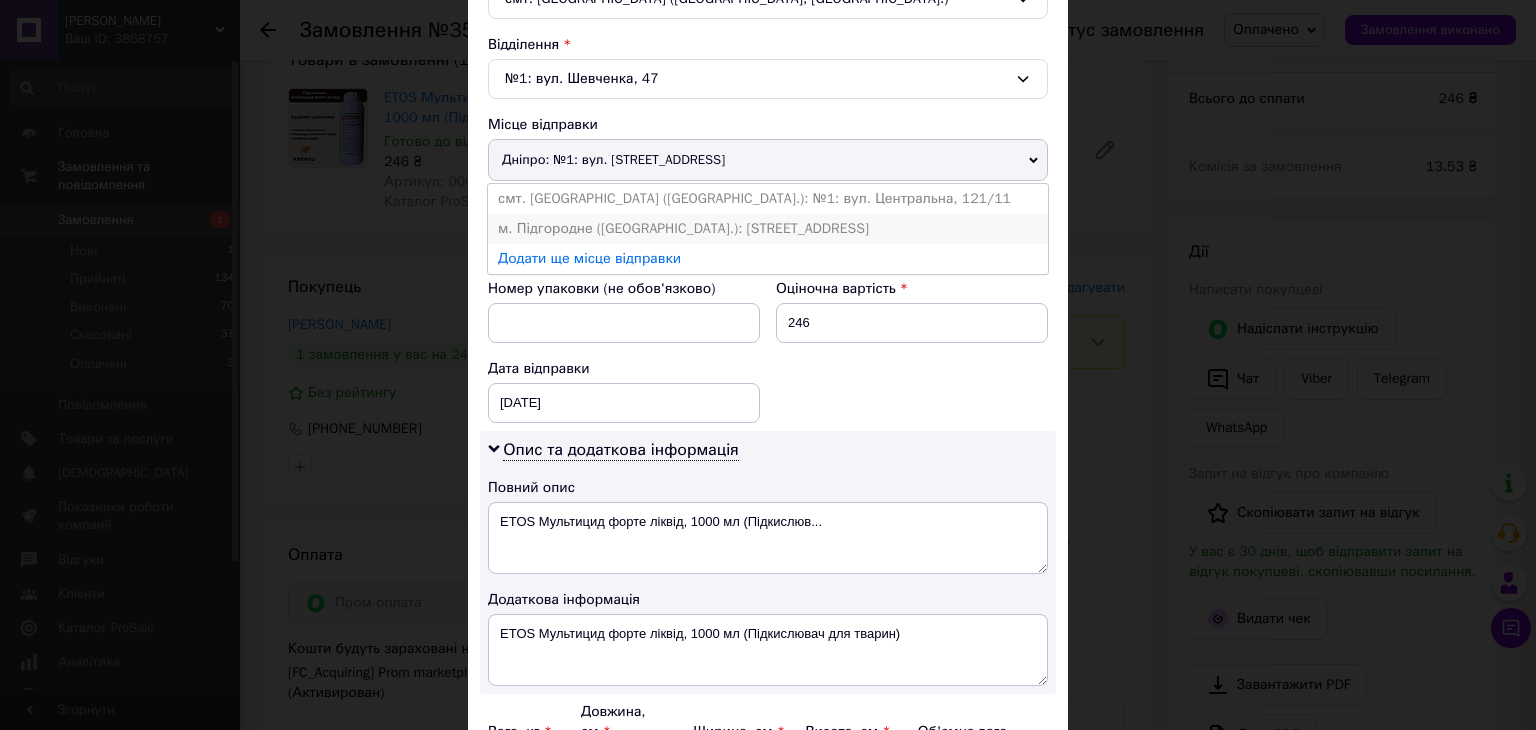 click on "м. Підгородне (Дніпропетровська обл.): Комплексна вул. д.53" at bounding box center [768, 229] 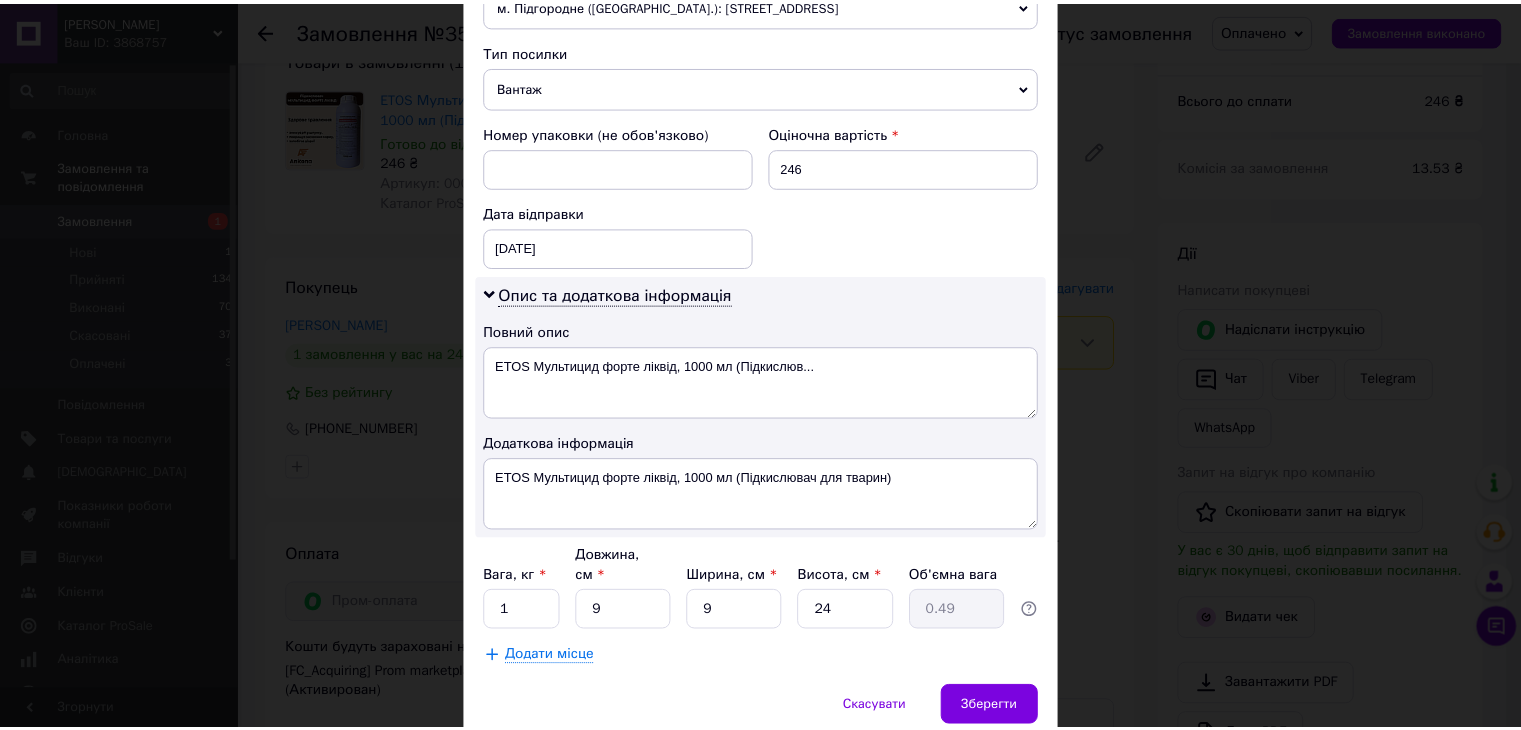 scroll, scrollTop: 816, scrollLeft: 0, axis: vertical 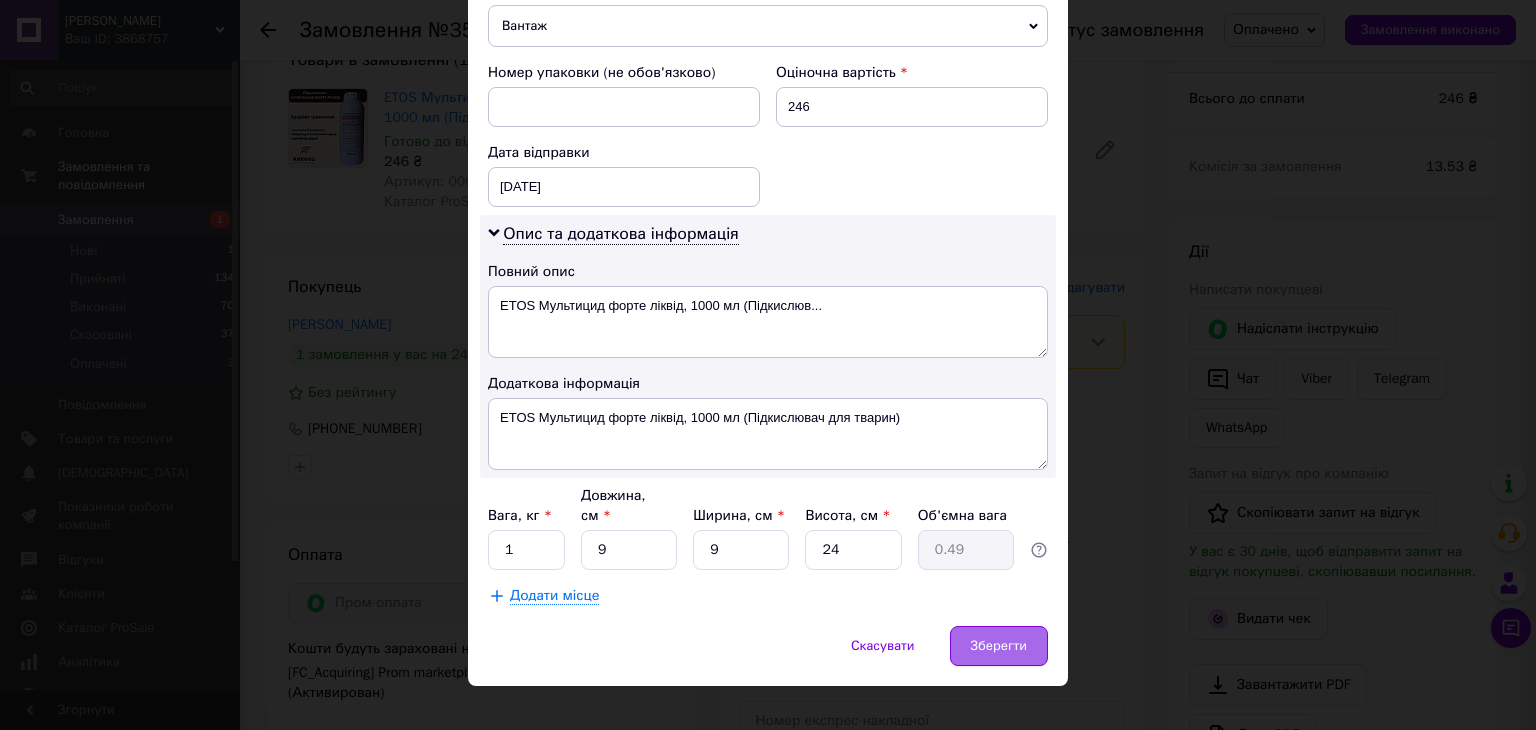 click on "Зберегти" at bounding box center (999, 646) 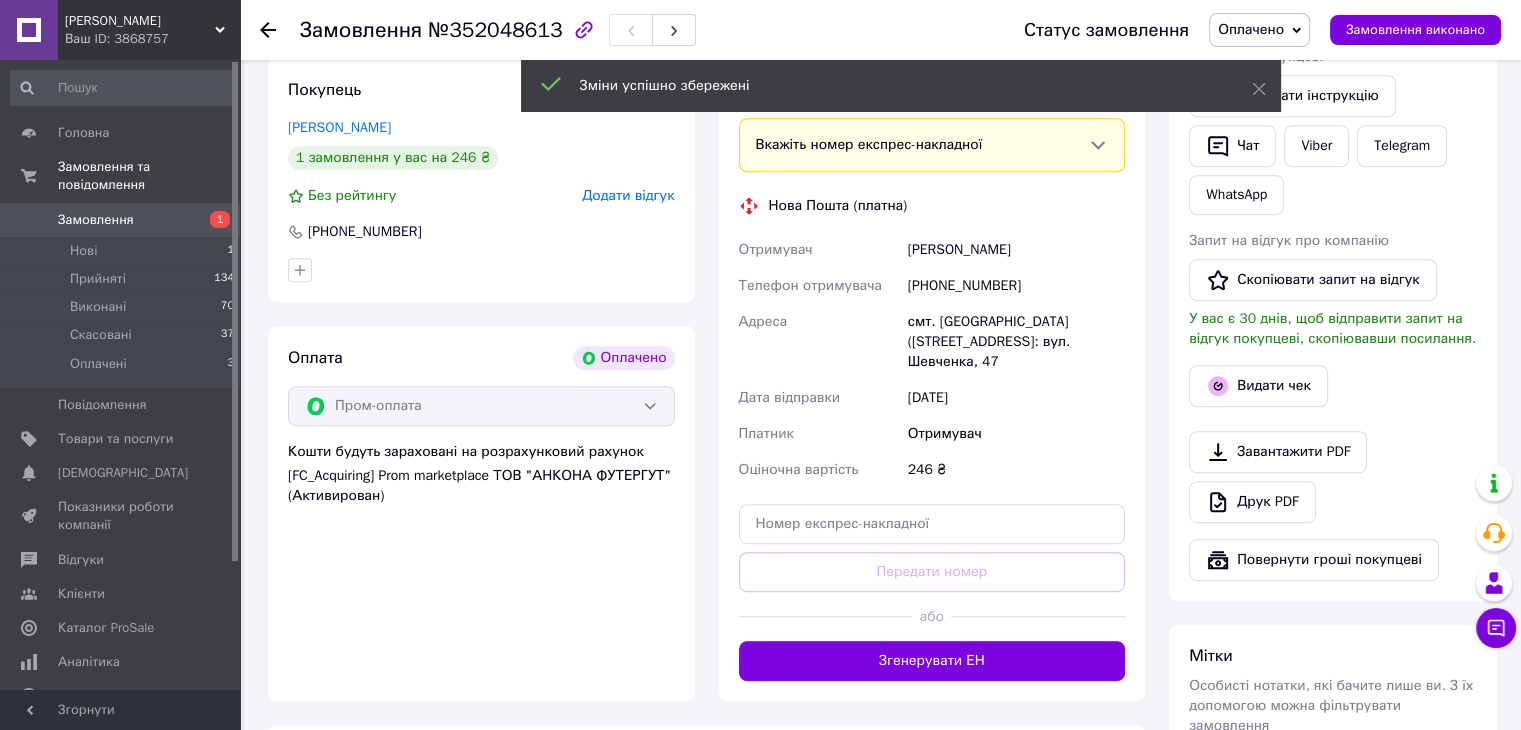 scroll, scrollTop: 1000, scrollLeft: 0, axis: vertical 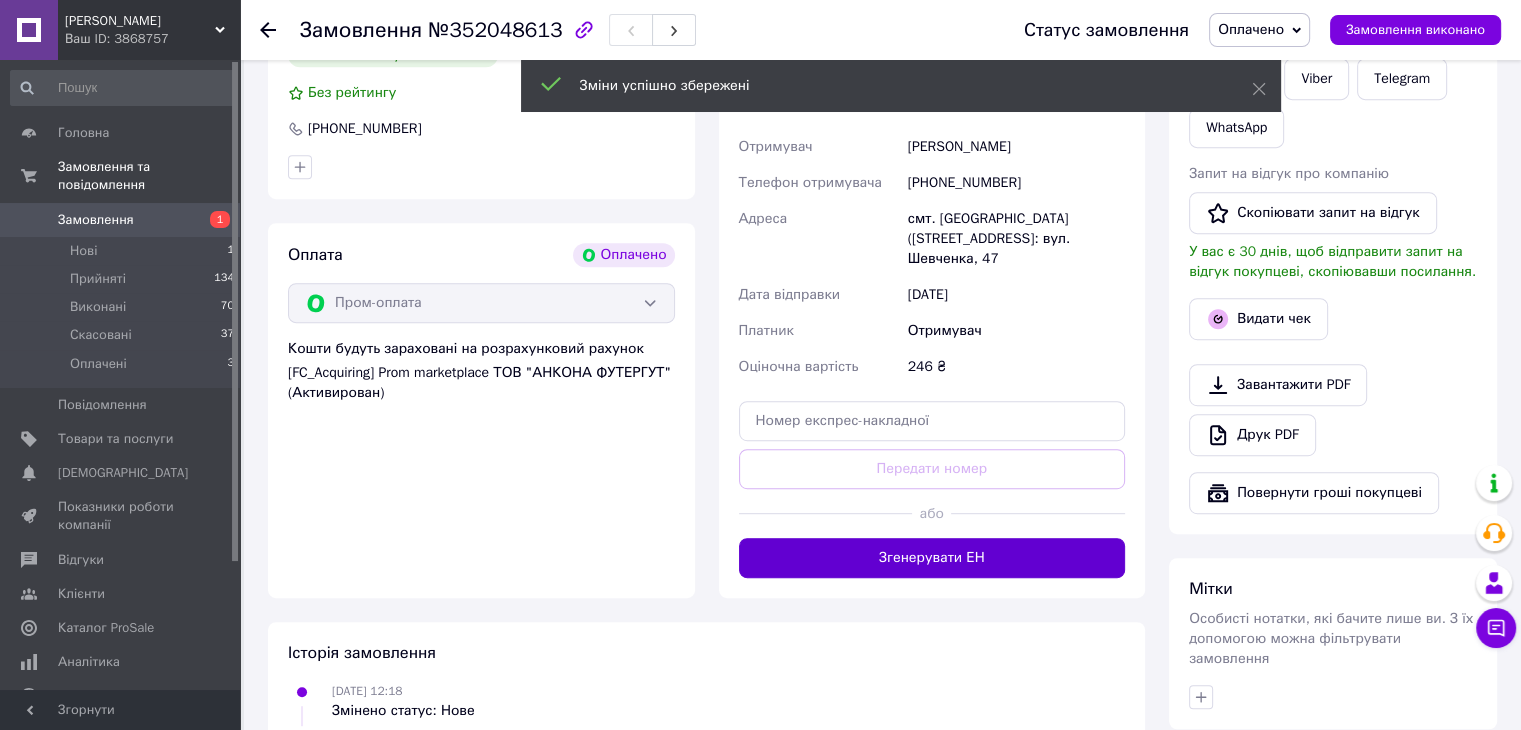 click on "Згенерувати ЕН" at bounding box center (932, 558) 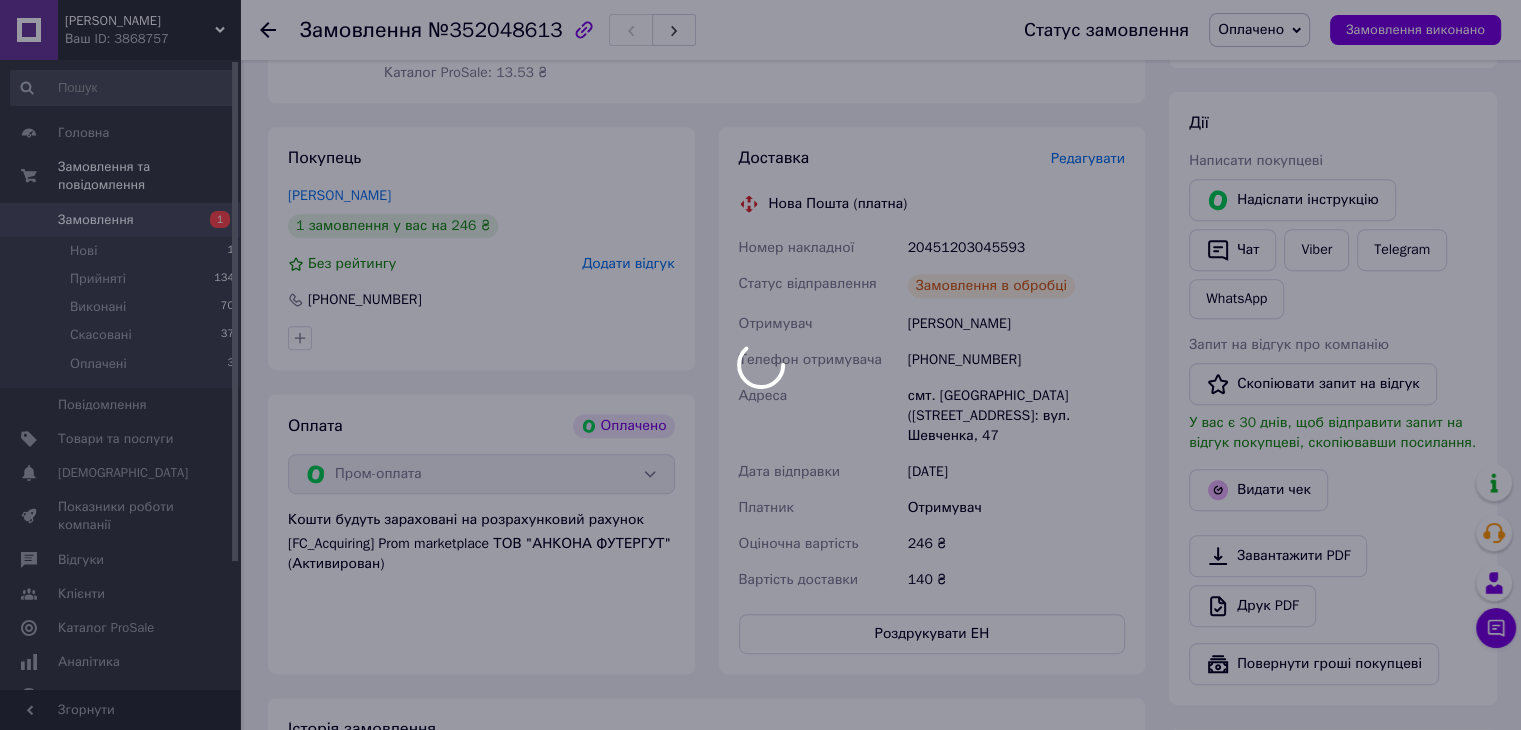 scroll, scrollTop: 800, scrollLeft: 0, axis: vertical 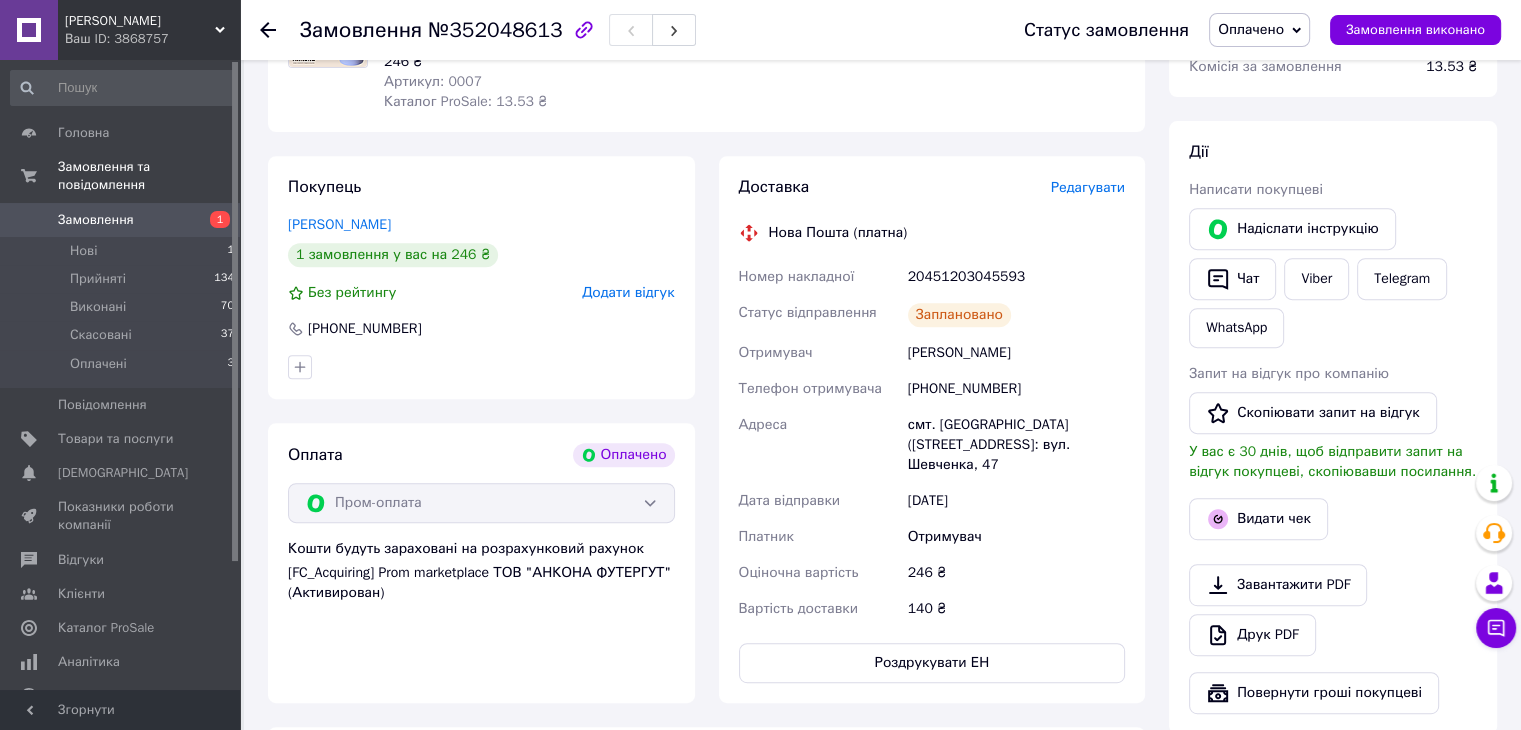 drag, startPoint x: 1012, startPoint y: 281, endPoint x: 1056, endPoint y: 259, distance: 49.193497 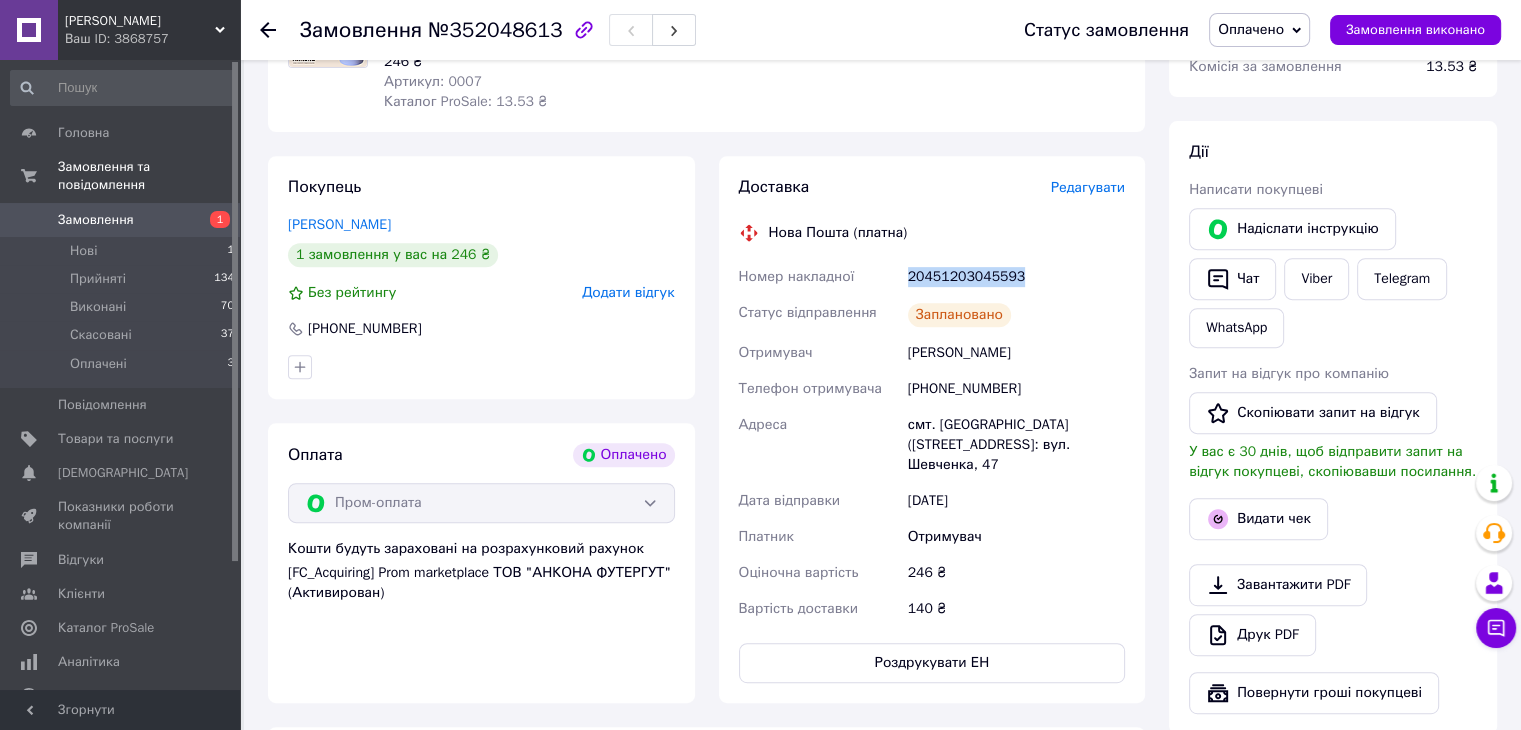 drag, startPoint x: 1056, startPoint y: 269, endPoint x: 911, endPoint y: 281, distance: 145.4957 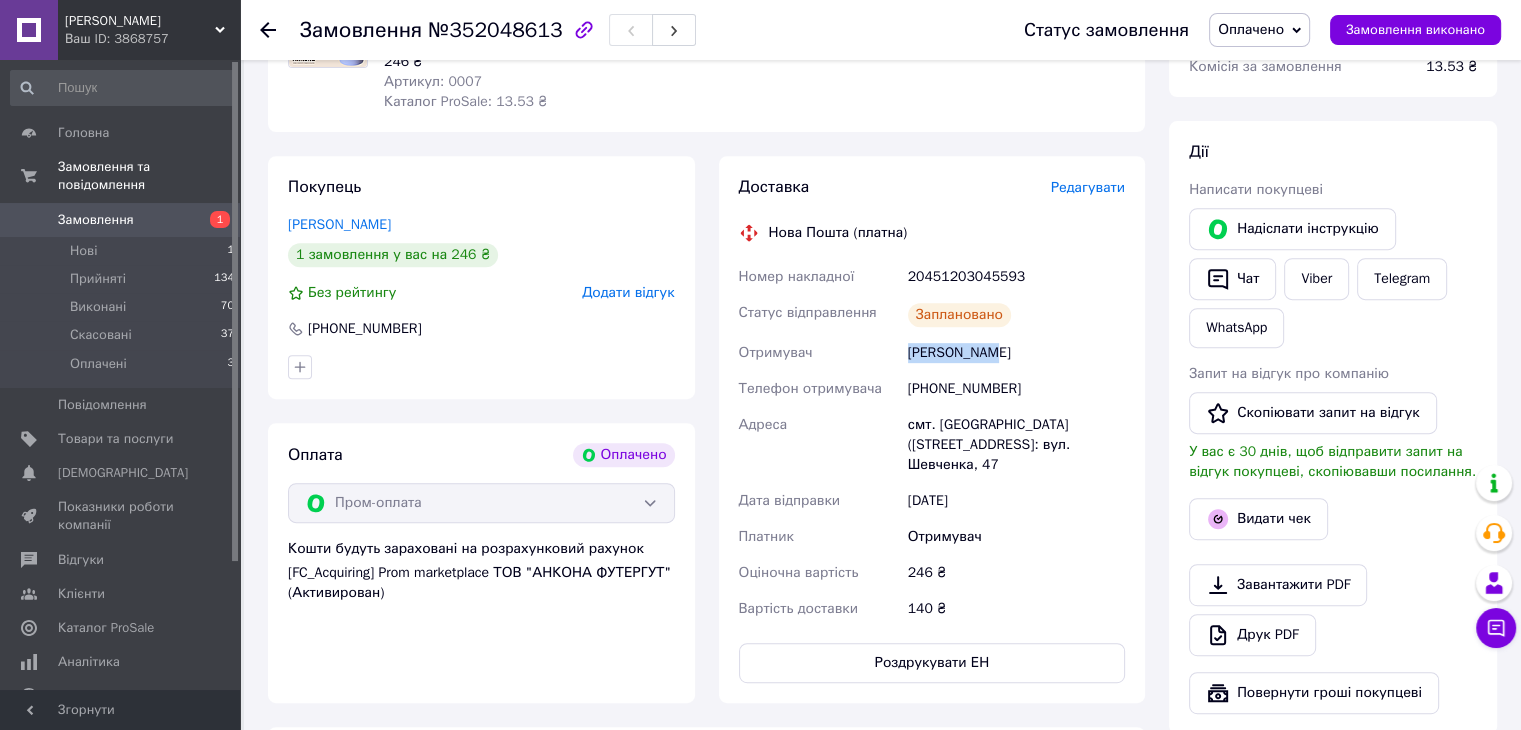 drag, startPoint x: 1006, startPoint y: 360, endPoint x: 909, endPoint y: 356, distance: 97.082436 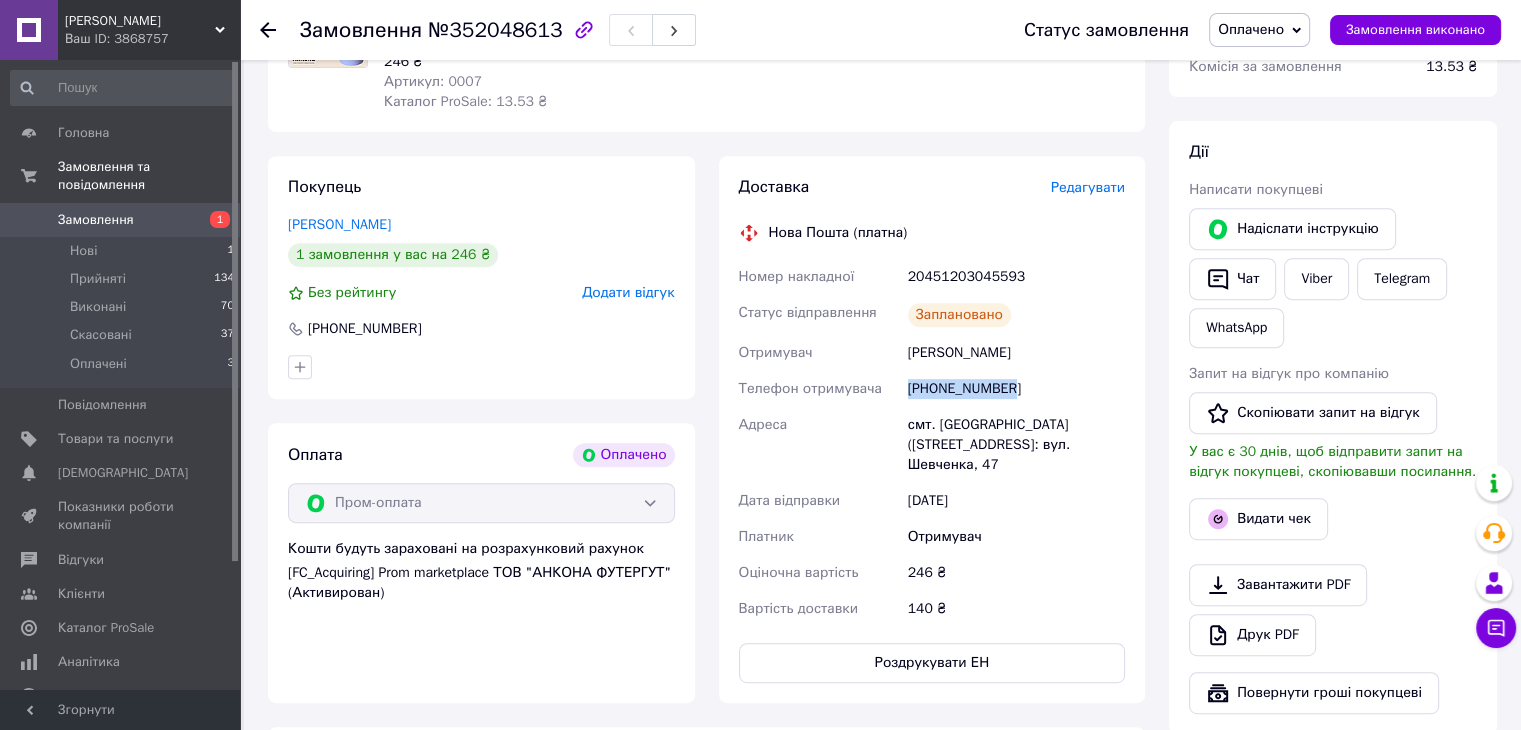drag, startPoint x: 1004, startPoint y: 390, endPoint x: 904, endPoint y: 397, distance: 100.2447 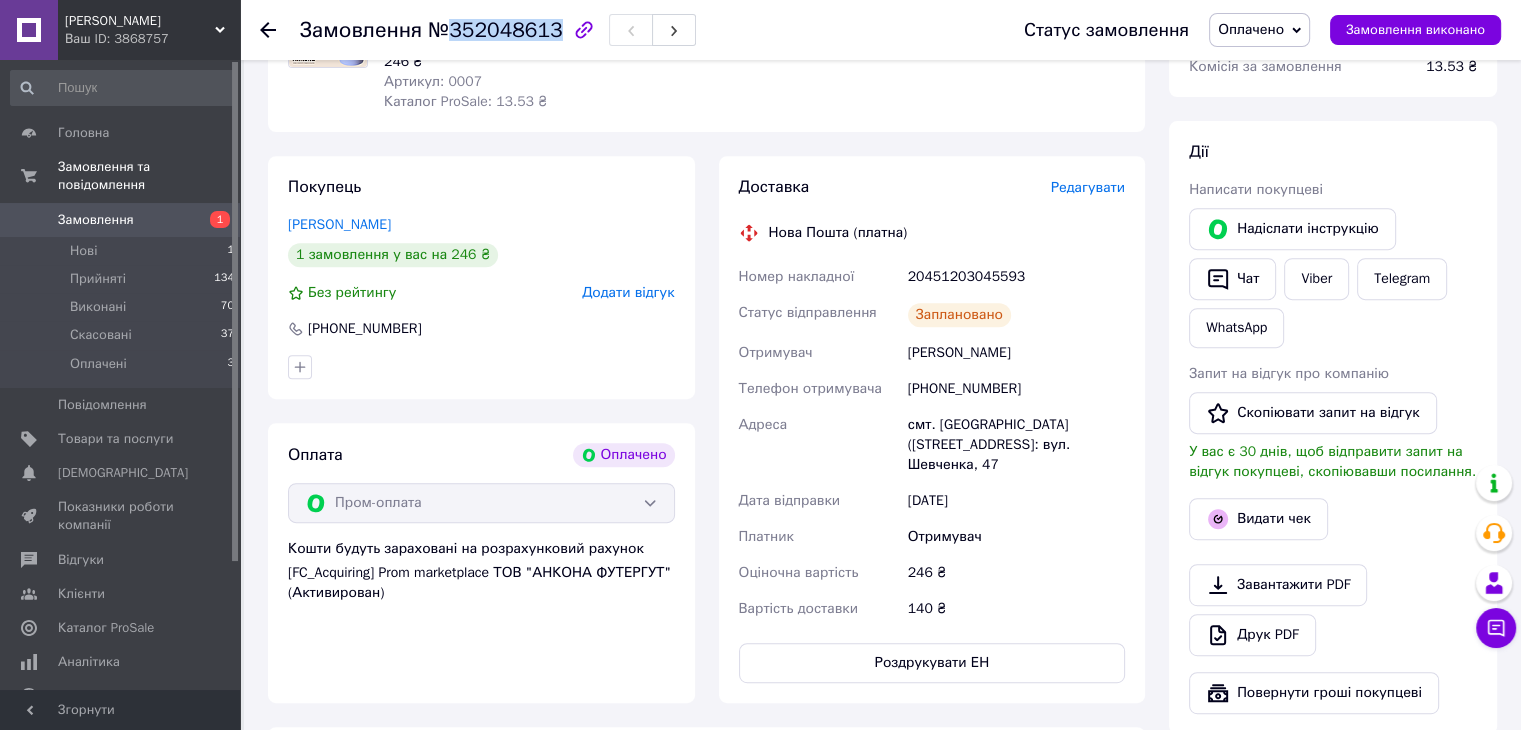 drag, startPoint x: 451, startPoint y: 32, endPoint x: 548, endPoint y: 38, distance: 97.18539 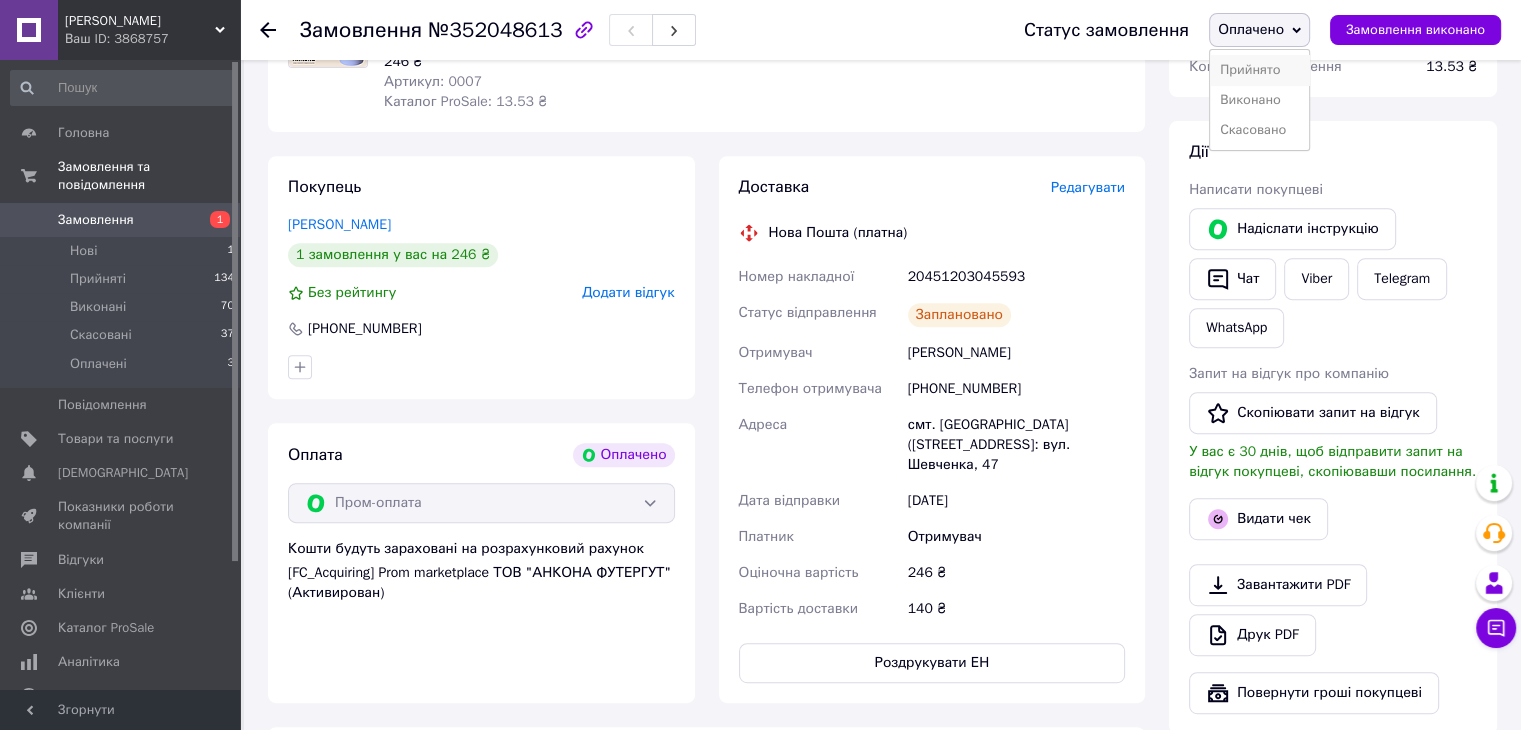 click on "Прийнято" at bounding box center (1259, 70) 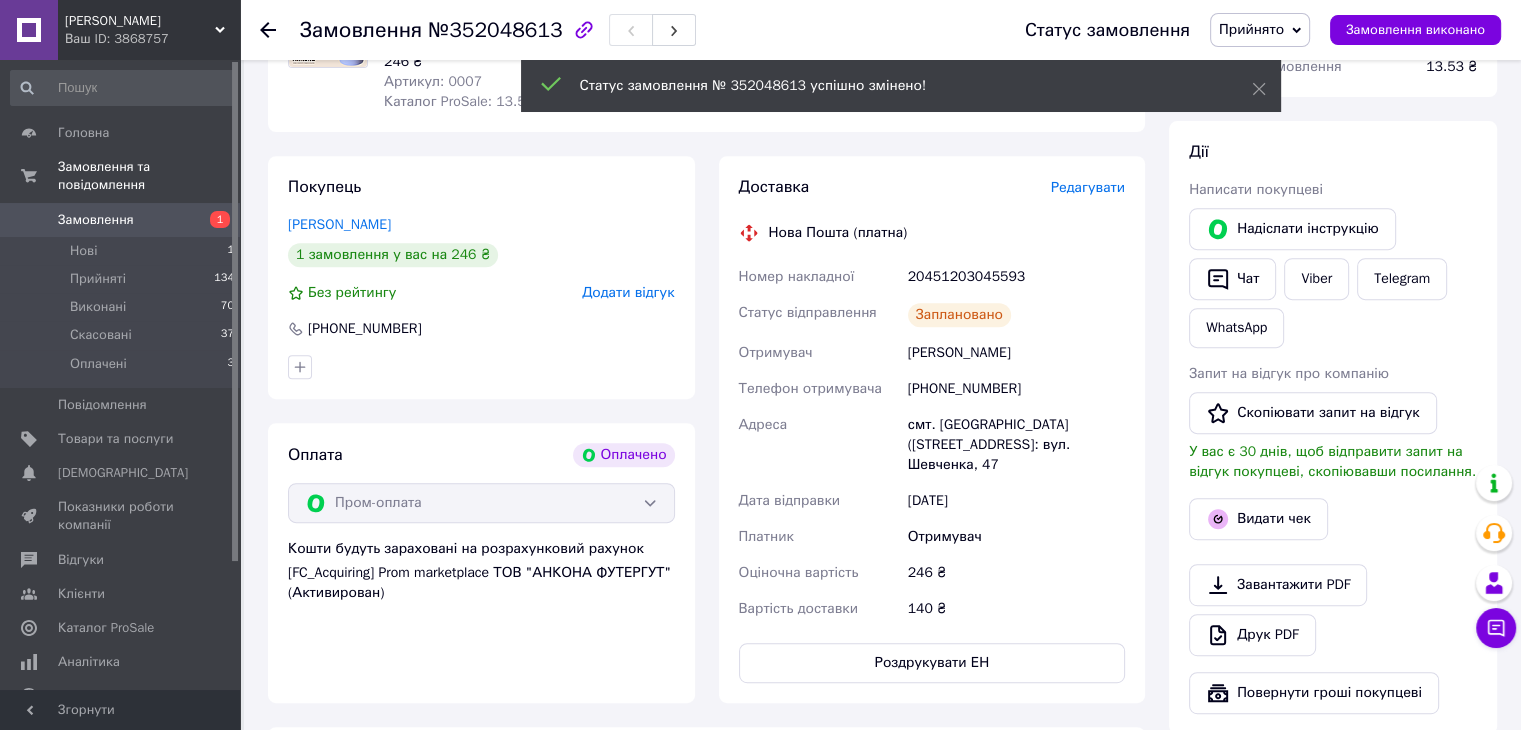 click on "Замовлення" at bounding box center (96, 220) 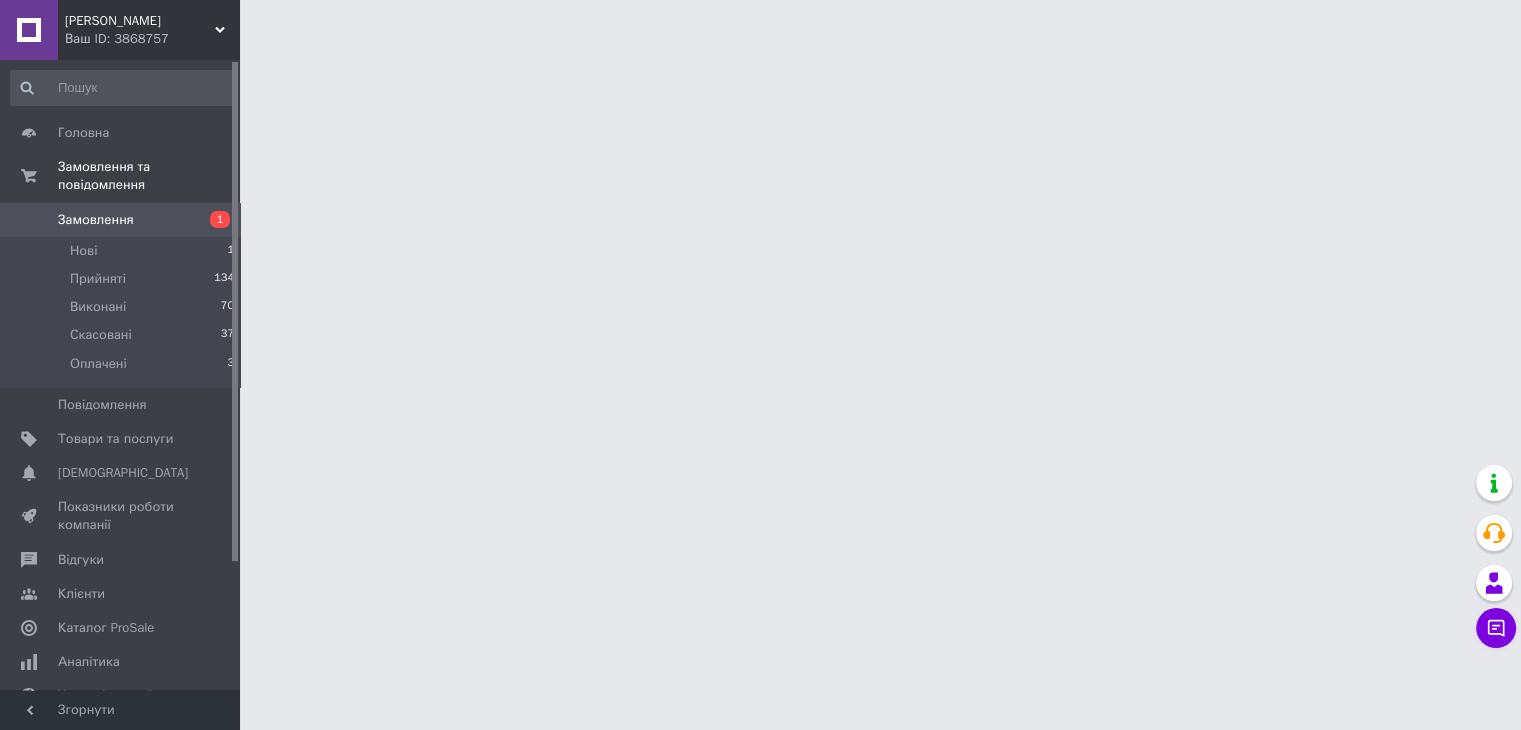 scroll, scrollTop: 0, scrollLeft: 0, axis: both 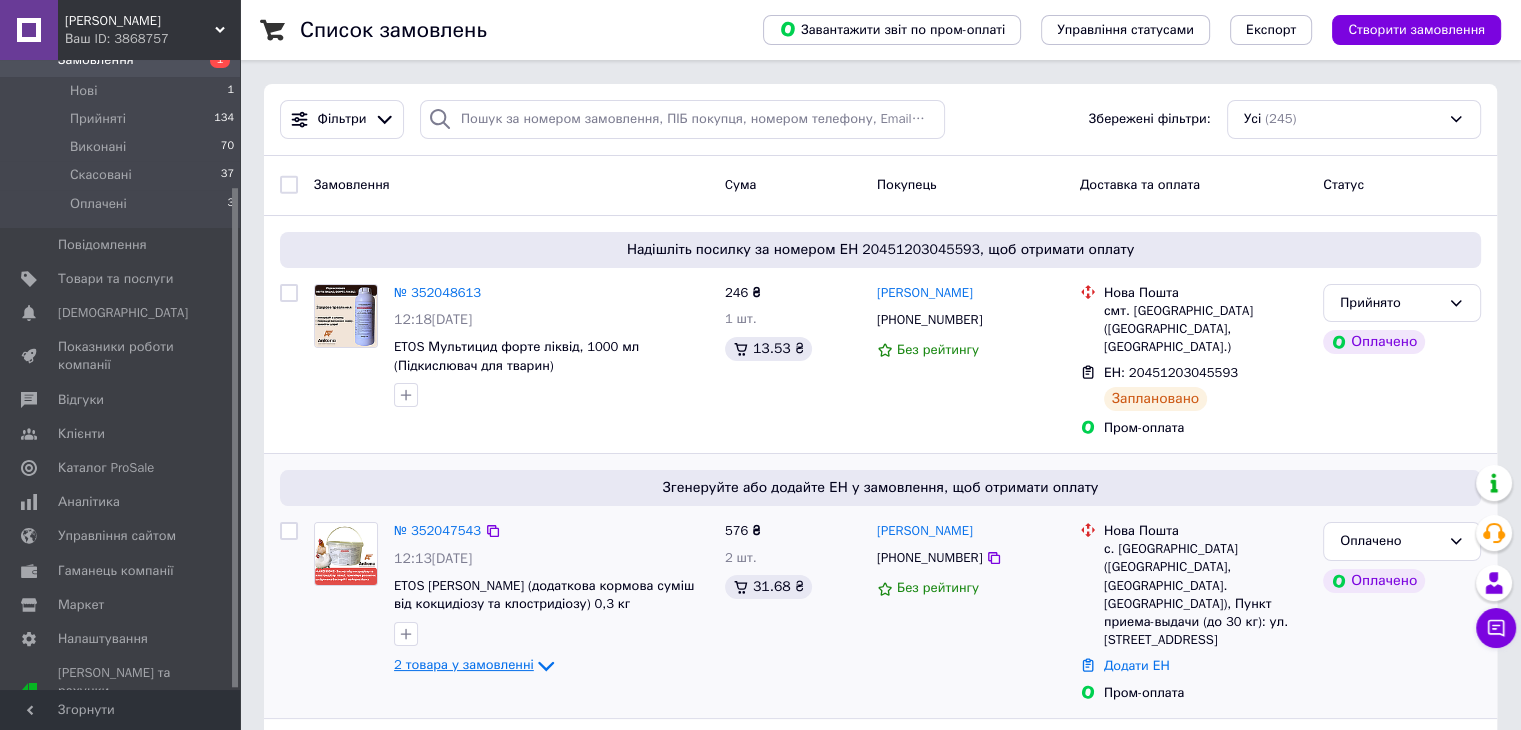 click on "2 товара у замовленні" at bounding box center (464, 665) 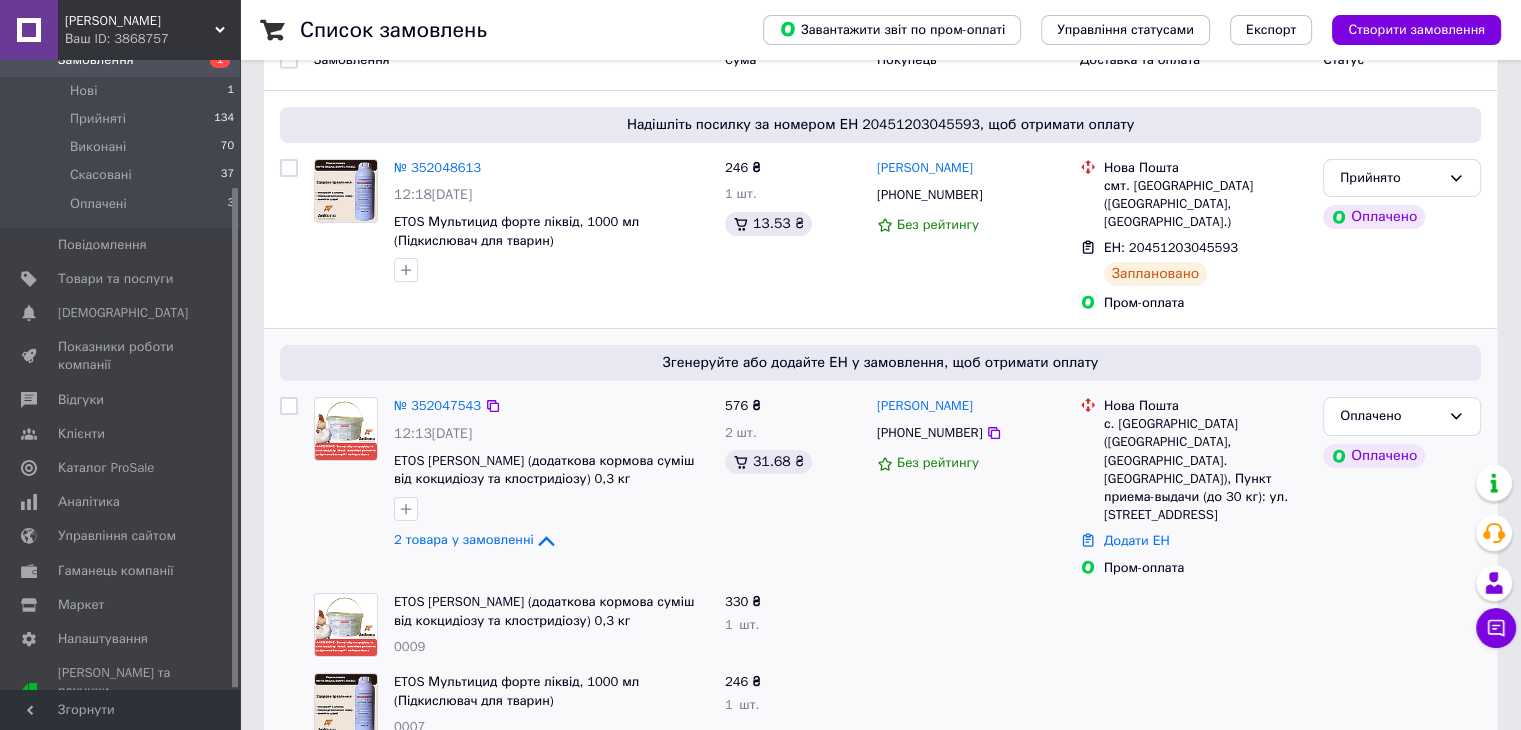 scroll, scrollTop: 200, scrollLeft: 0, axis: vertical 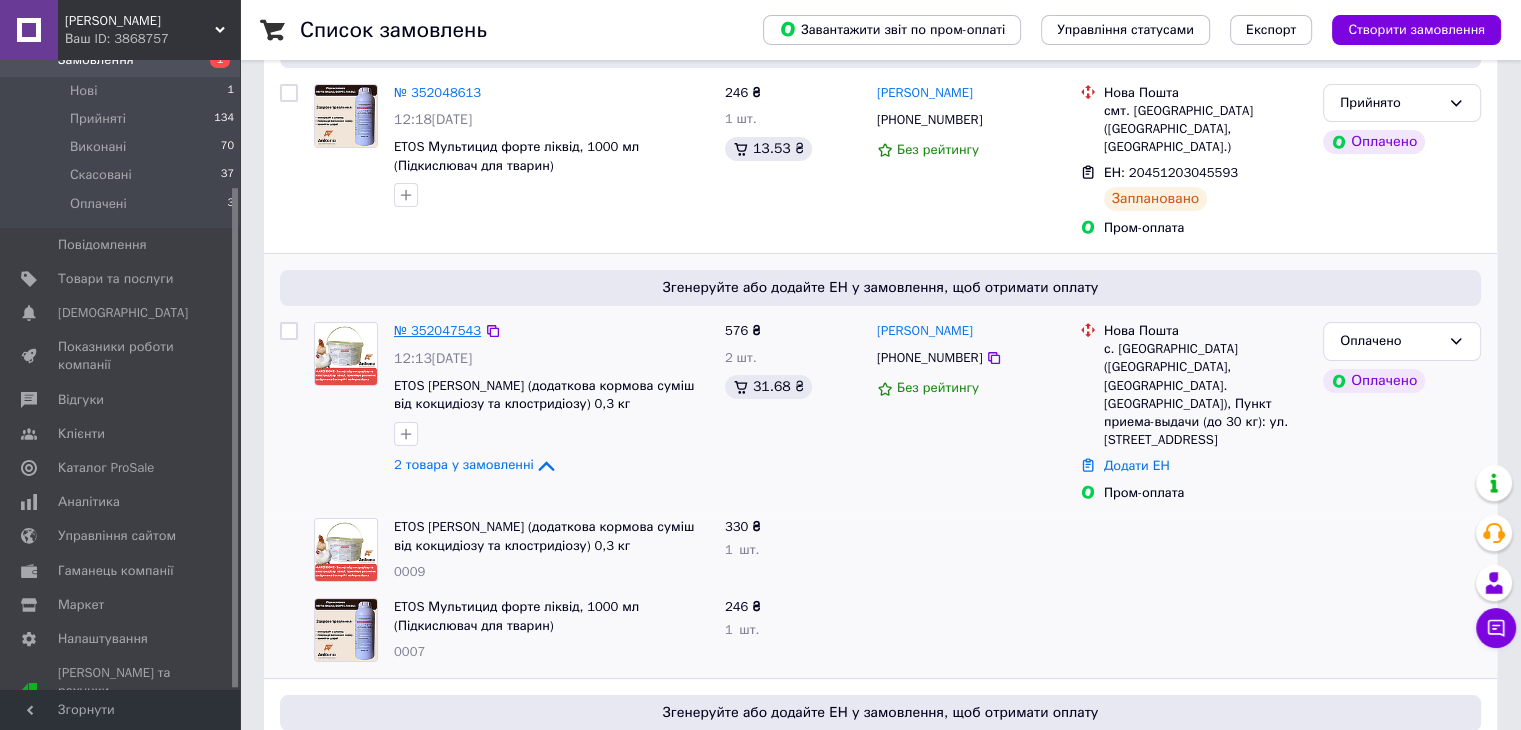 click on "№ 352047543" at bounding box center [437, 330] 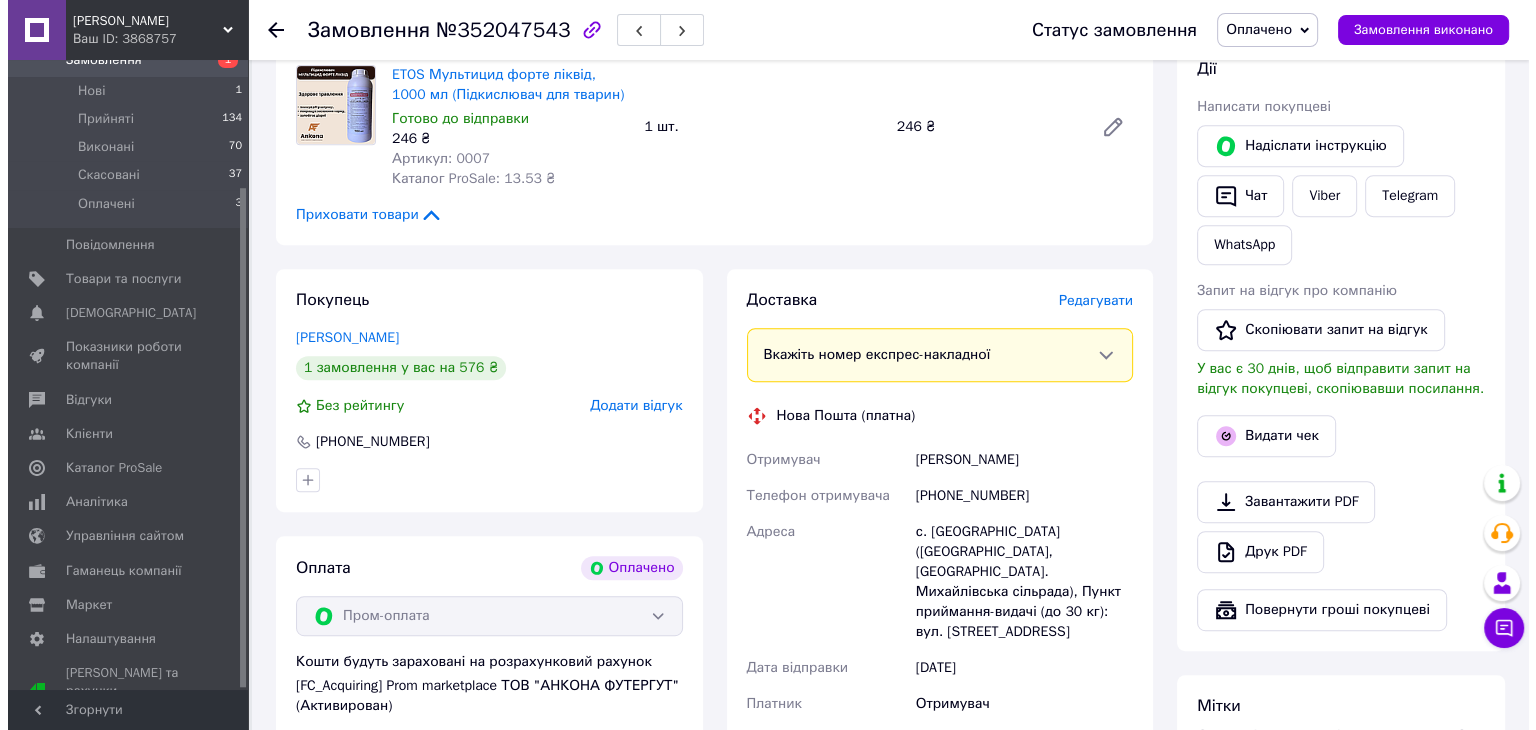 scroll, scrollTop: 900, scrollLeft: 0, axis: vertical 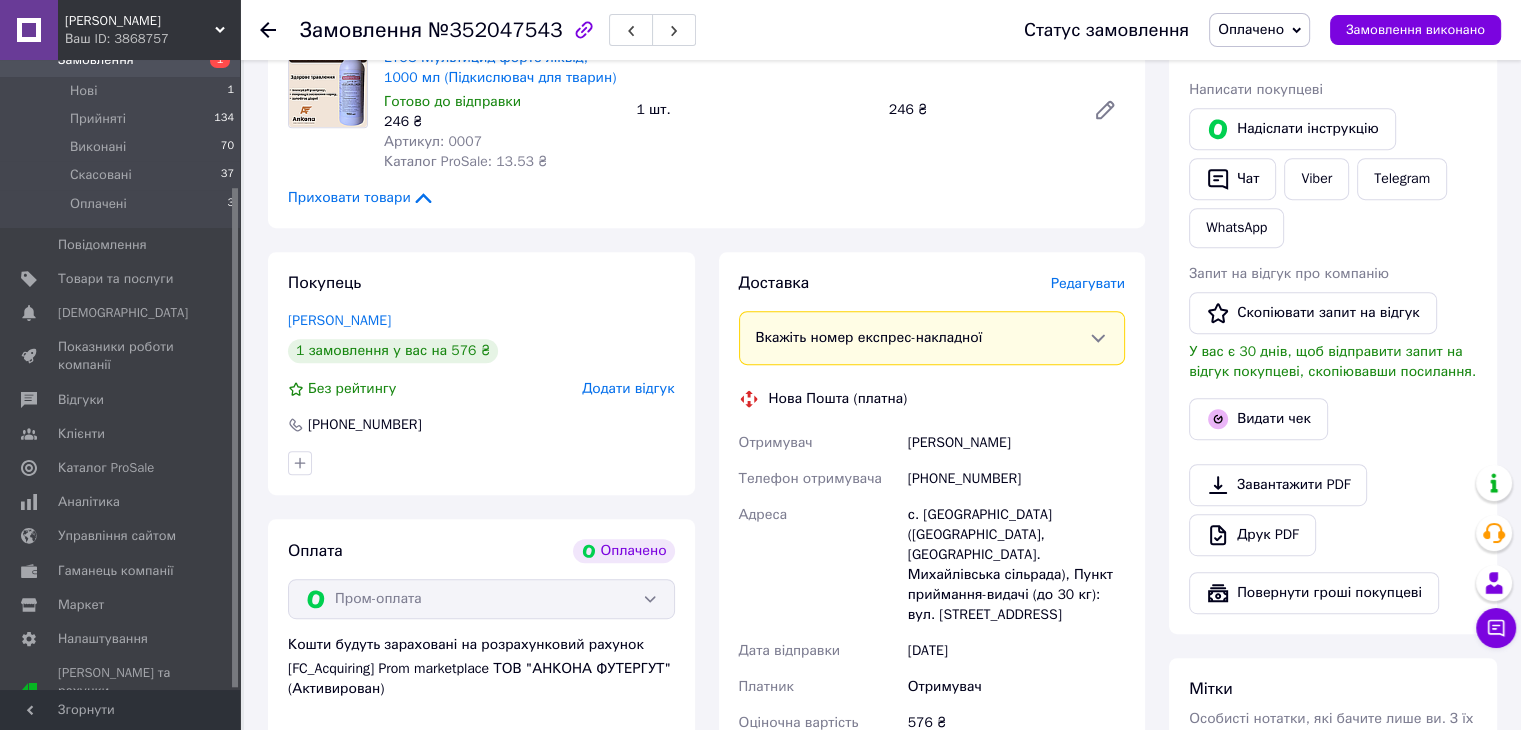 click on "Редагувати" at bounding box center (1088, 283) 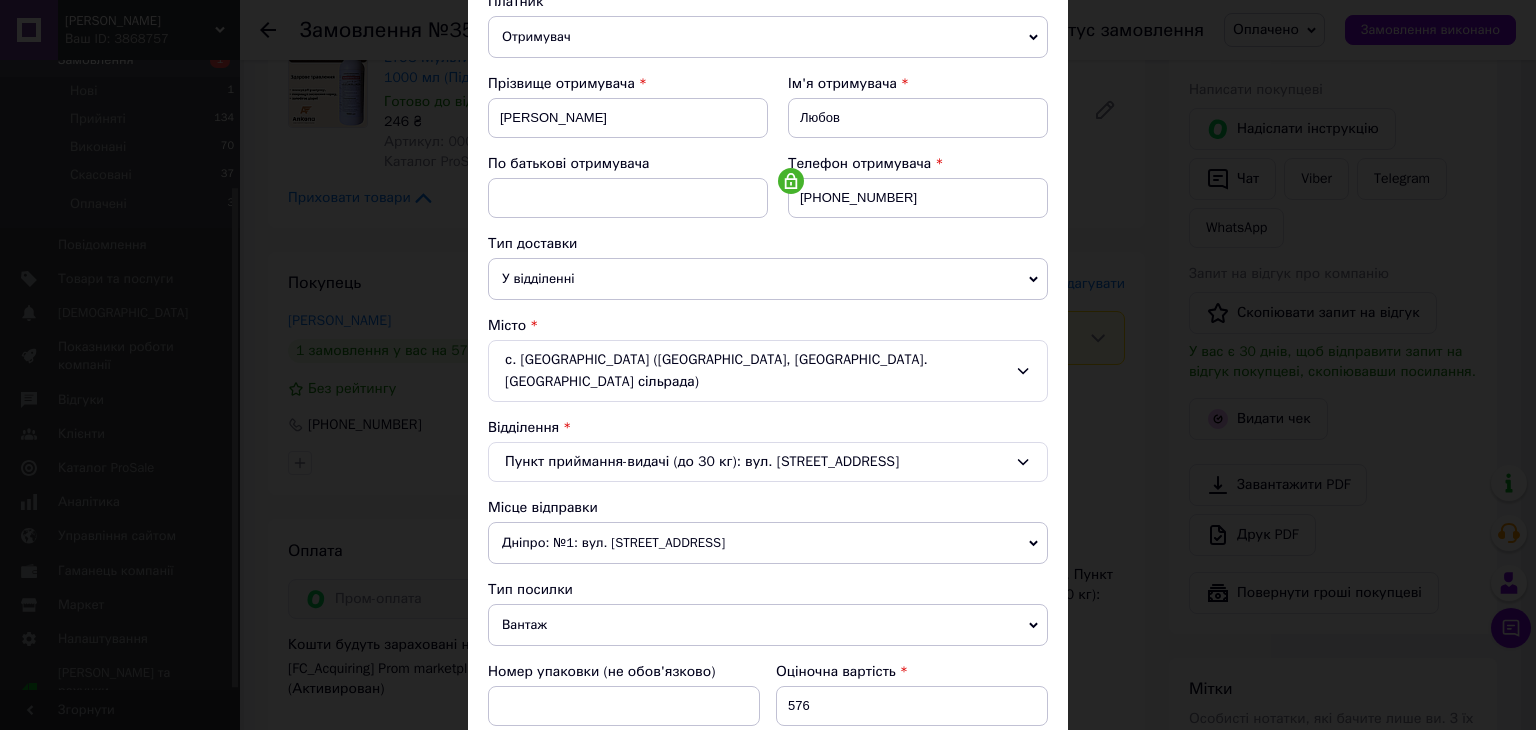 scroll, scrollTop: 300, scrollLeft: 0, axis: vertical 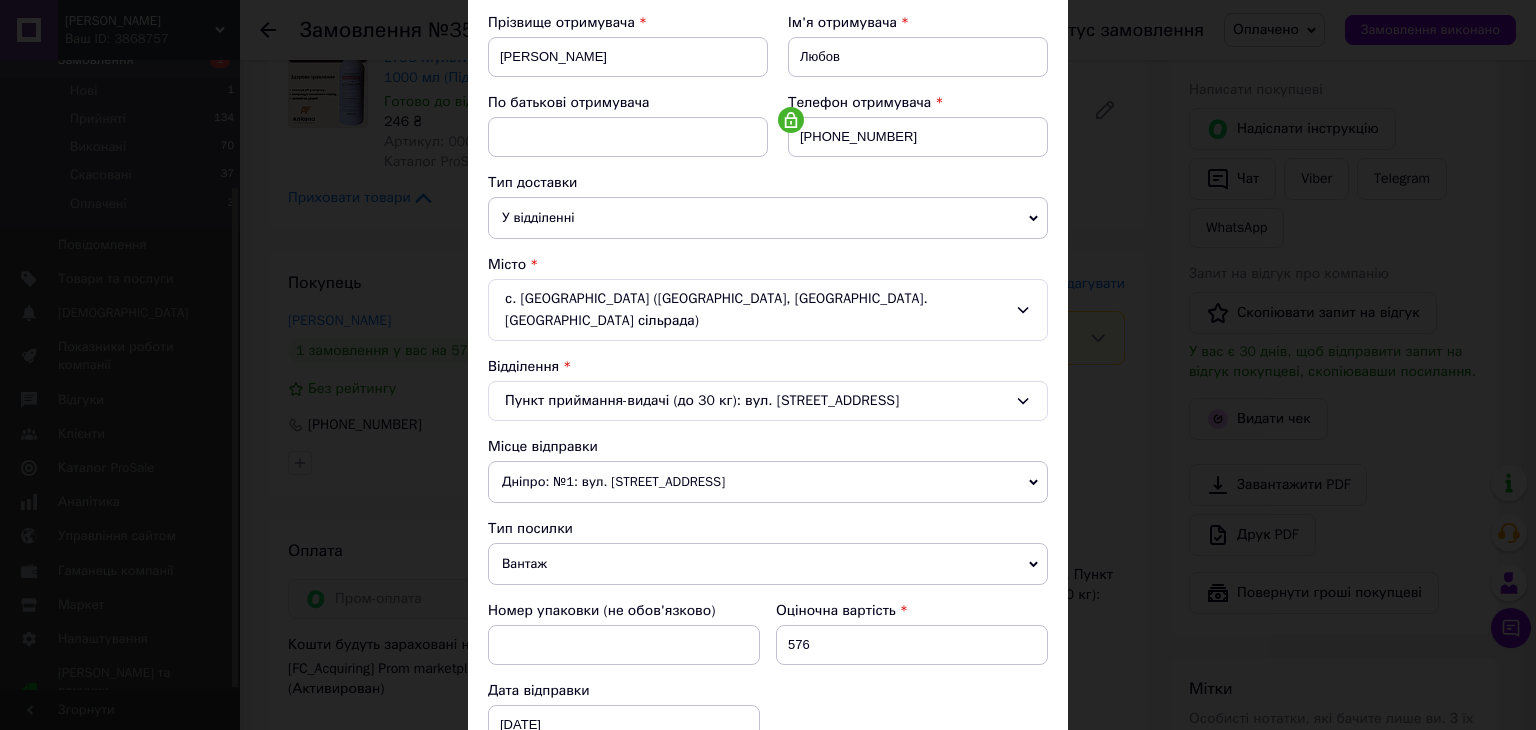 click on "Дніпро: №1: вул. Сонячна Набережна, 114" at bounding box center [768, 482] 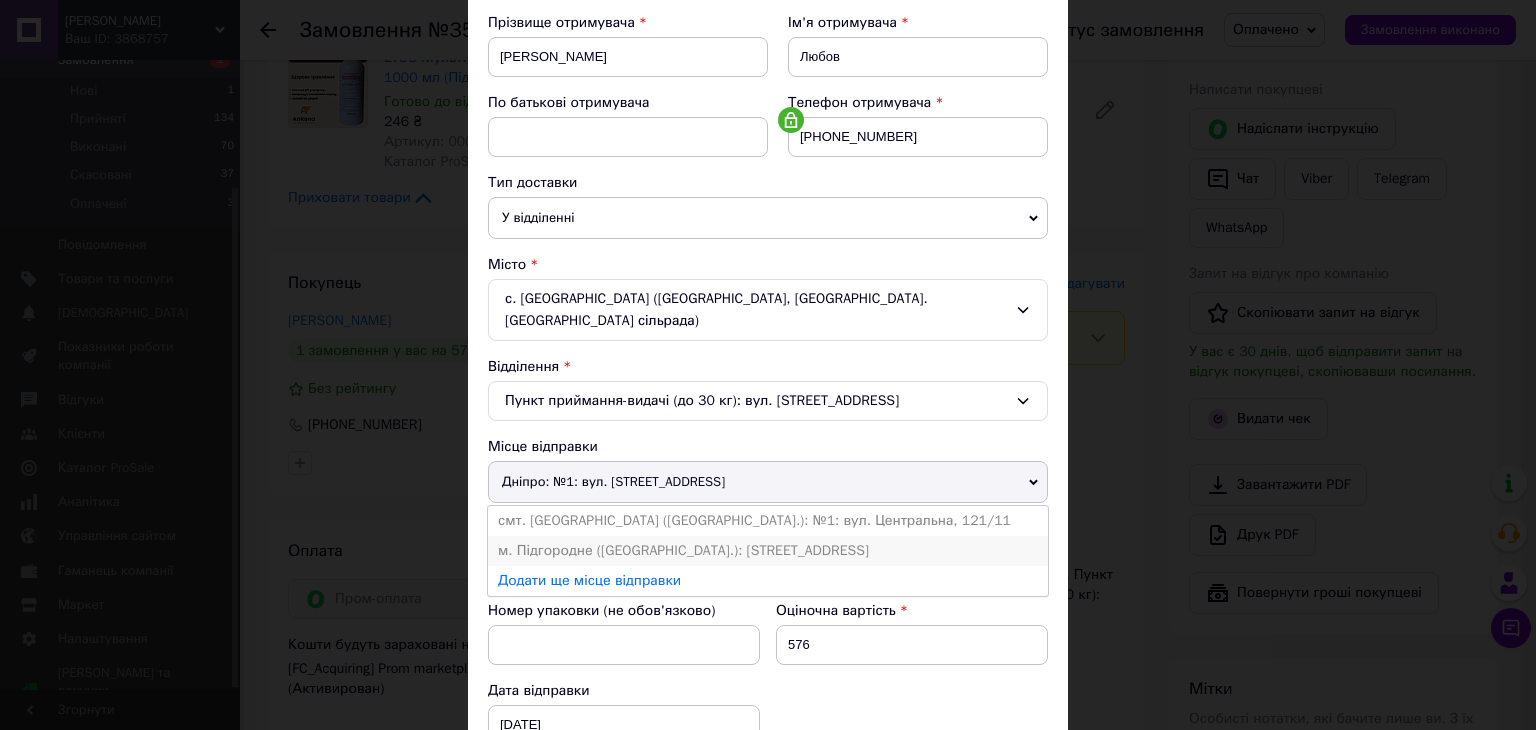 click on "м. Підгородне (Дніпропетровська обл.): Комплексна вул. д.53" at bounding box center (768, 551) 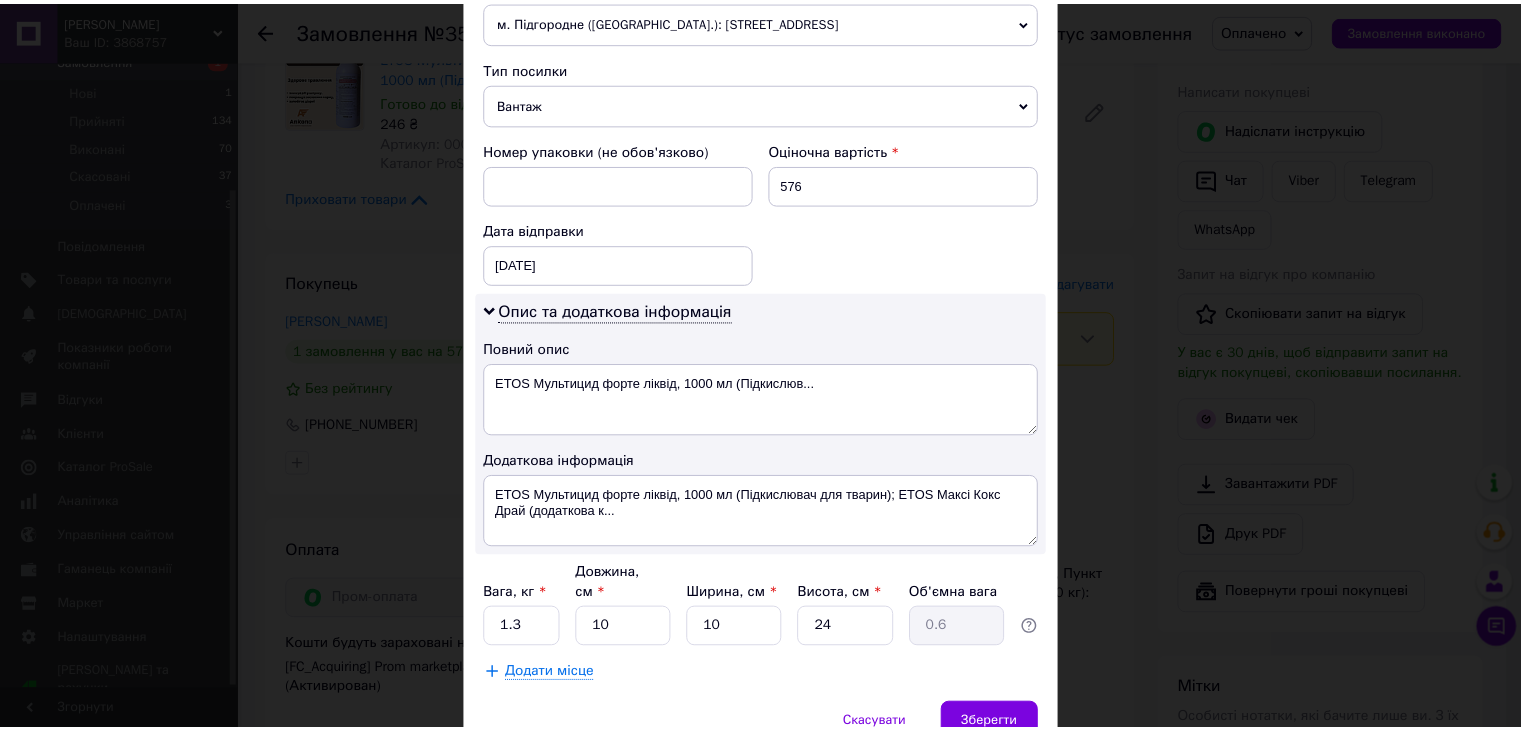scroll, scrollTop: 816, scrollLeft: 0, axis: vertical 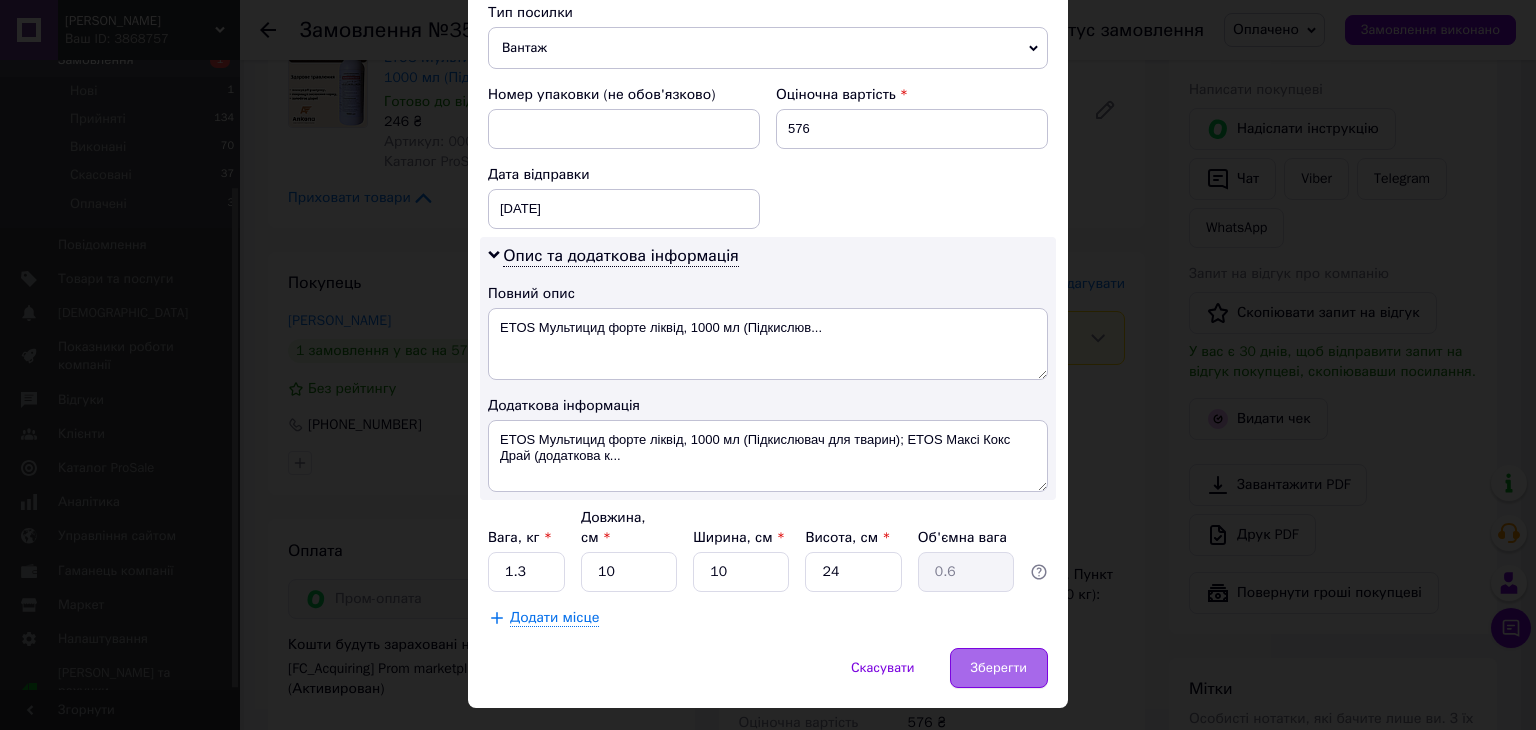 click on "Зберегти" at bounding box center [999, 668] 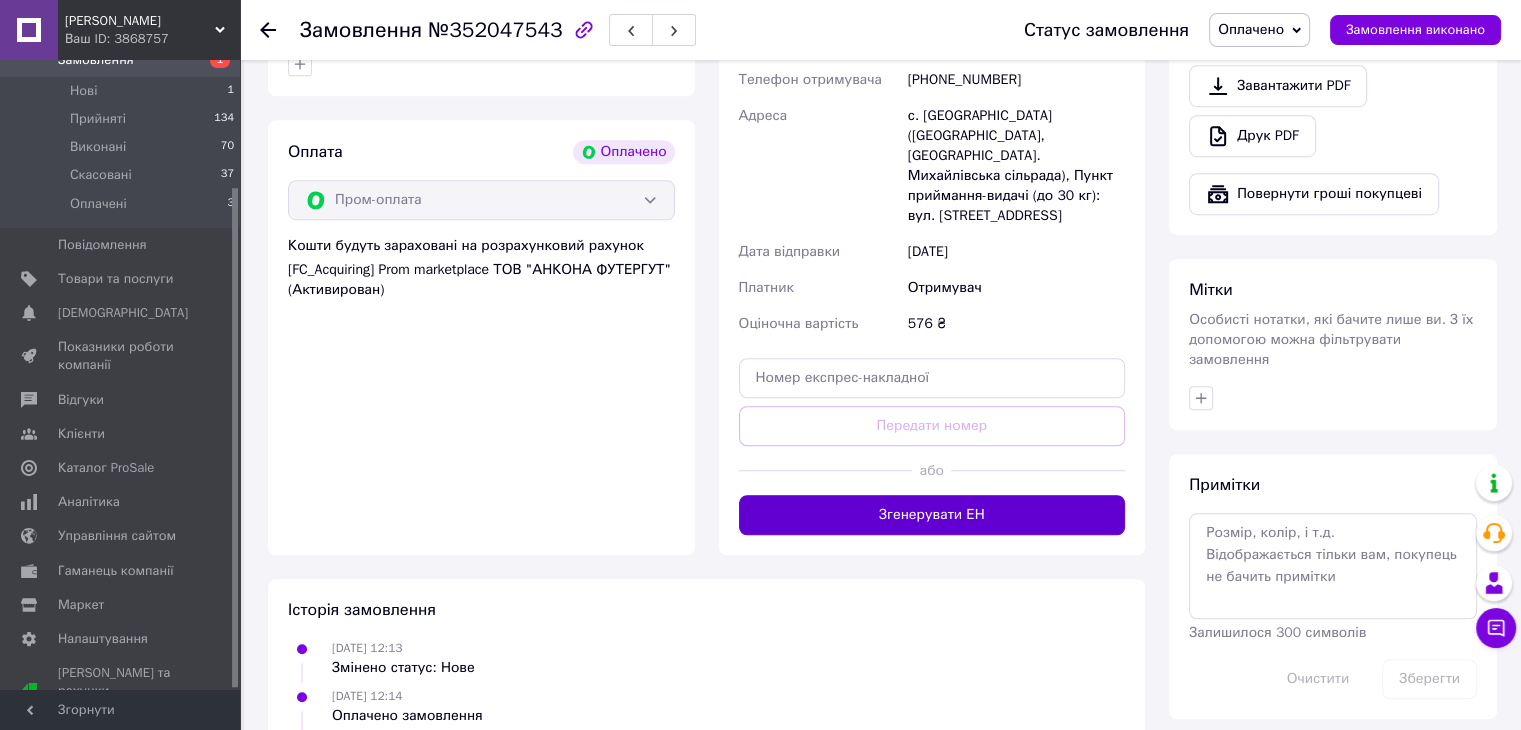 scroll, scrollTop: 1300, scrollLeft: 0, axis: vertical 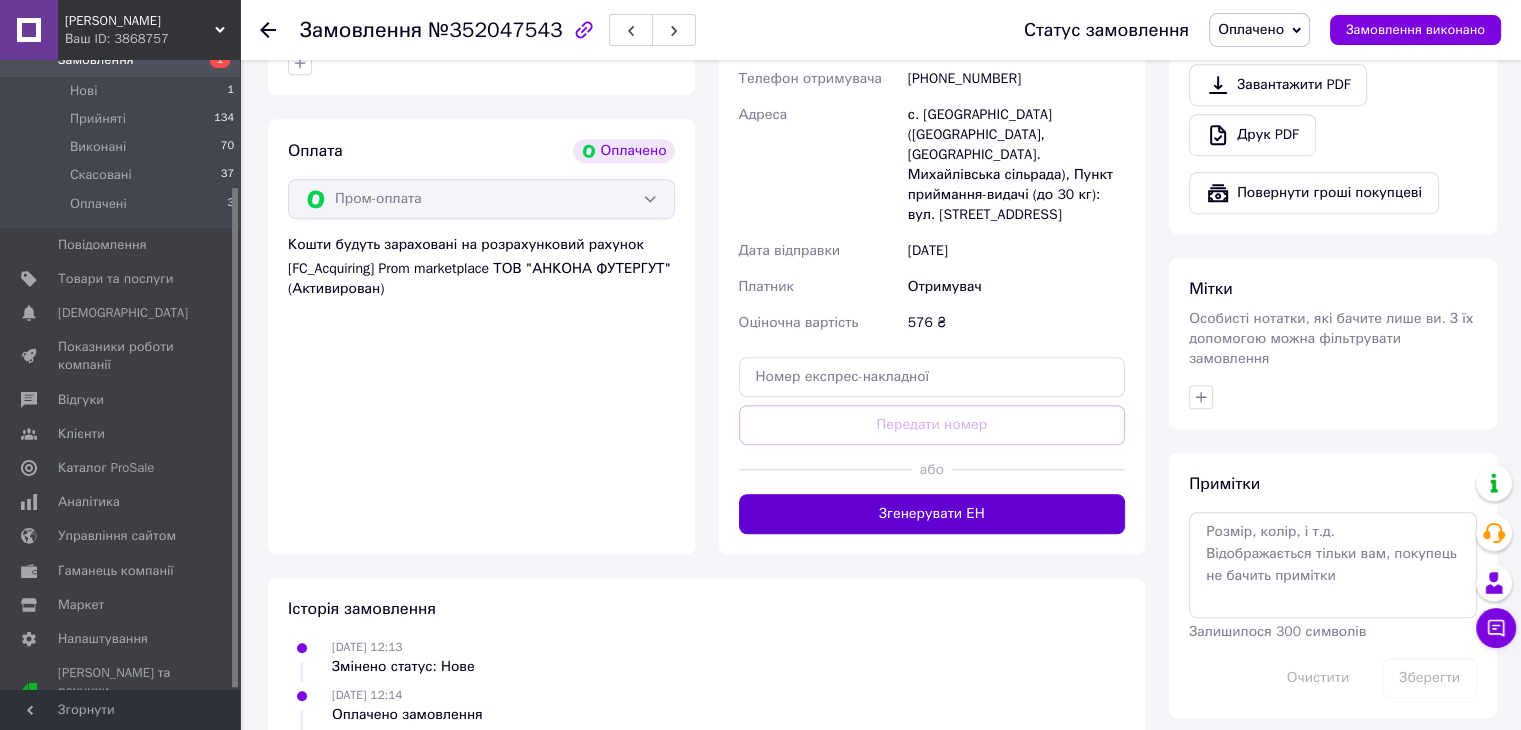 click on "Згенерувати ЕН" at bounding box center [932, 514] 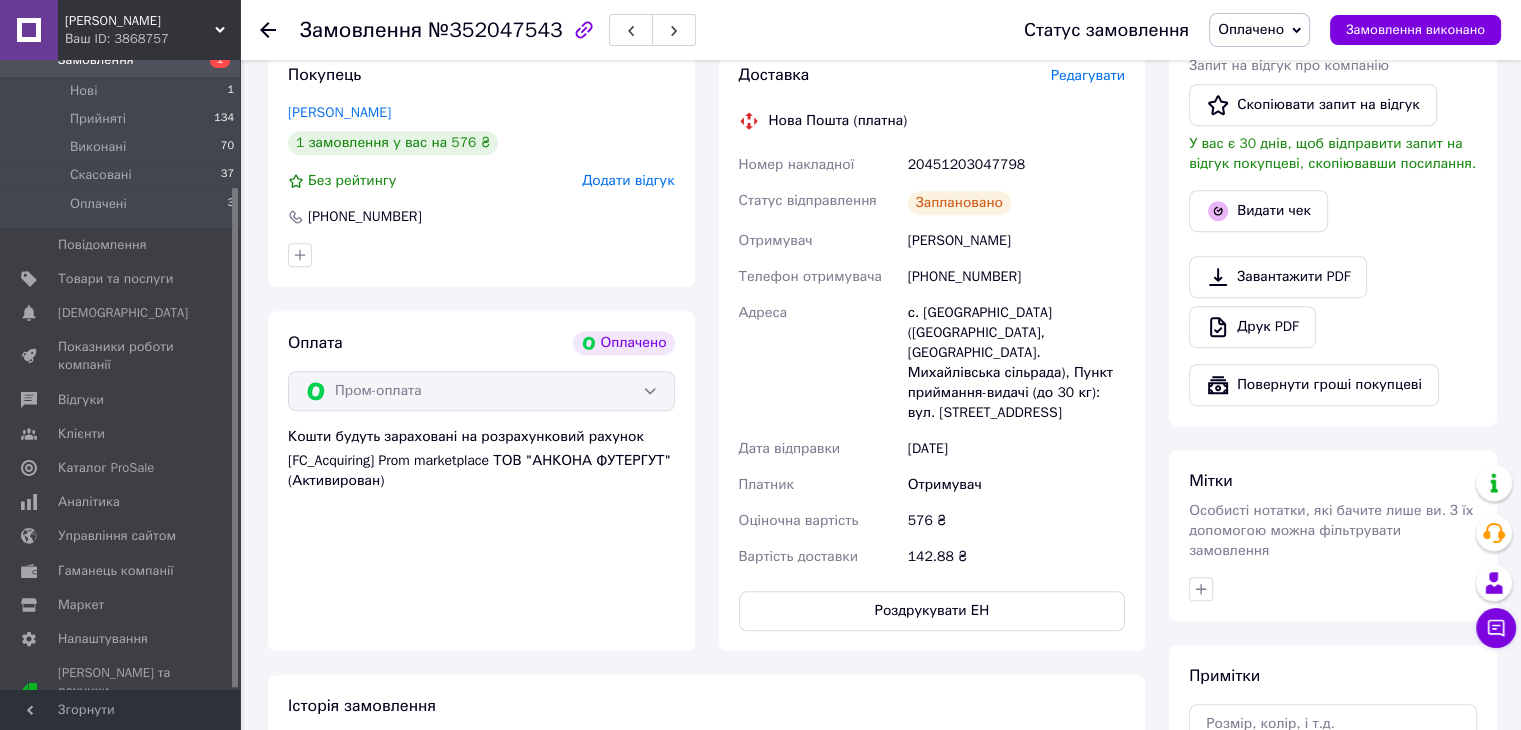 scroll, scrollTop: 1100, scrollLeft: 0, axis: vertical 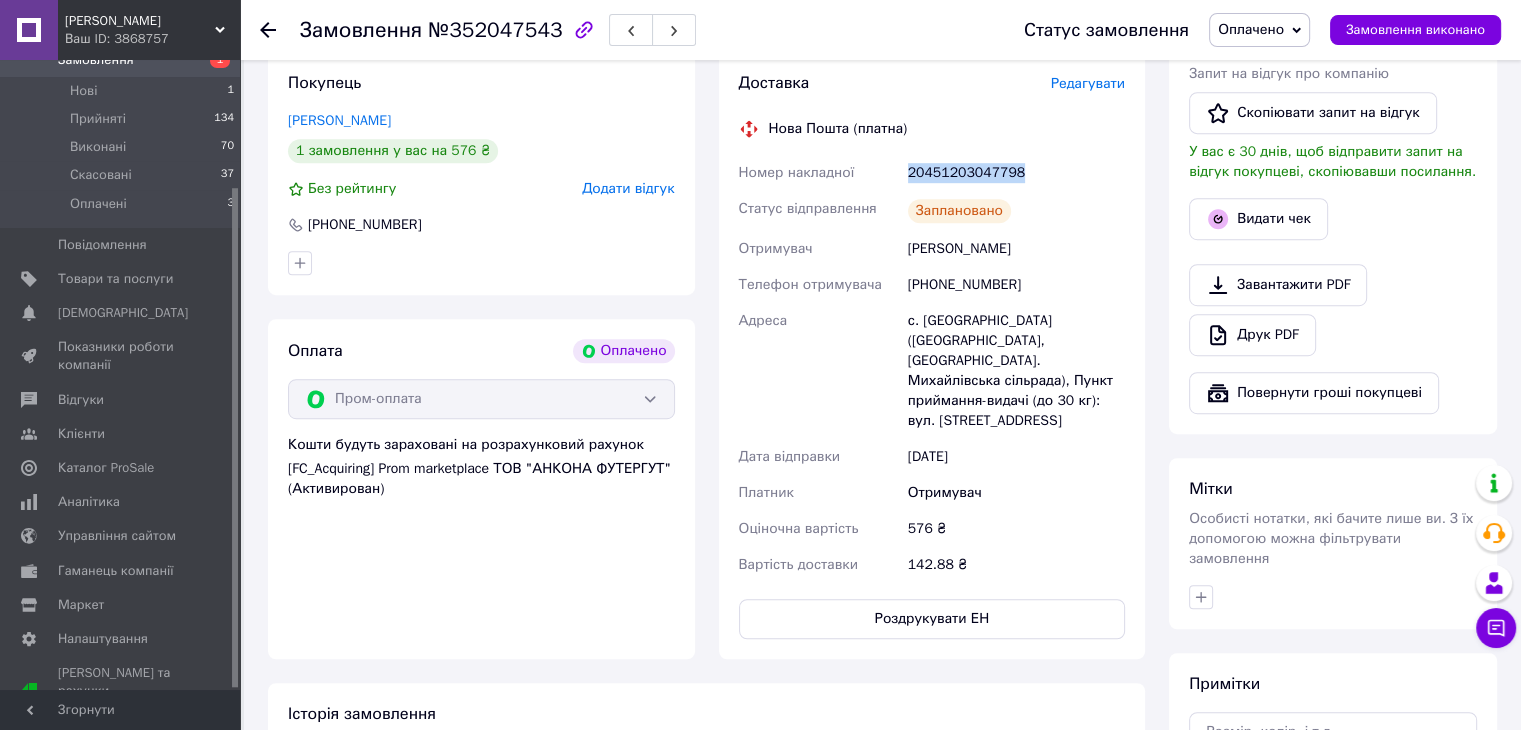 drag, startPoint x: 1016, startPoint y: 173, endPoint x: 909, endPoint y: 164, distance: 107.37784 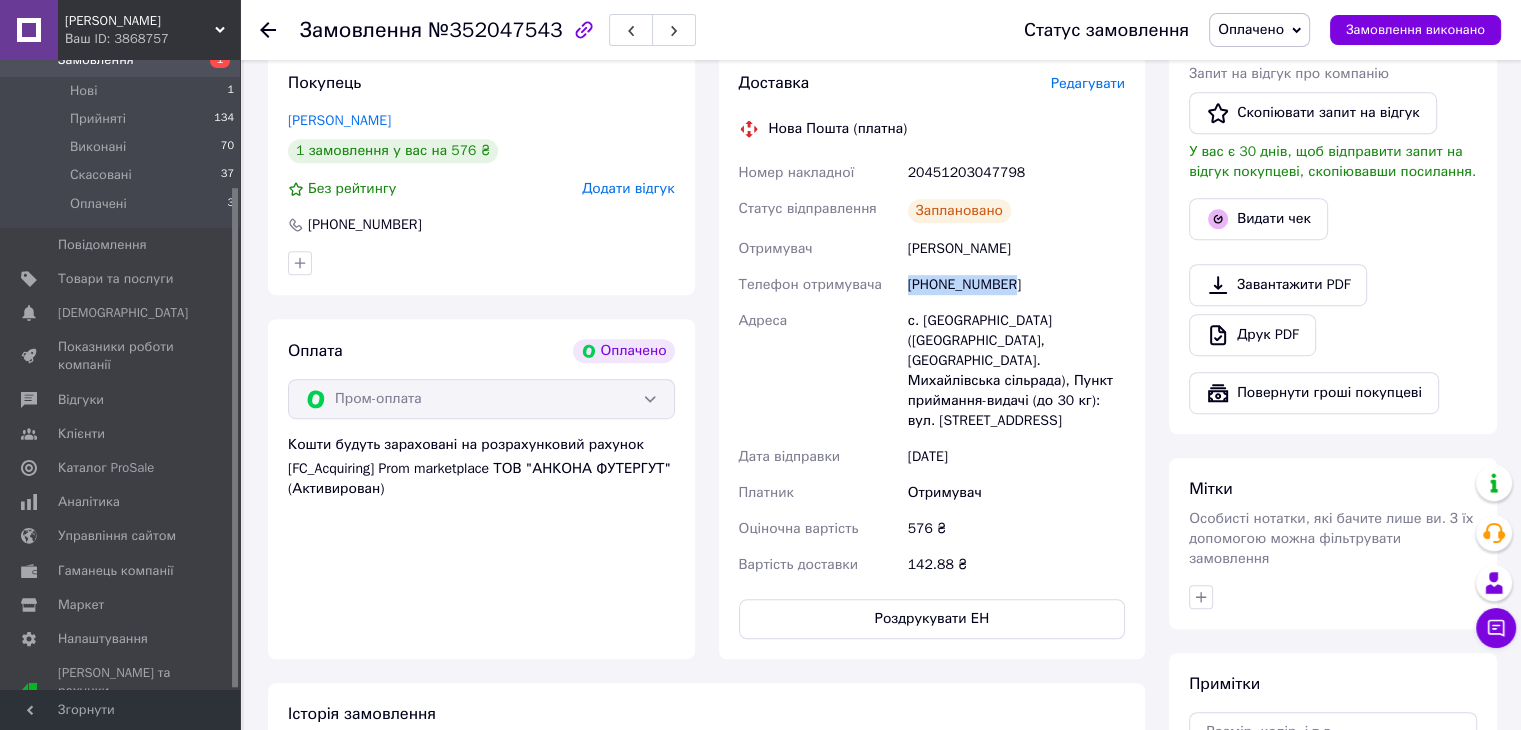 drag, startPoint x: 1035, startPoint y: 285, endPoint x: 905, endPoint y: 291, distance: 130.13838 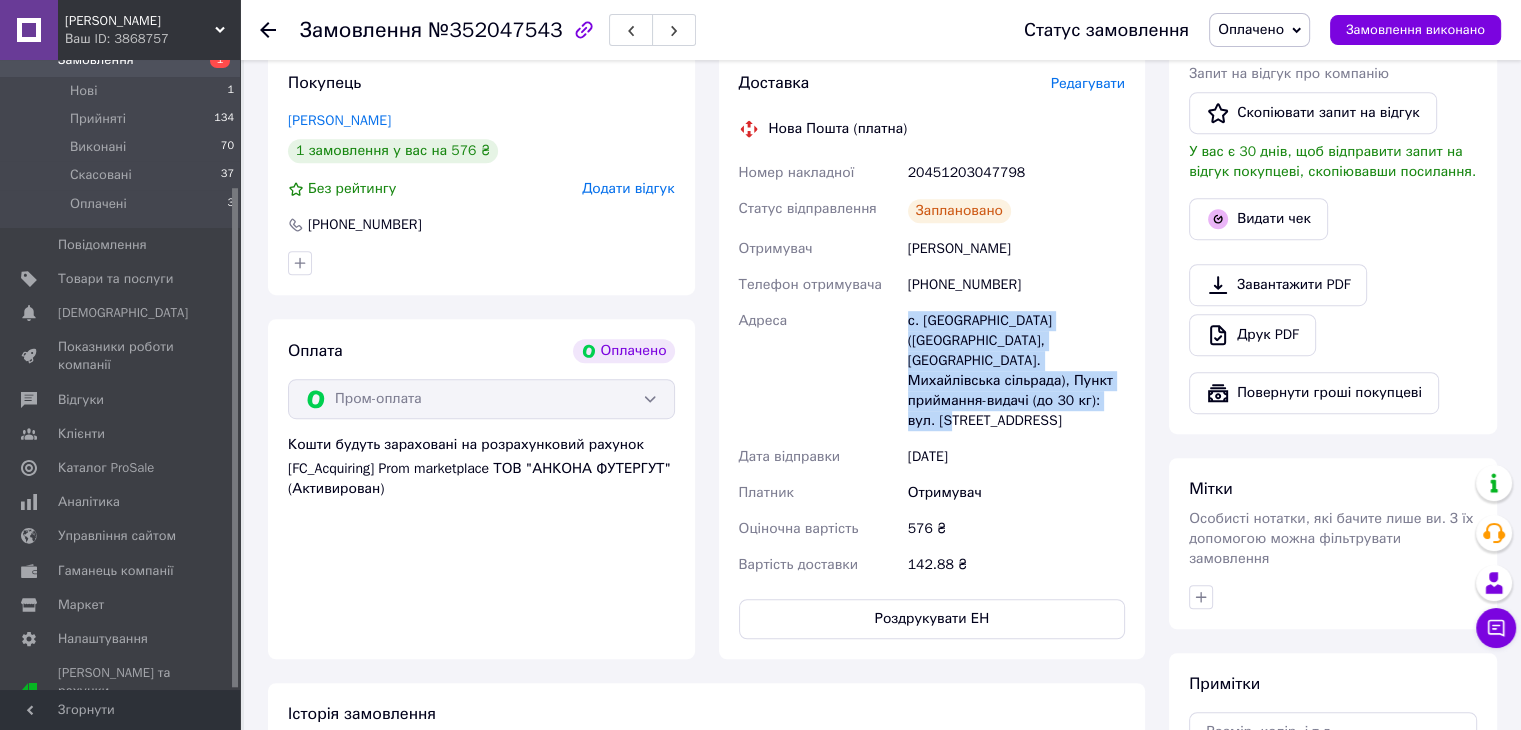 drag, startPoint x: 1017, startPoint y: 413, endPoint x: 902, endPoint y: 329, distance: 142.41138 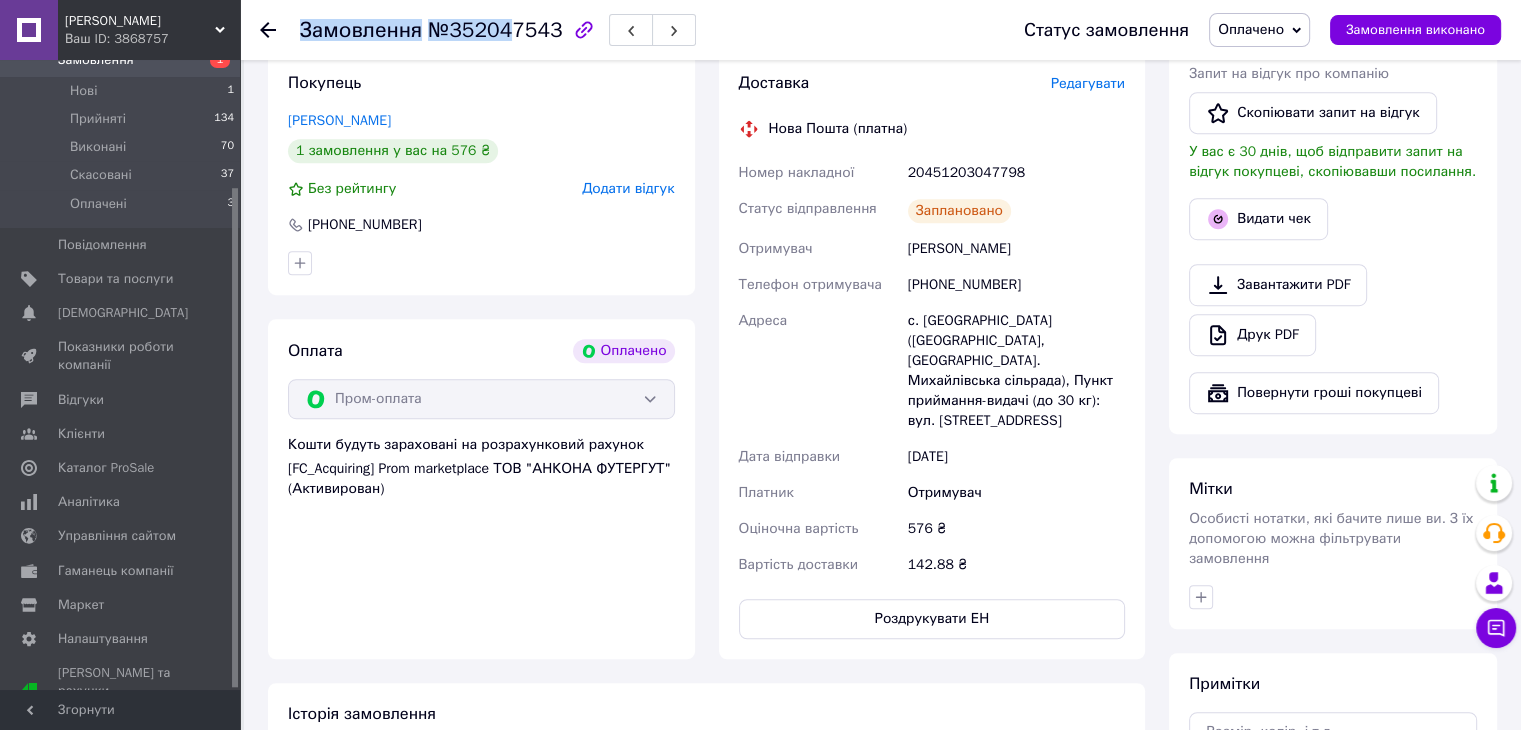 drag, startPoint x: 551, startPoint y: 26, endPoint x: 508, endPoint y: 33, distance: 43.56604 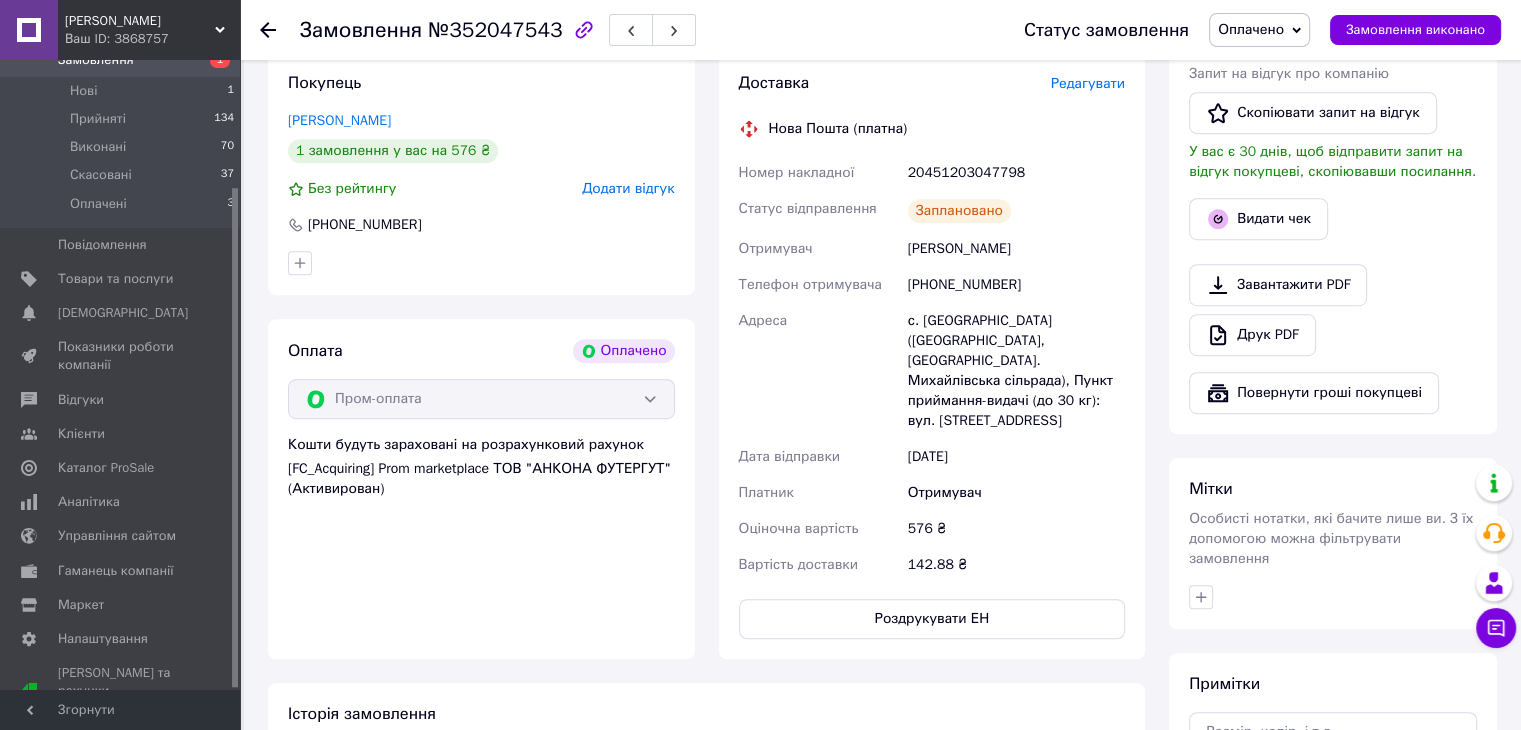 click on "Замовлення №352047543" at bounding box center [642, 30] 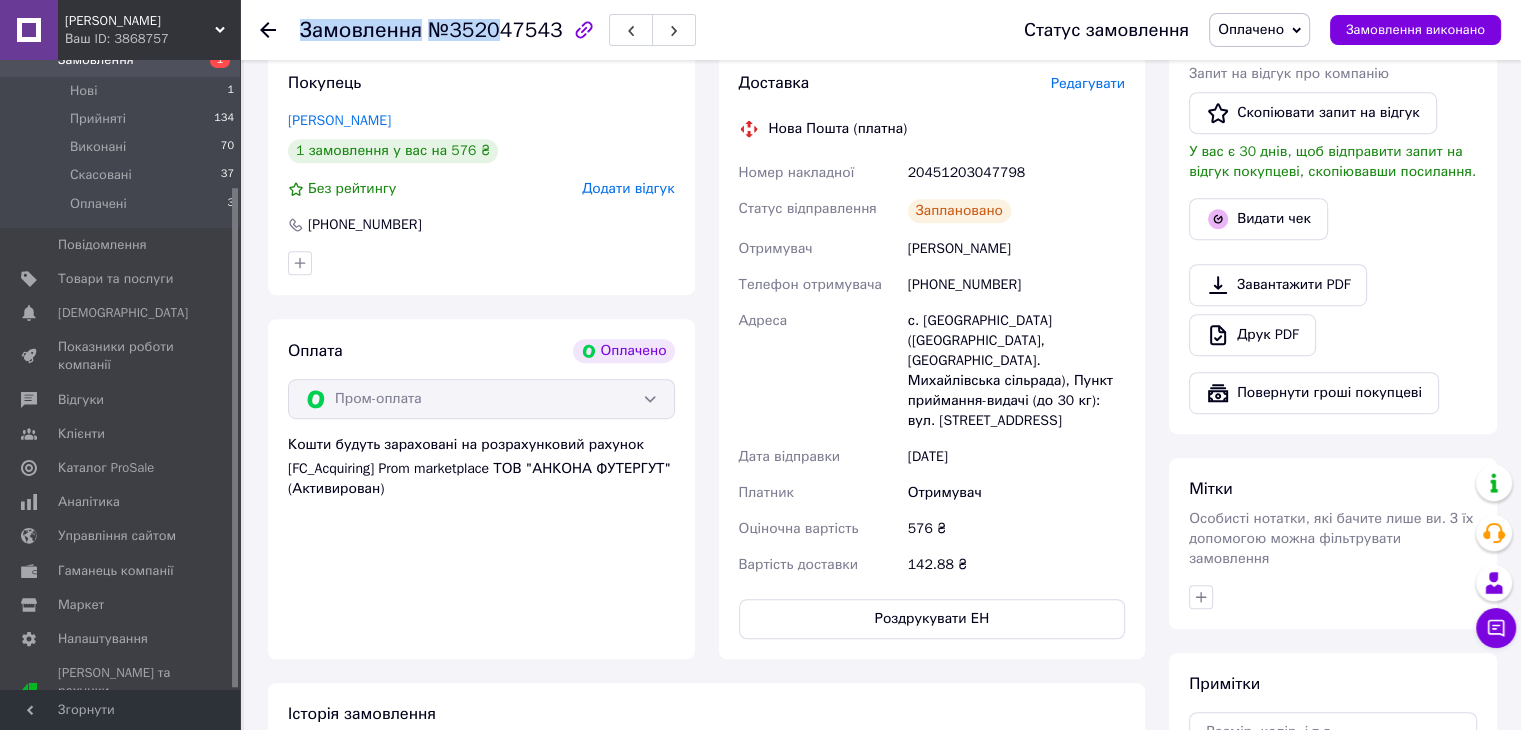drag, startPoint x: 549, startPoint y: 33, endPoint x: 496, endPoint y: 33, distance: 53 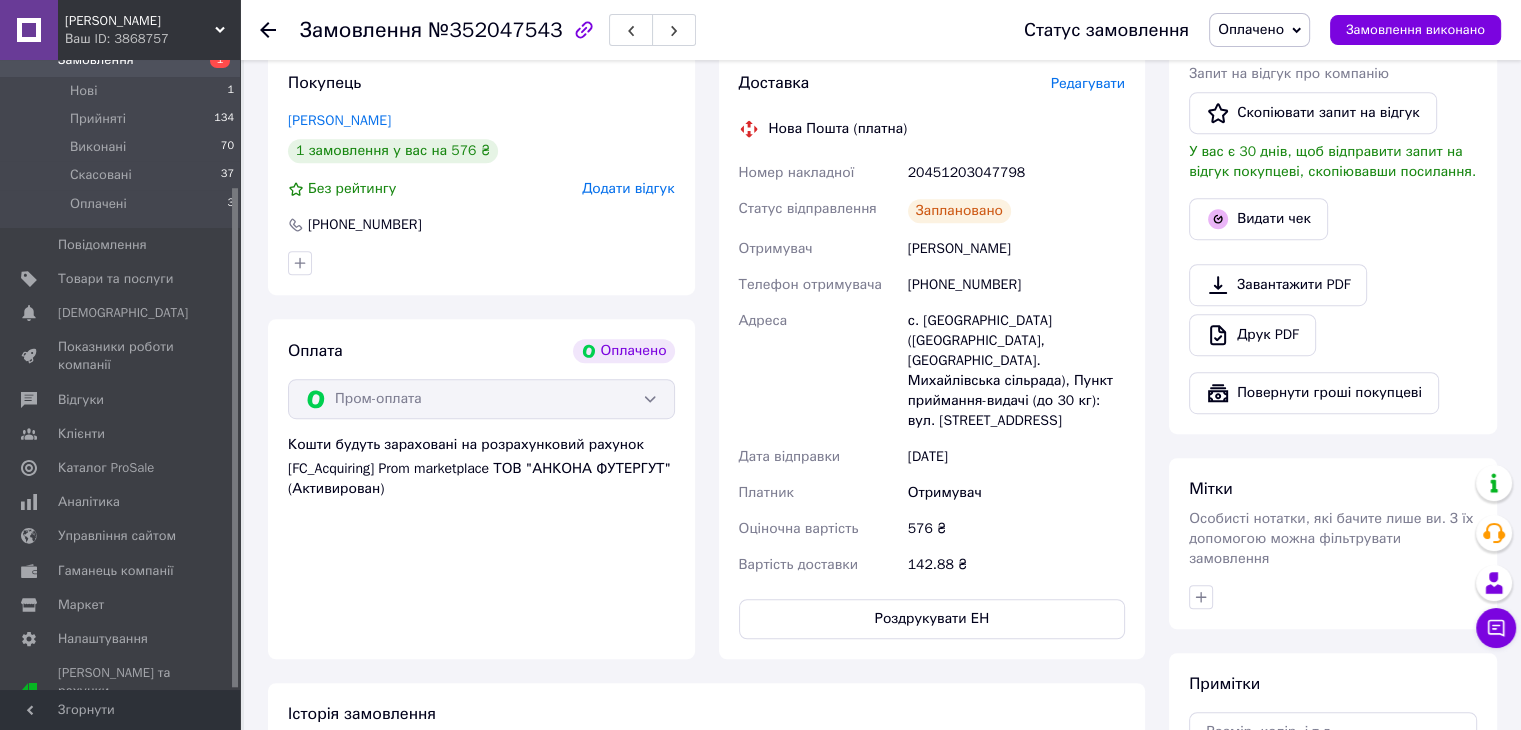 click on "Покупець Назаренко Любов 1 замовлення у вас на 576 ₴ Без рейтингу   Додати відгук +380668476456" at bounding box center [481, 173] 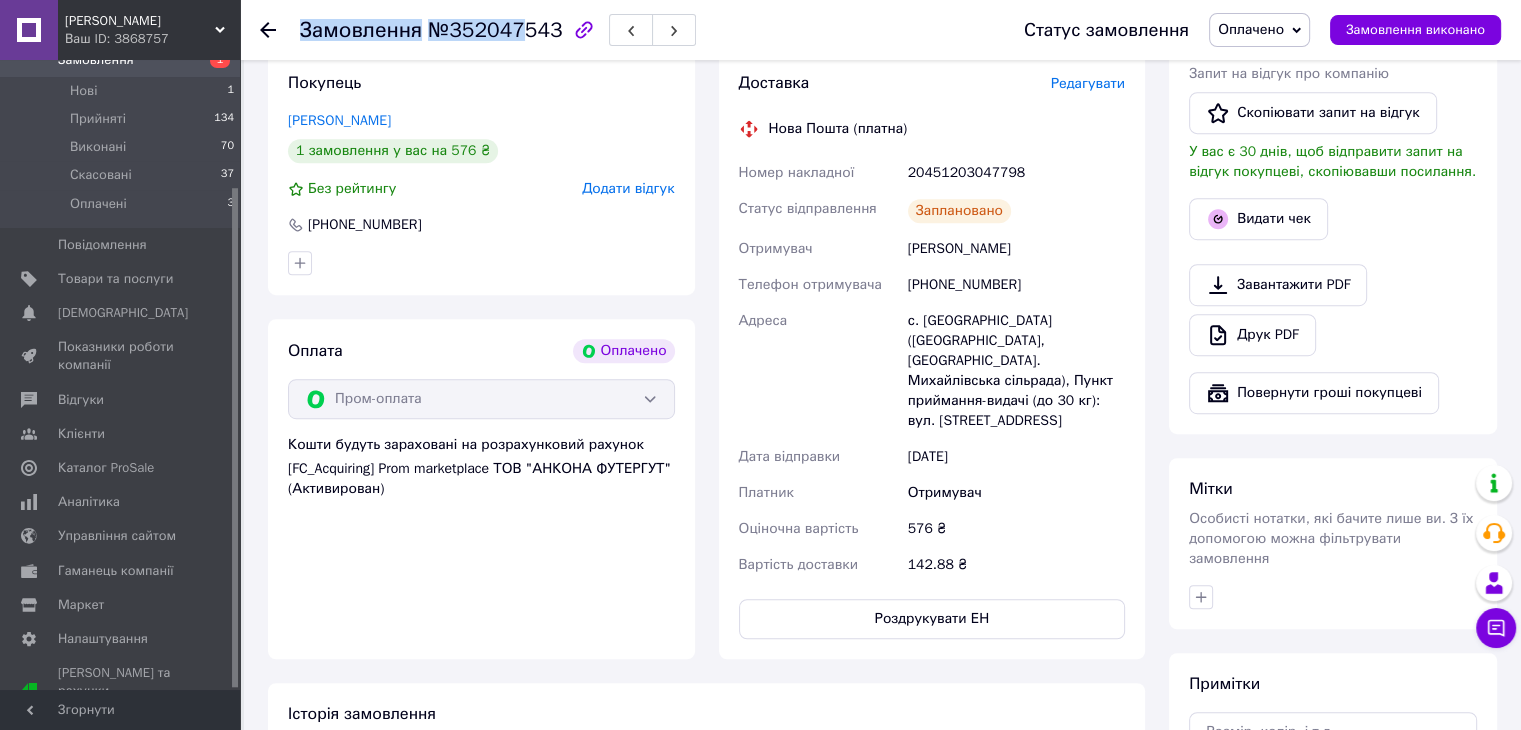 drag, startPoint x: 550, startPoint y: 38, endPoint x: 517, endPoint y: 33, distance: 33.37664 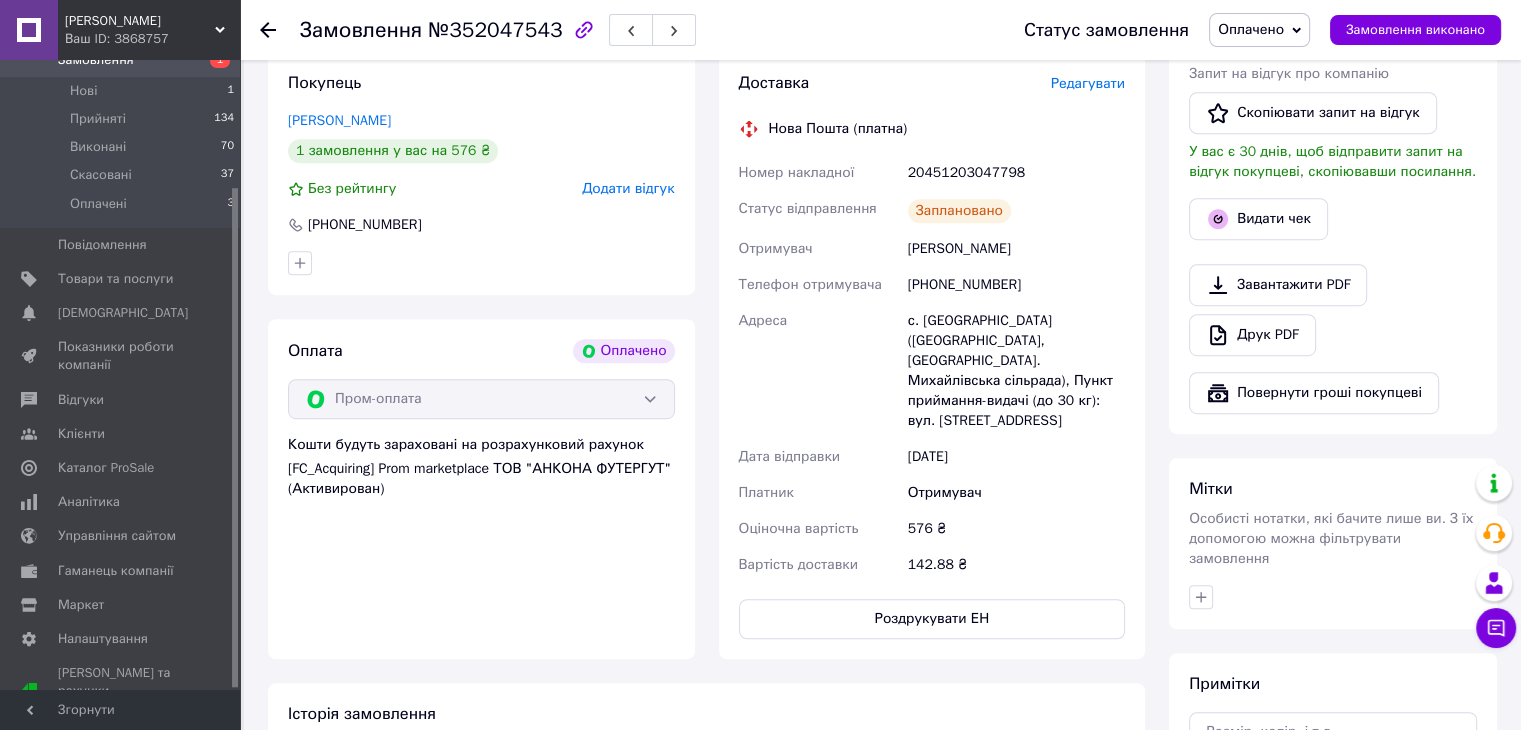 click on "Покупець Назаренко Любов 1 замовлення у вас на 576 ₴ Без рейтингу   Додати відгук +380668476456" at bounding box center [481, 173] 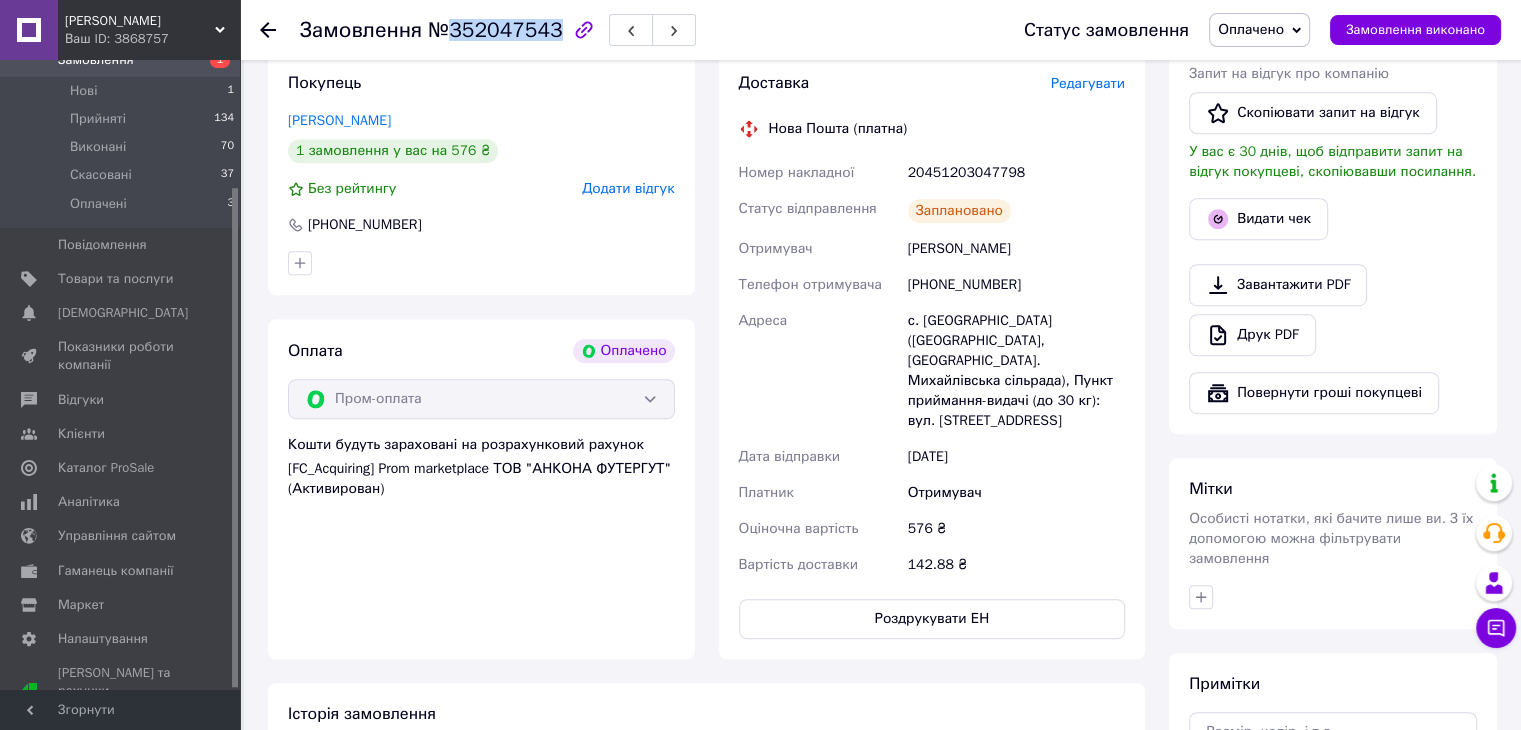drag, startPoint x: 448, startPoint y: 28, endPoint x: 546, endPoint y: 35, distance: 98.24968 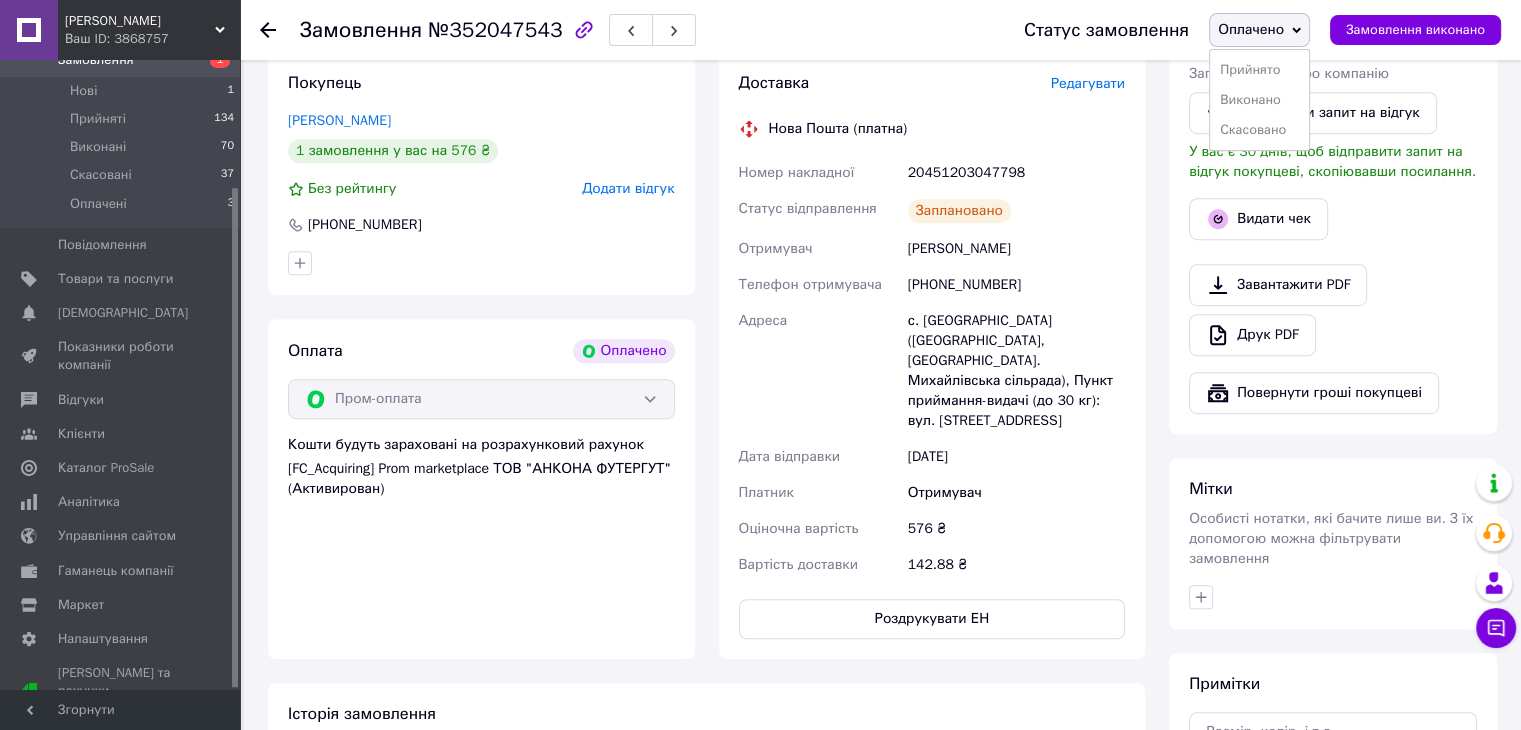 click on "Прийнято" at bounding box center (1259, 70) 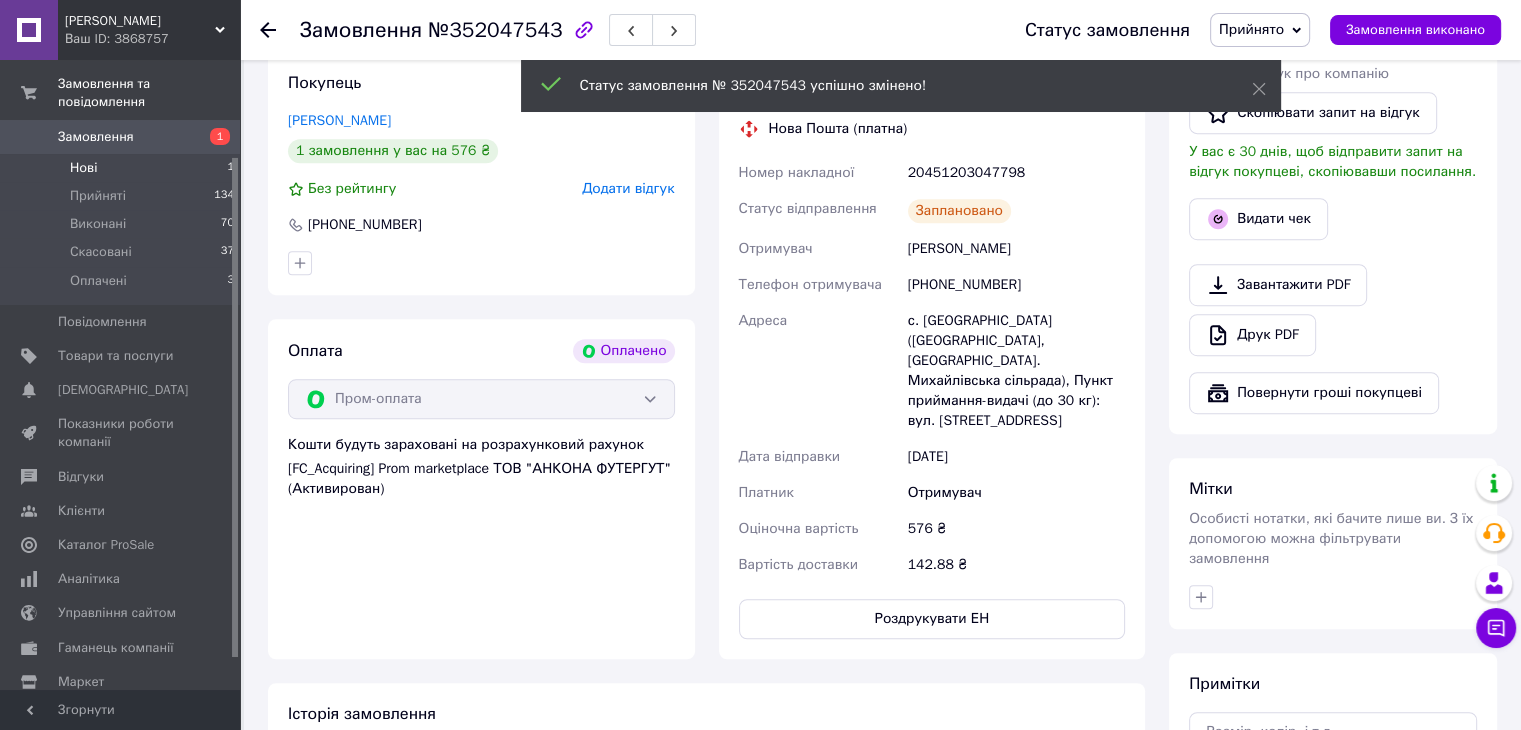 scroll, scrollTop: 0, scrollLeft: 0, axis: both 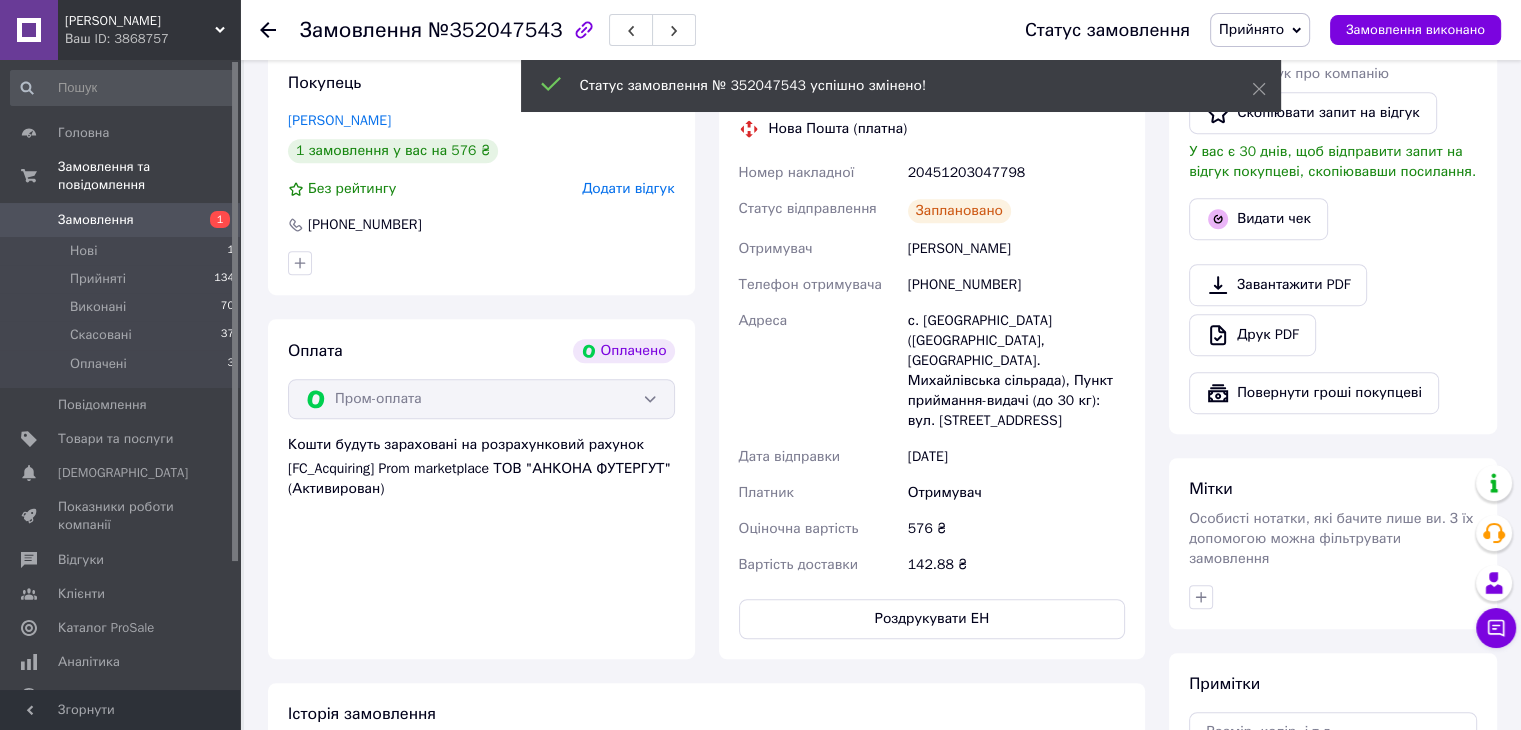 click on "Замовлення" at bounding box center [96, 220] 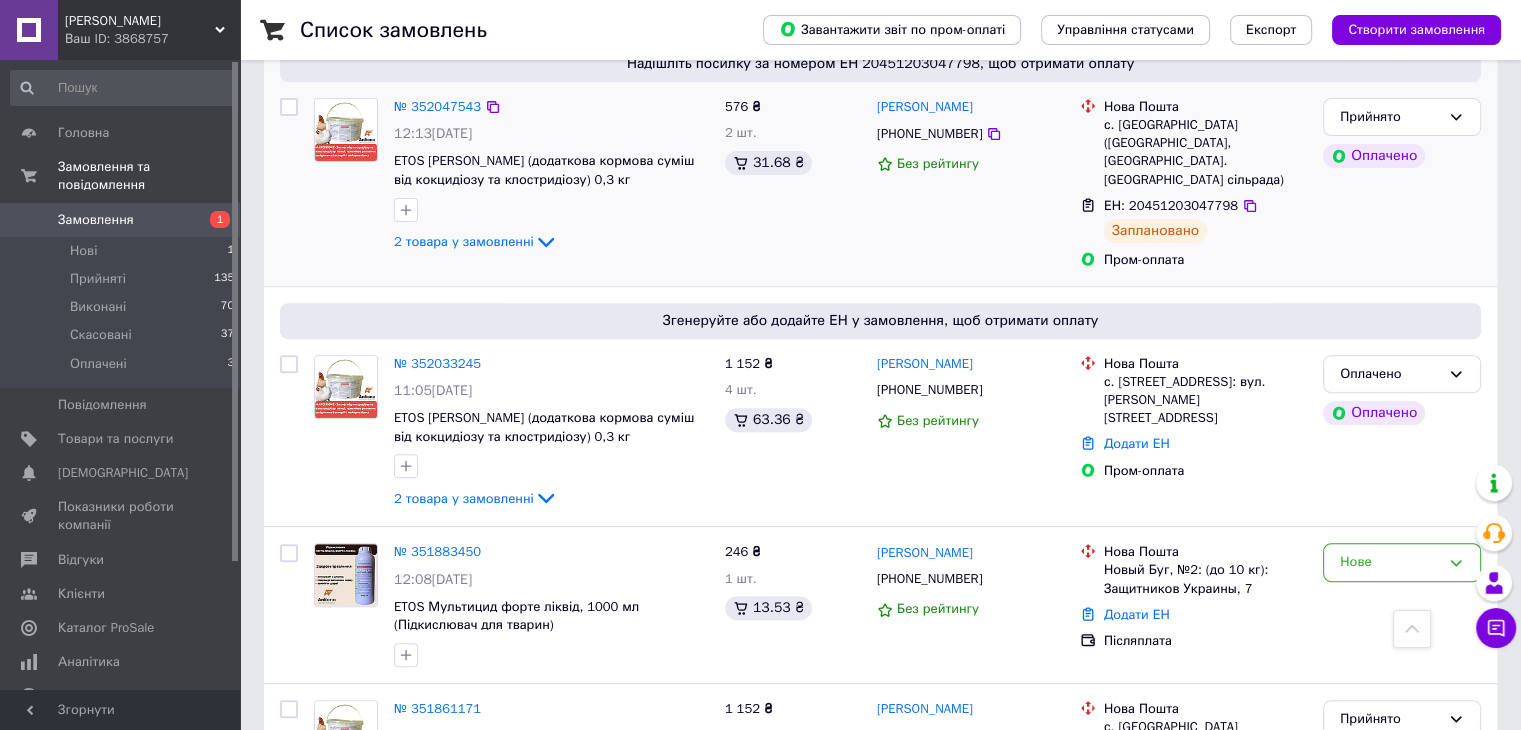 scroll, scrollTop: 700, scrollLeft: 0, axis: vertical 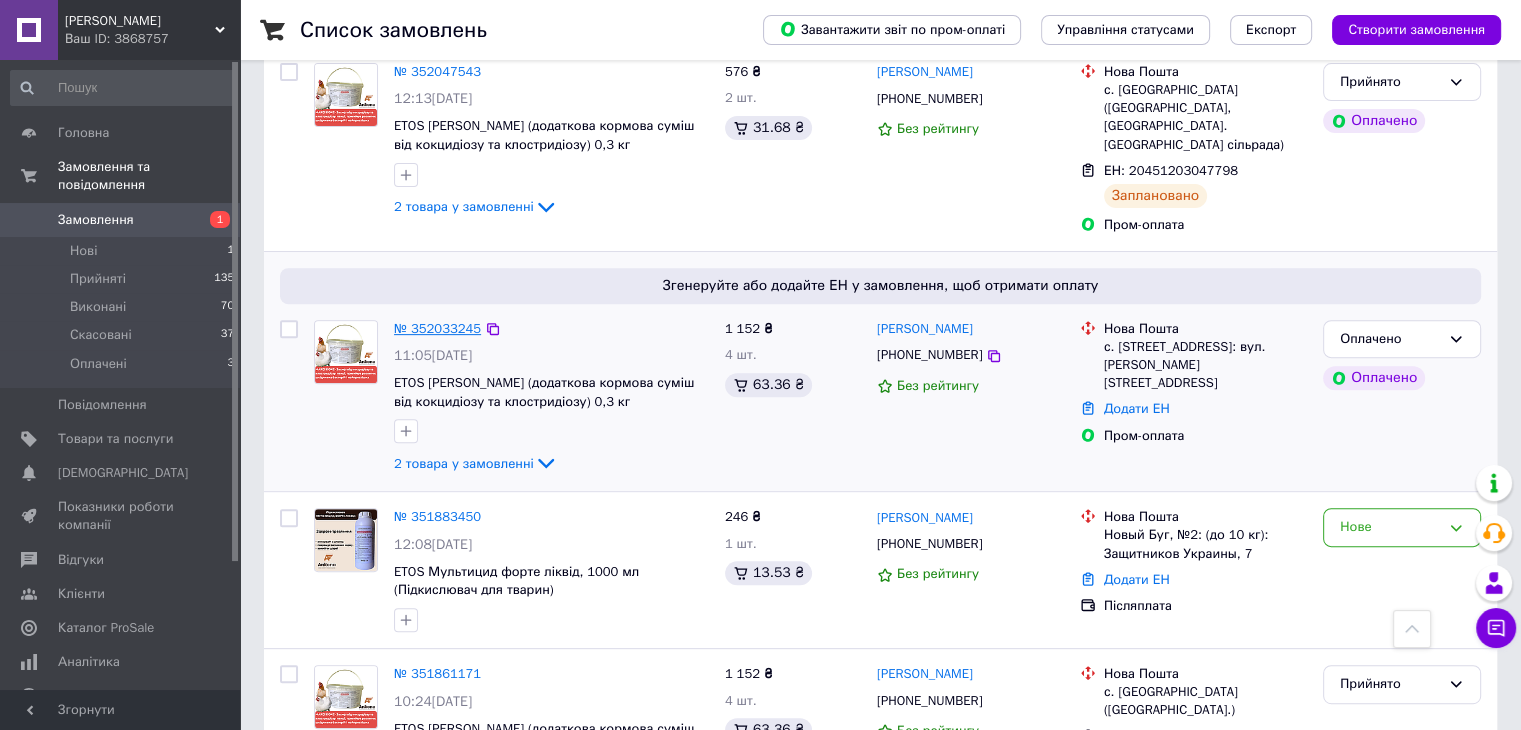 click on "№ 352033245" at bounding box center [437, 328] 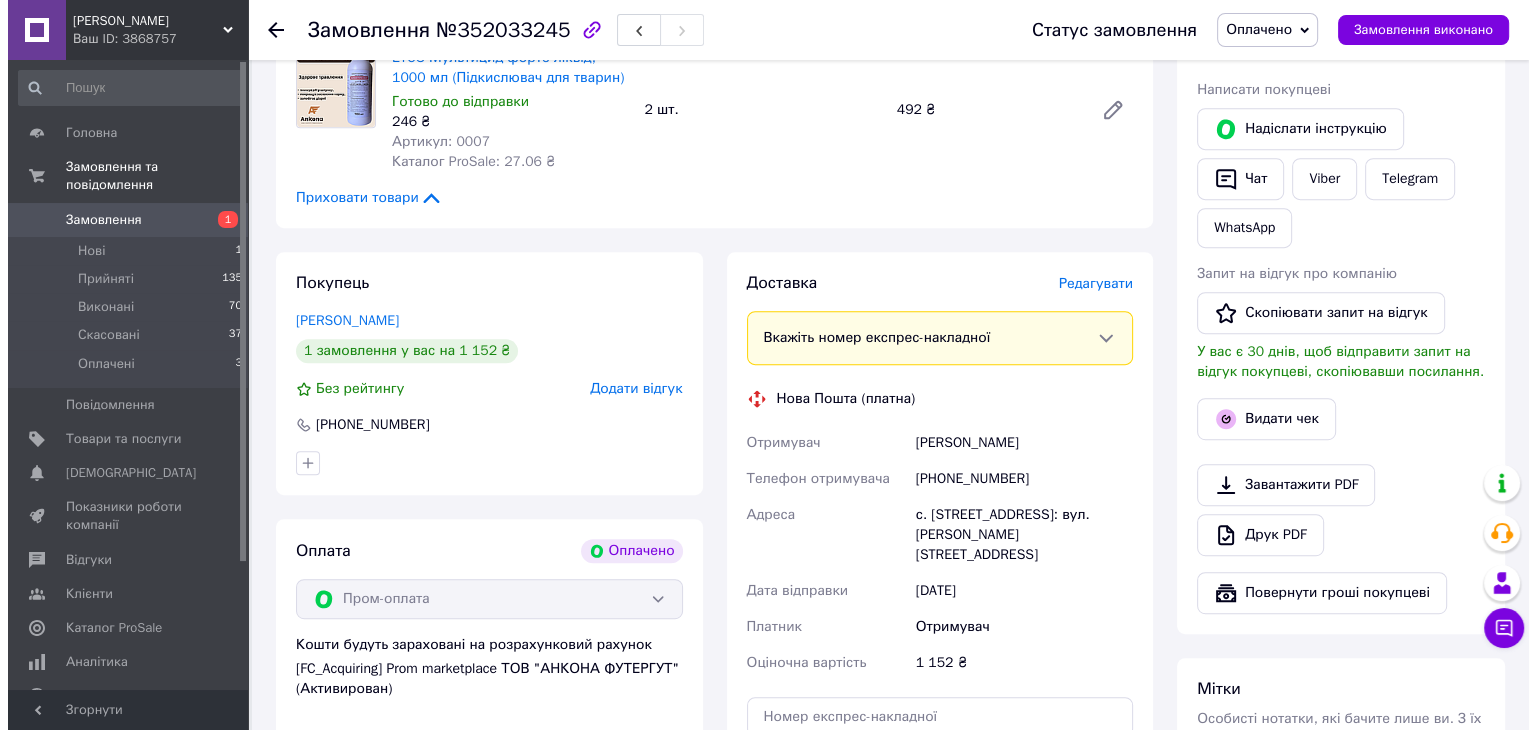 scroll, scrollTop: 1000, scrollLeft: 0, axis: vertical 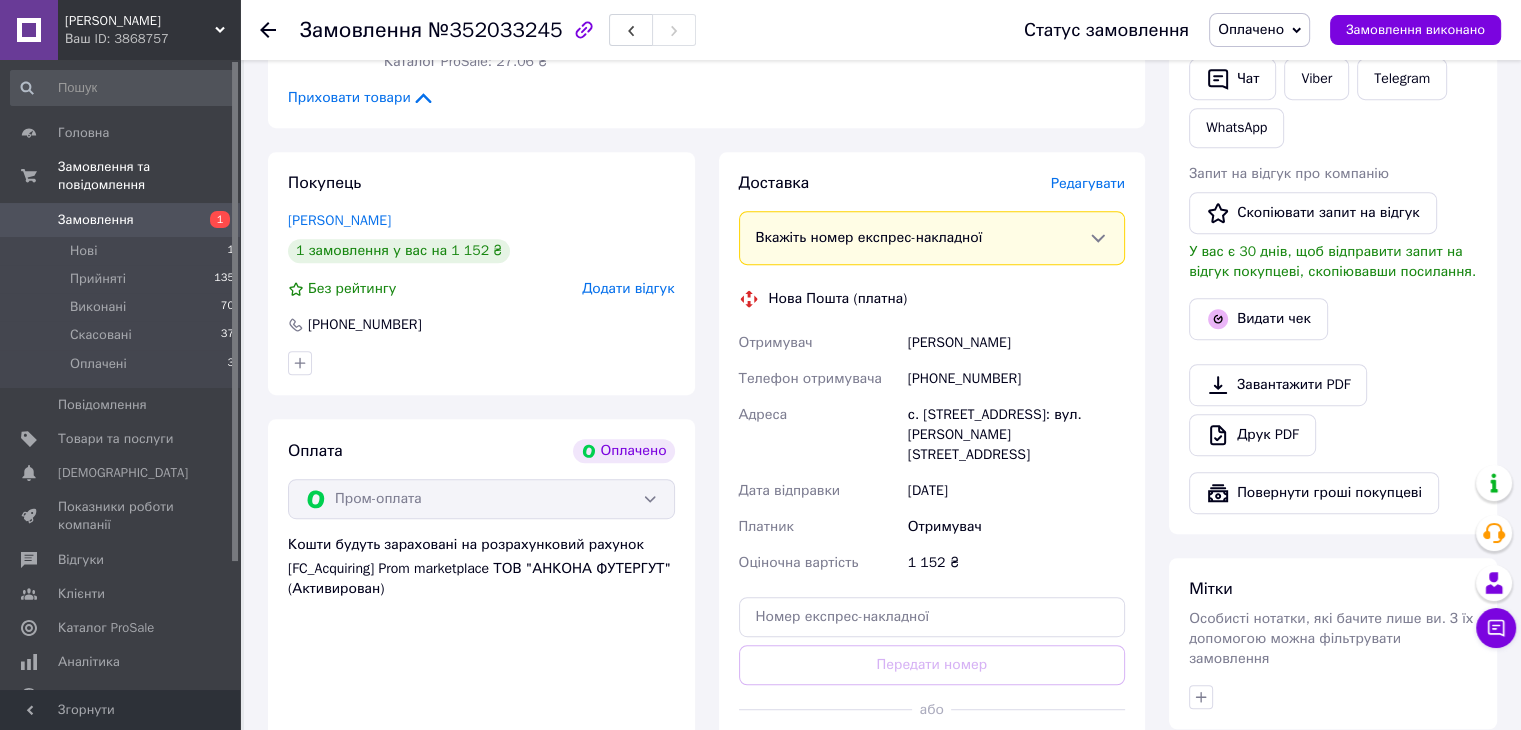 click on "Редагувати" at bounding box center [1088, 183] 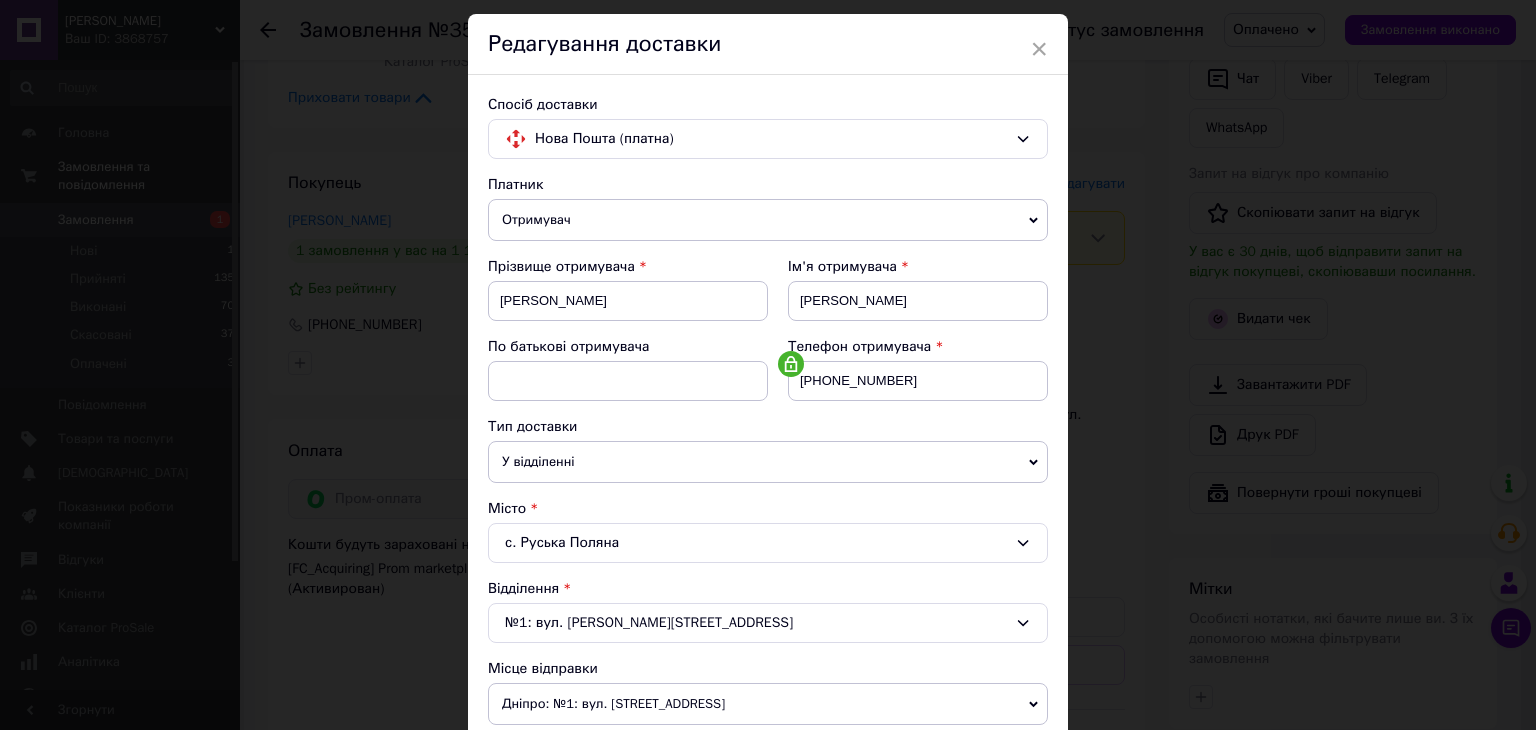 scroll, scrollTop: 200, scrollLeft: 0, axis: vertical 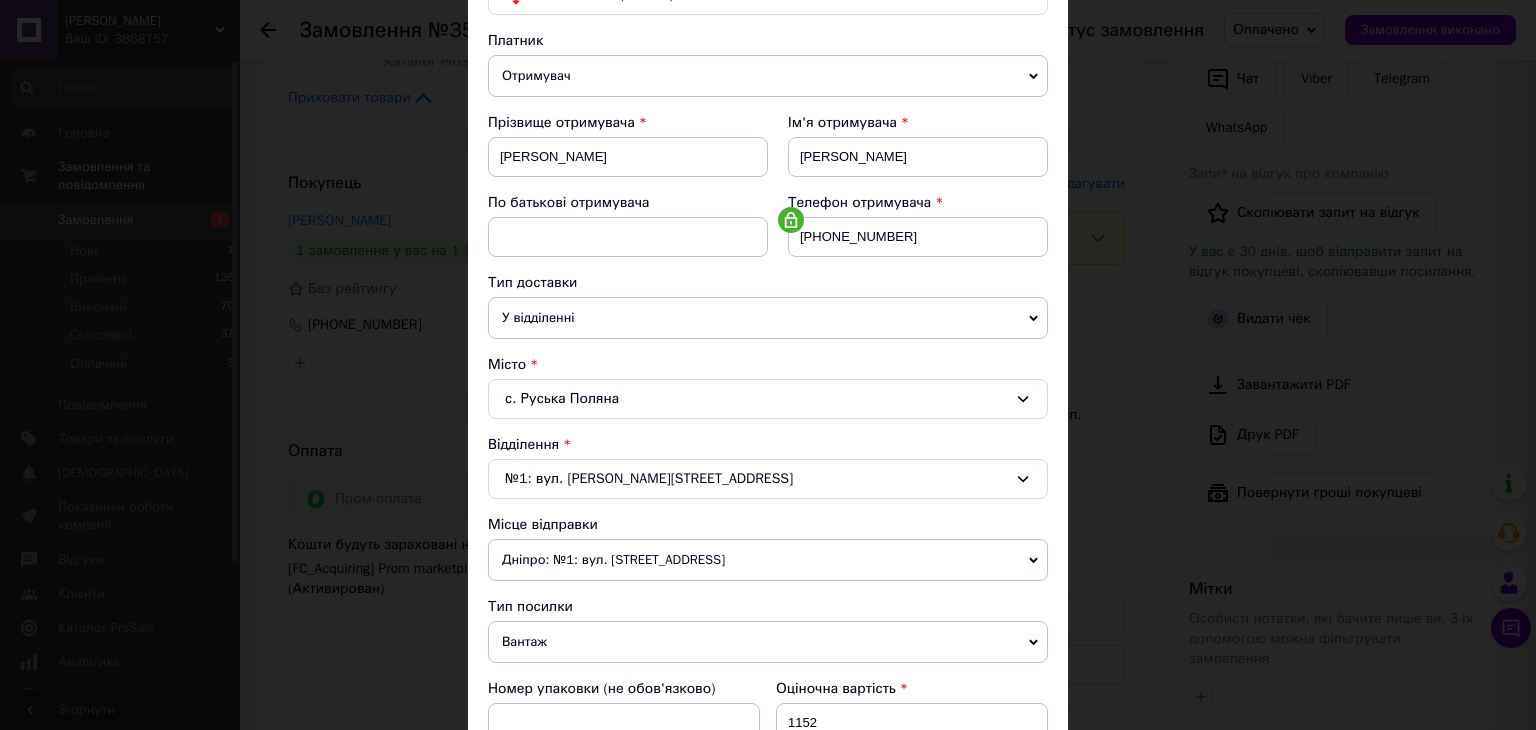 click on "Дніпро: №1: вул. Сонячна Набережна, 114" at bounding box center (768, 560) 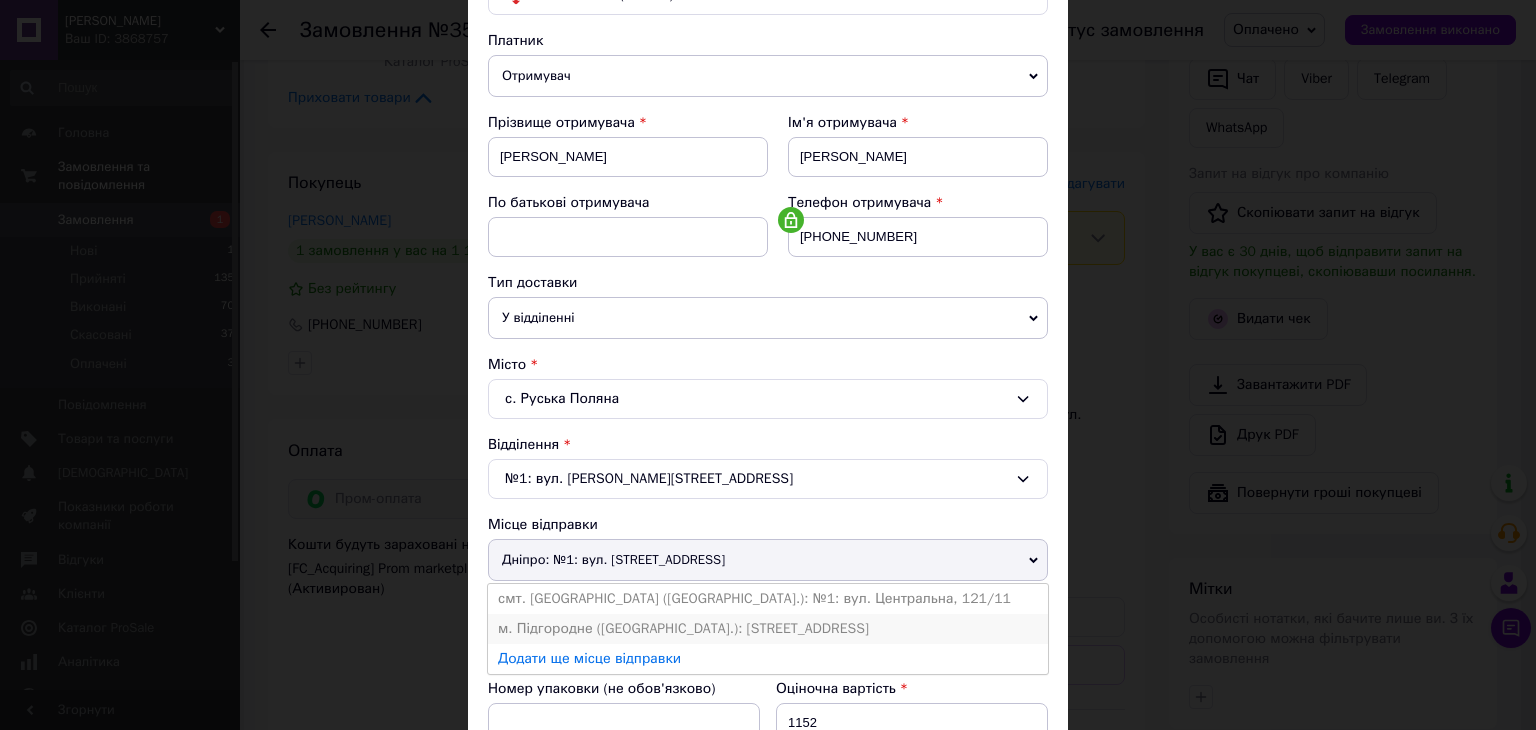 click on "м. Підгородне (Дніпропетровська обл.): Комплексна вул. д.53" at bounding box center (768, 629) 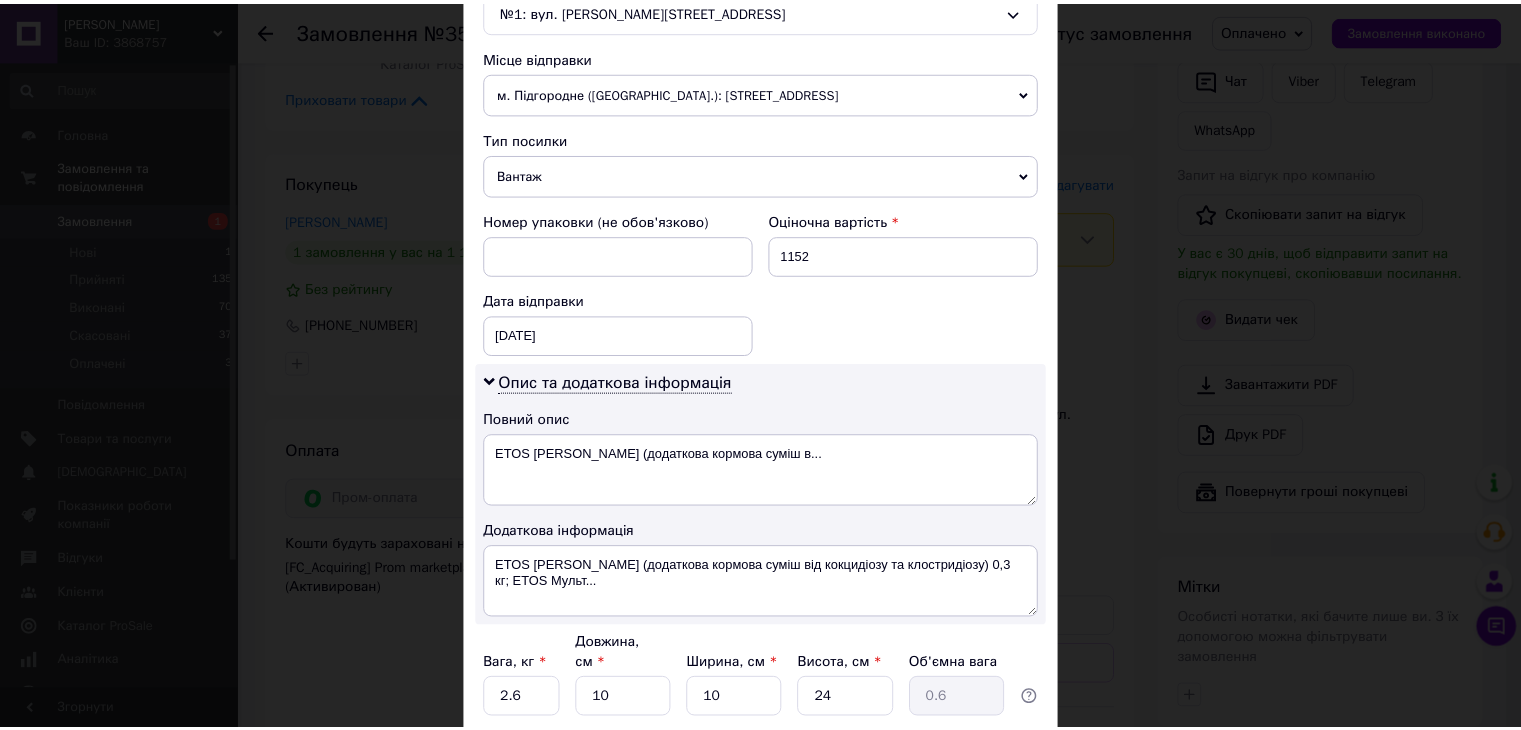 scroll, scrollTop: 800, scrollLeft: 0, axis: vertical 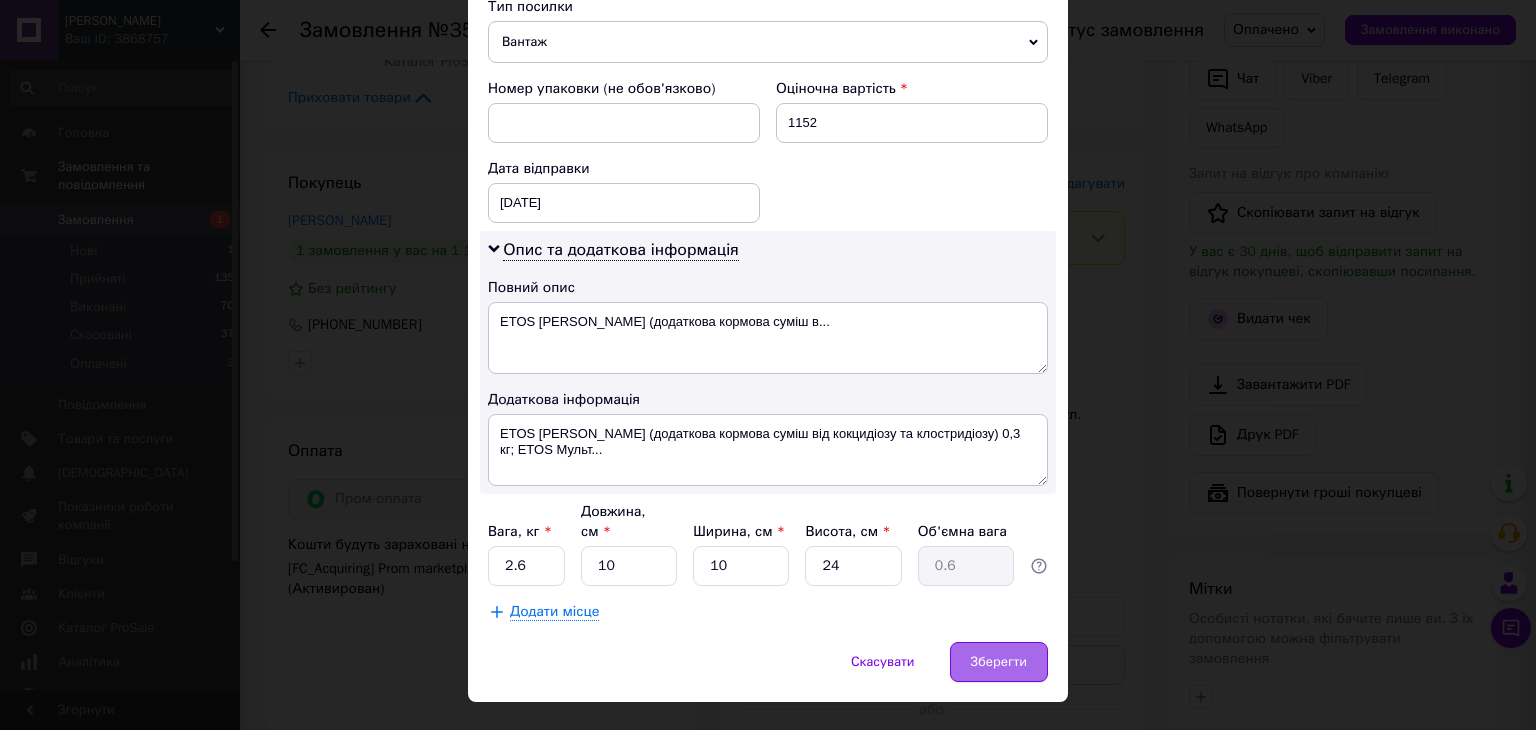 click on "Зберегти" at bounding box center [999, 662] 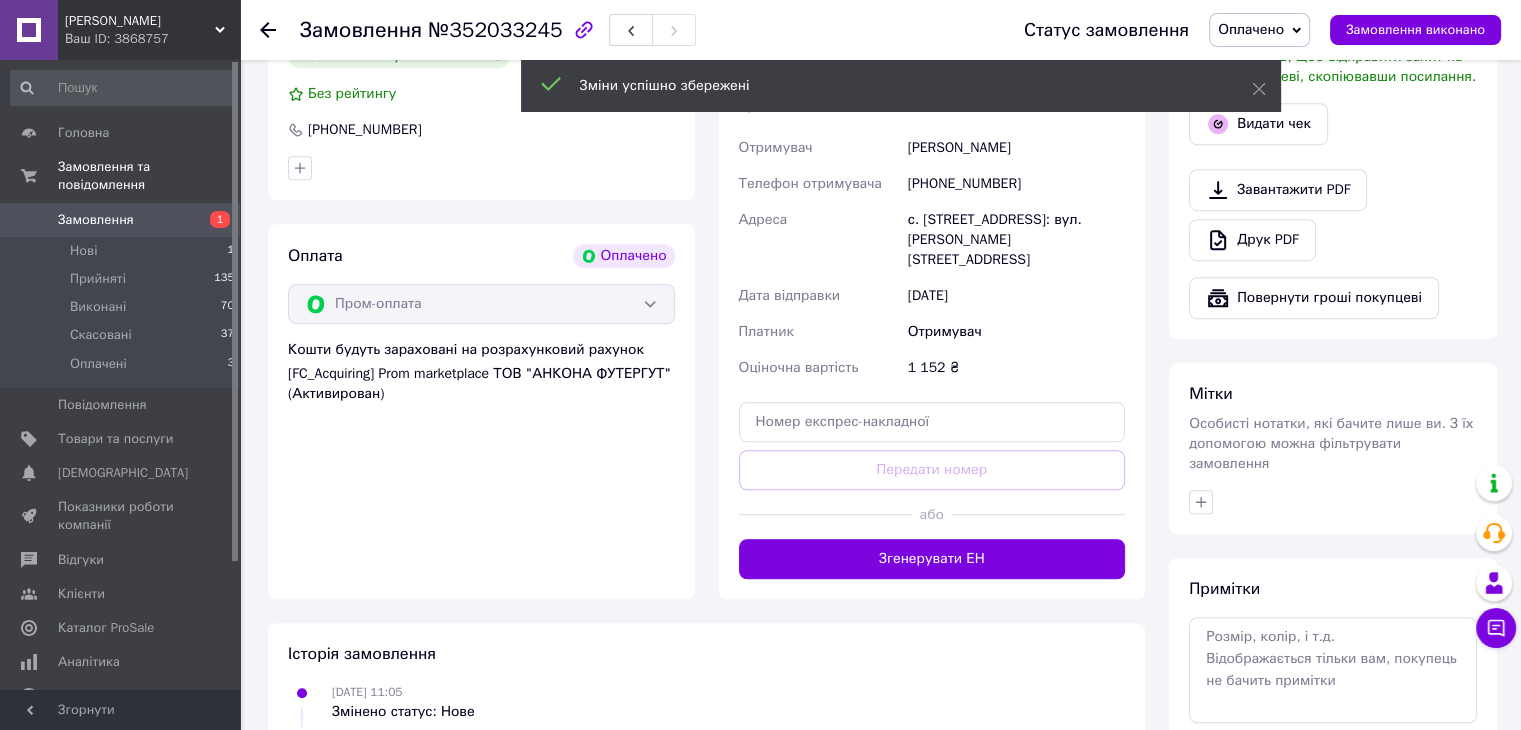 scroll, scrollTop: 1200, scrollLeft: 0, axis: vertical 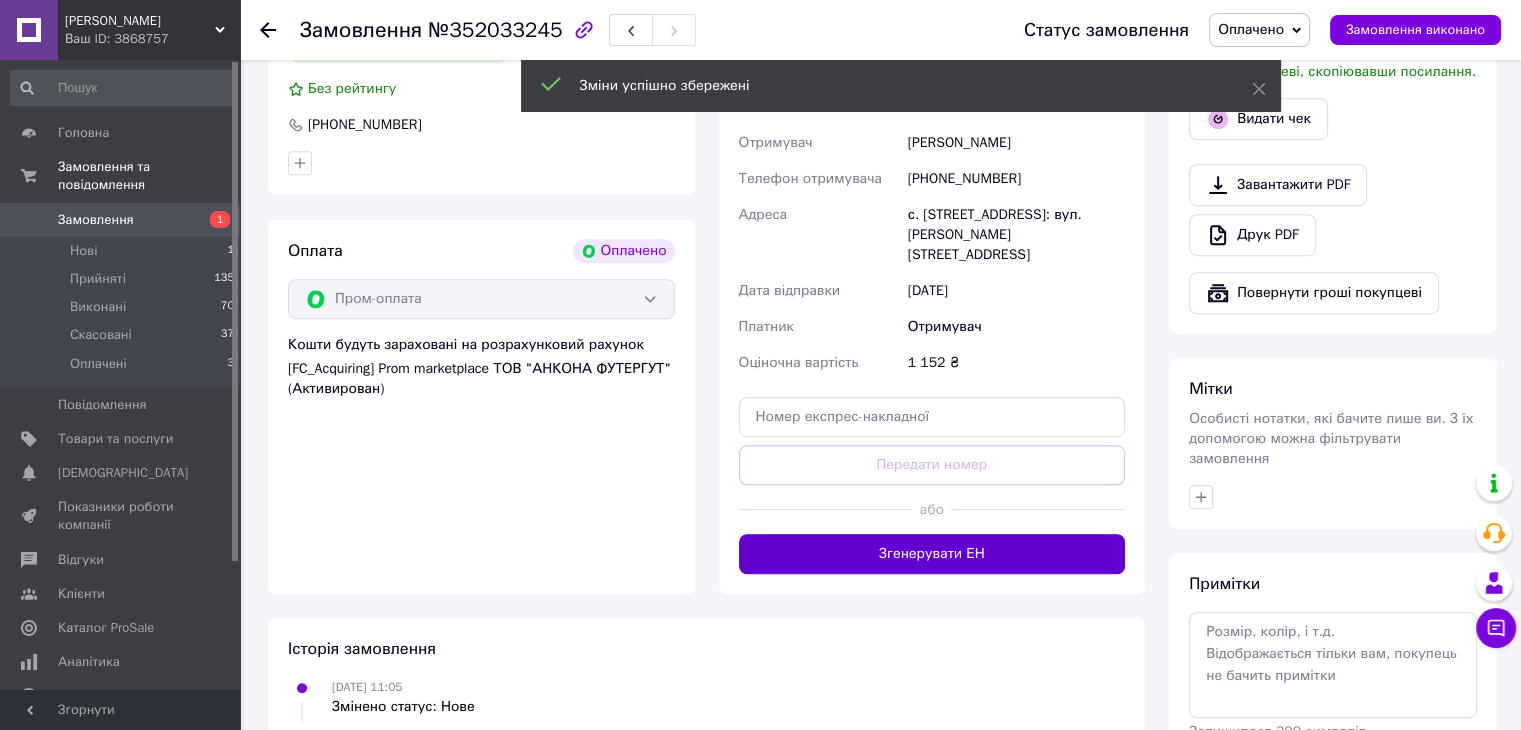 click on "Згенерувати ЕН" at bounding box center (932, 554) 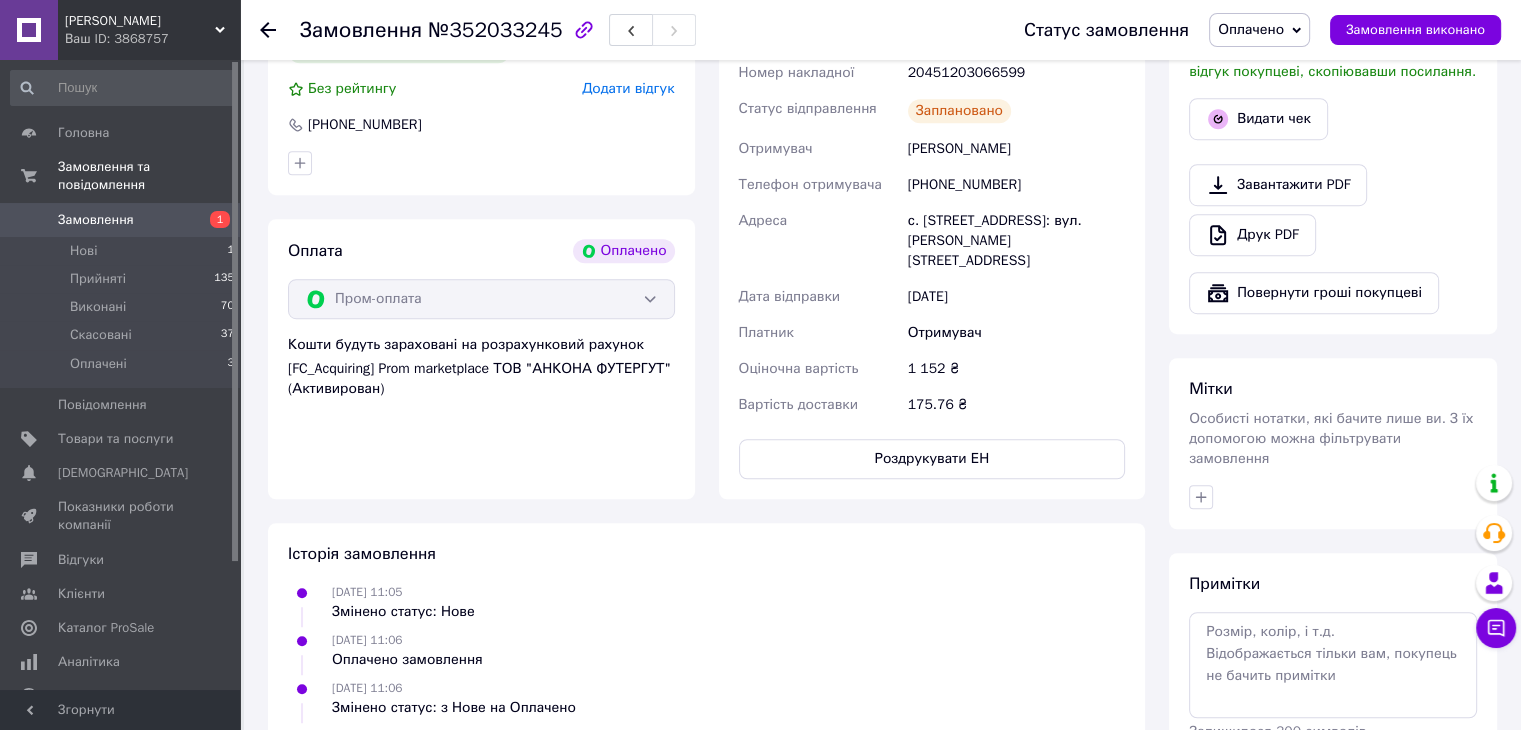 scroll, scrollTop: 1000, scrollLeft: 0, axis: vertical 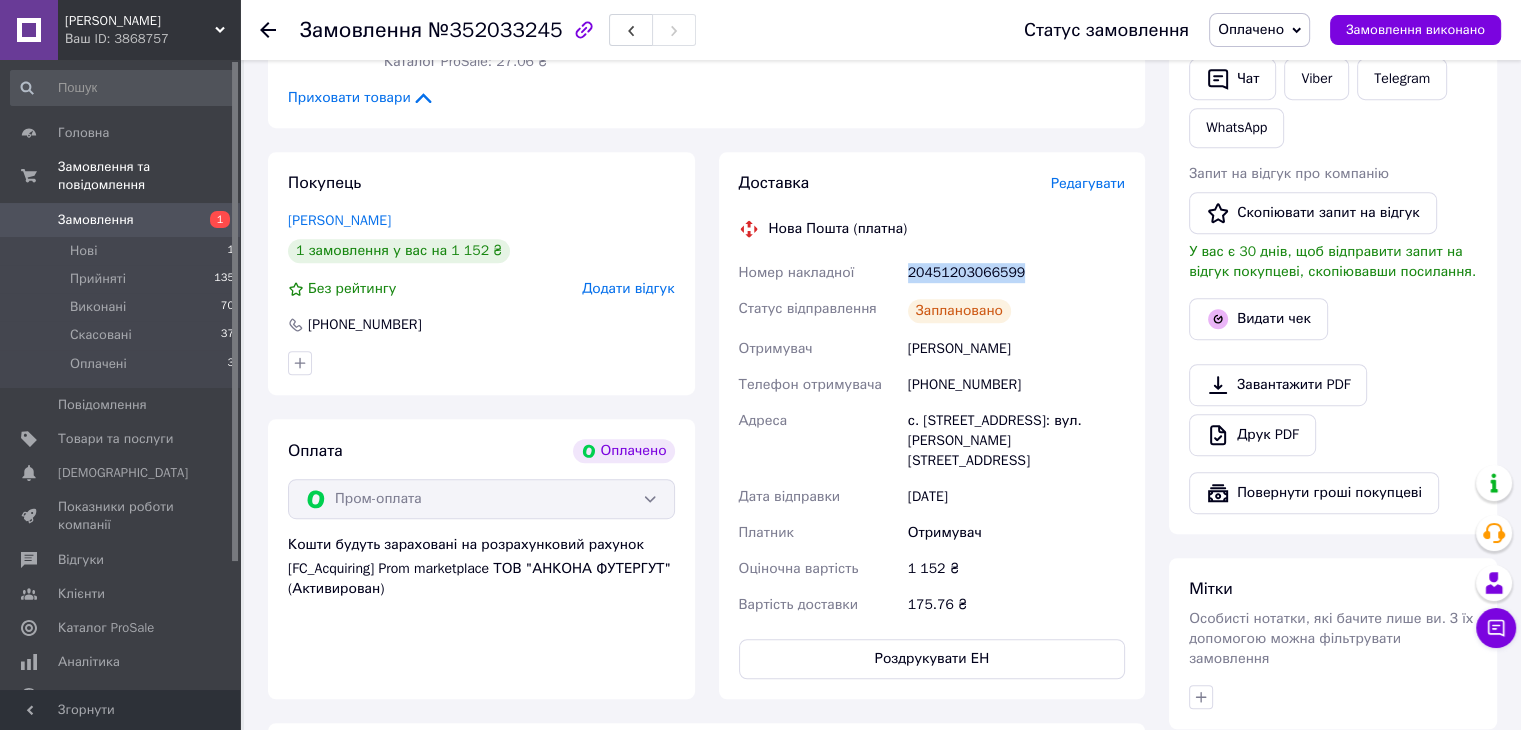 drag, startPoint x: 1021, startPoint y: 273, endPoint x: 900, endPoint y: 289, distance: 122.05327 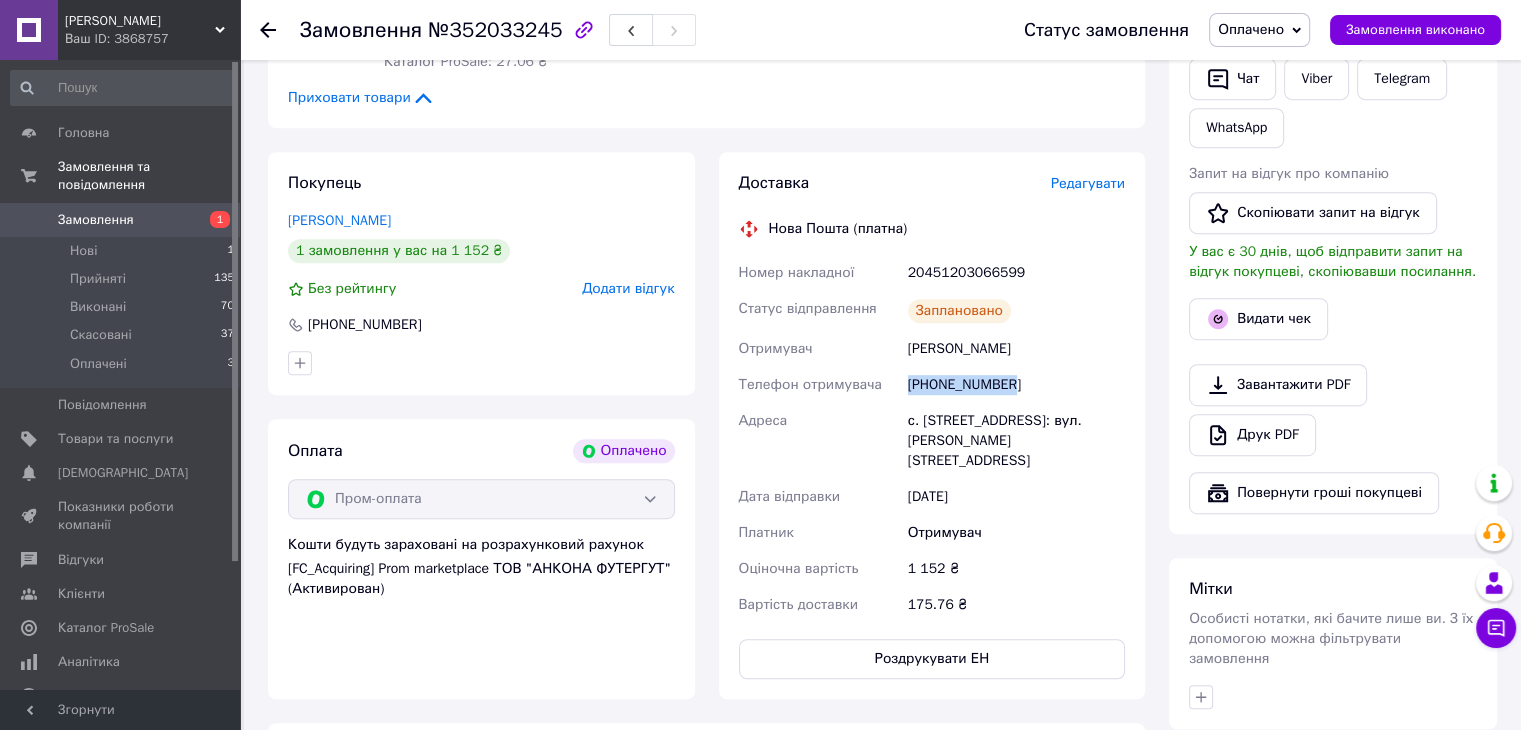 drag, startPoint x: 1044, startPoint y: 390, endPoint x: 908, endPoint y: 391, distance: 136.00368 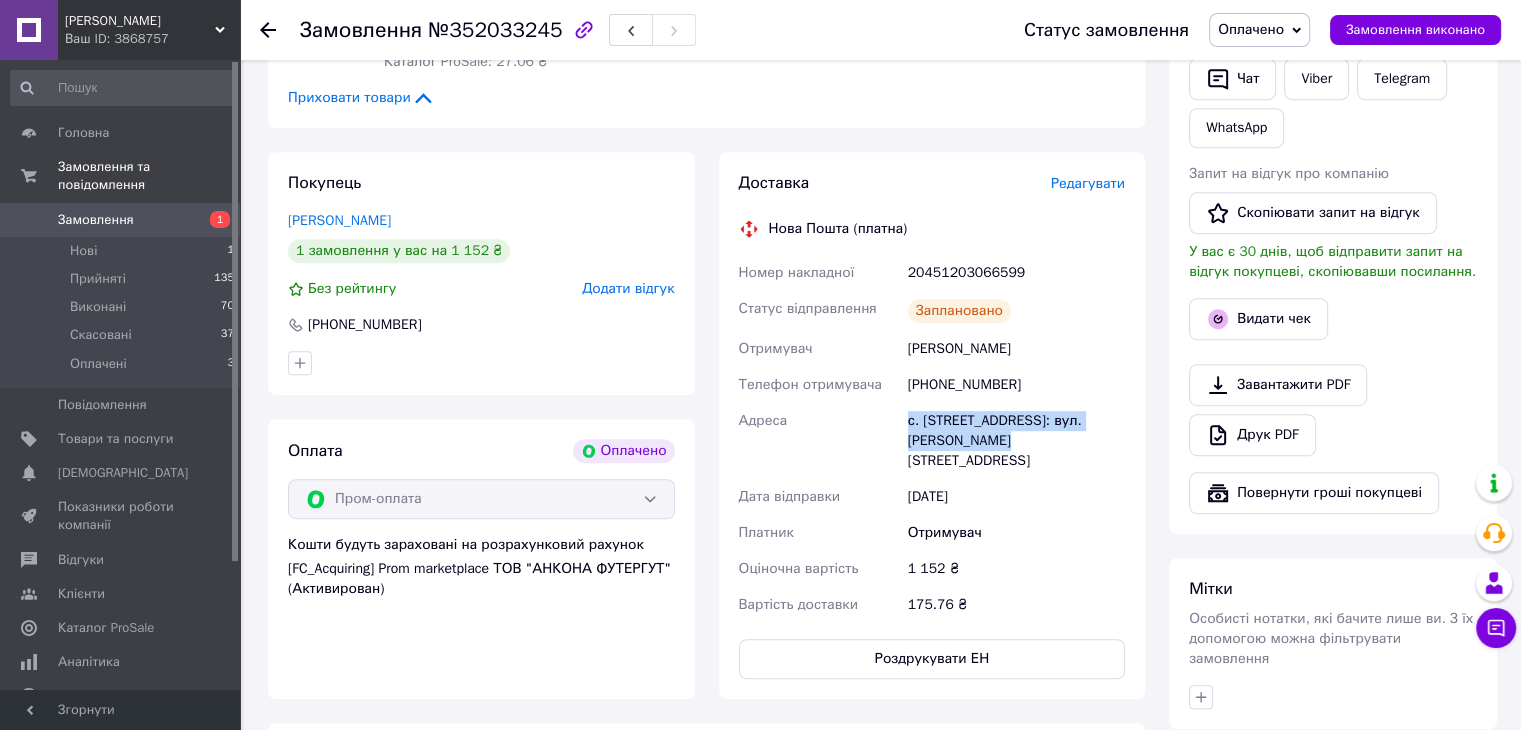 drag, startPoint x: 1008, startPoint y: 439, endPoint x: 896, endPoint y: 409, distance: 115.948265 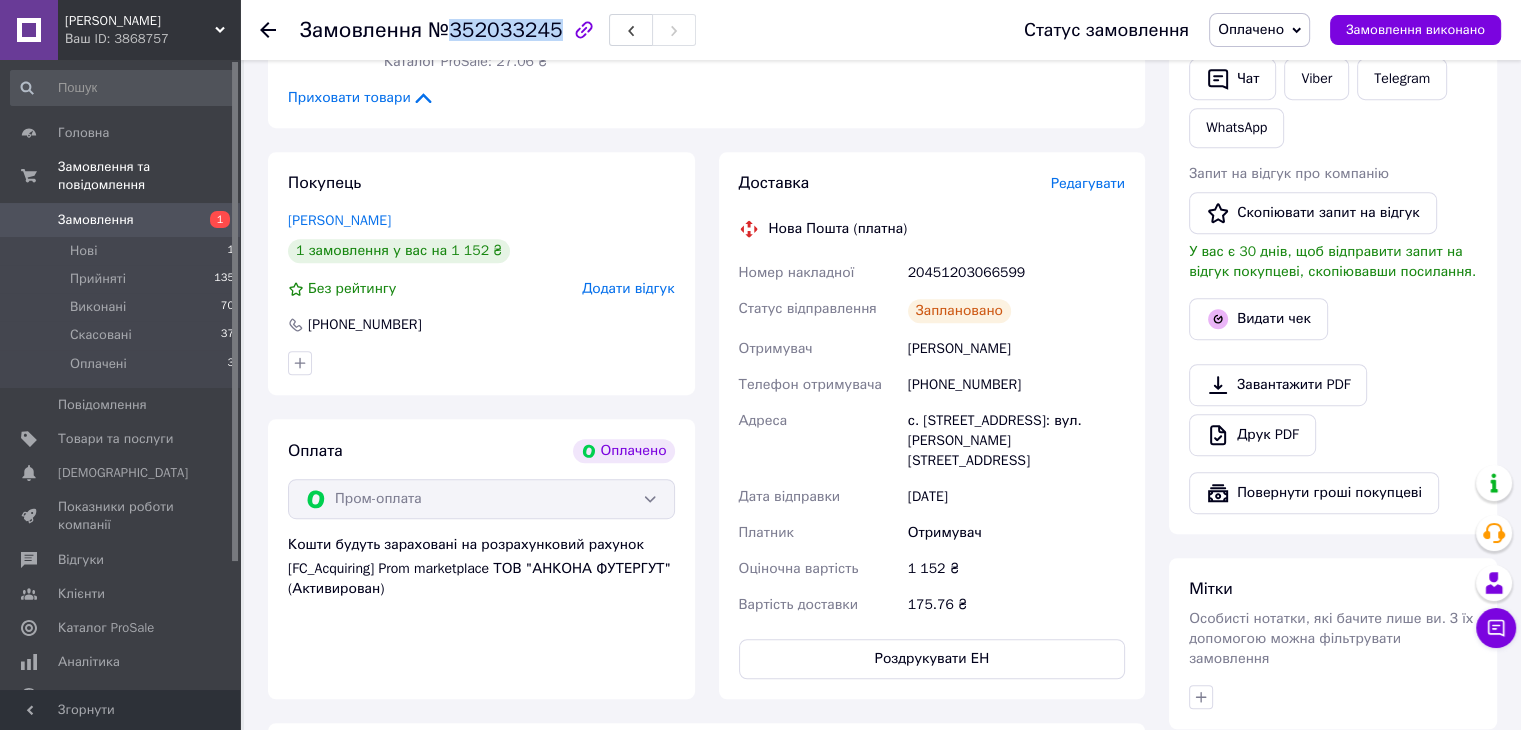 drag, startPoint x: 449, startPoint y: 28, endPoint x: 544, endPoint y: 31, distance: 95.047356 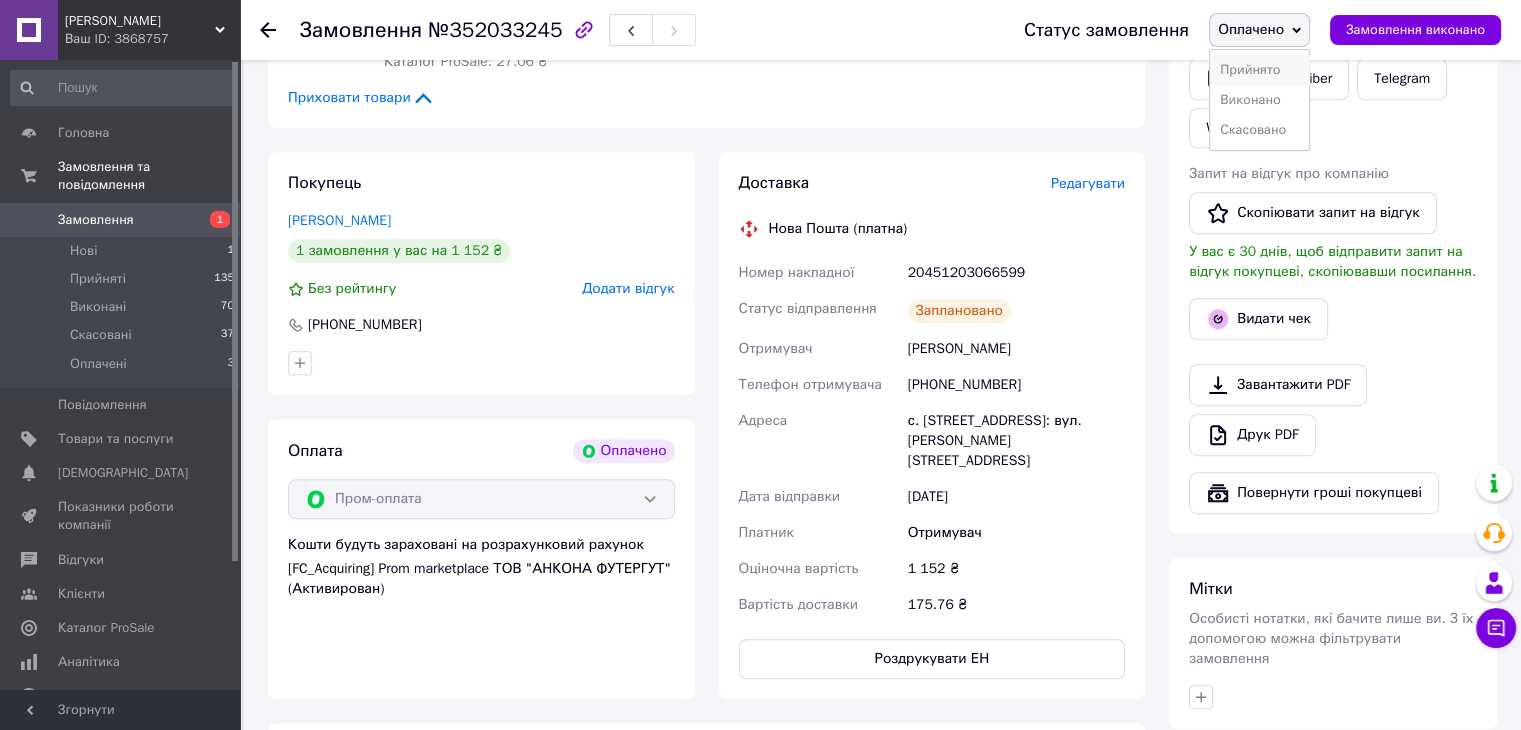 click on "Прийнято" at bounding box center [1259, 70] 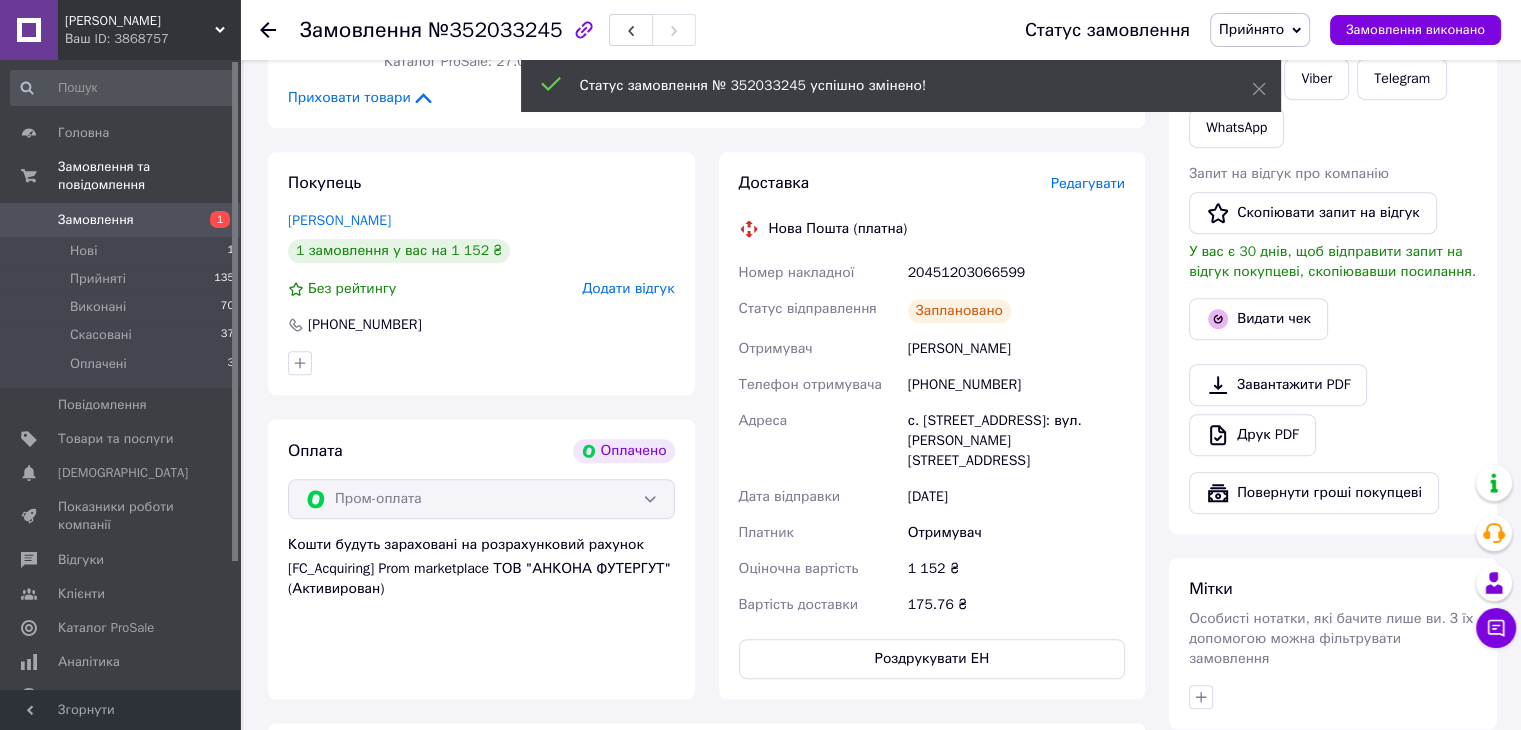 click on "Замовлення" at bounding box center (96, 220) 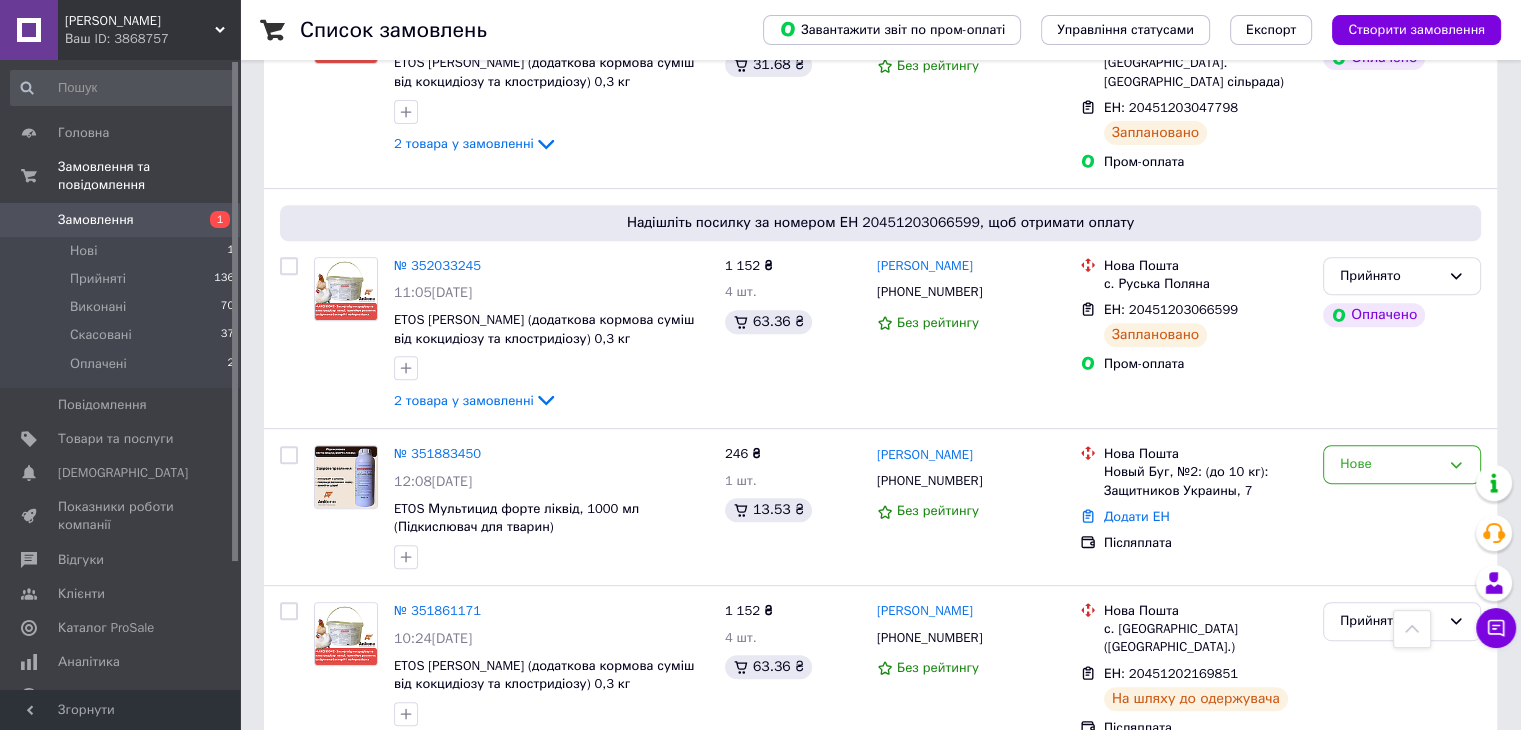 scroll, scrollTop: 800, scrollLeft: 0, axis: vertical 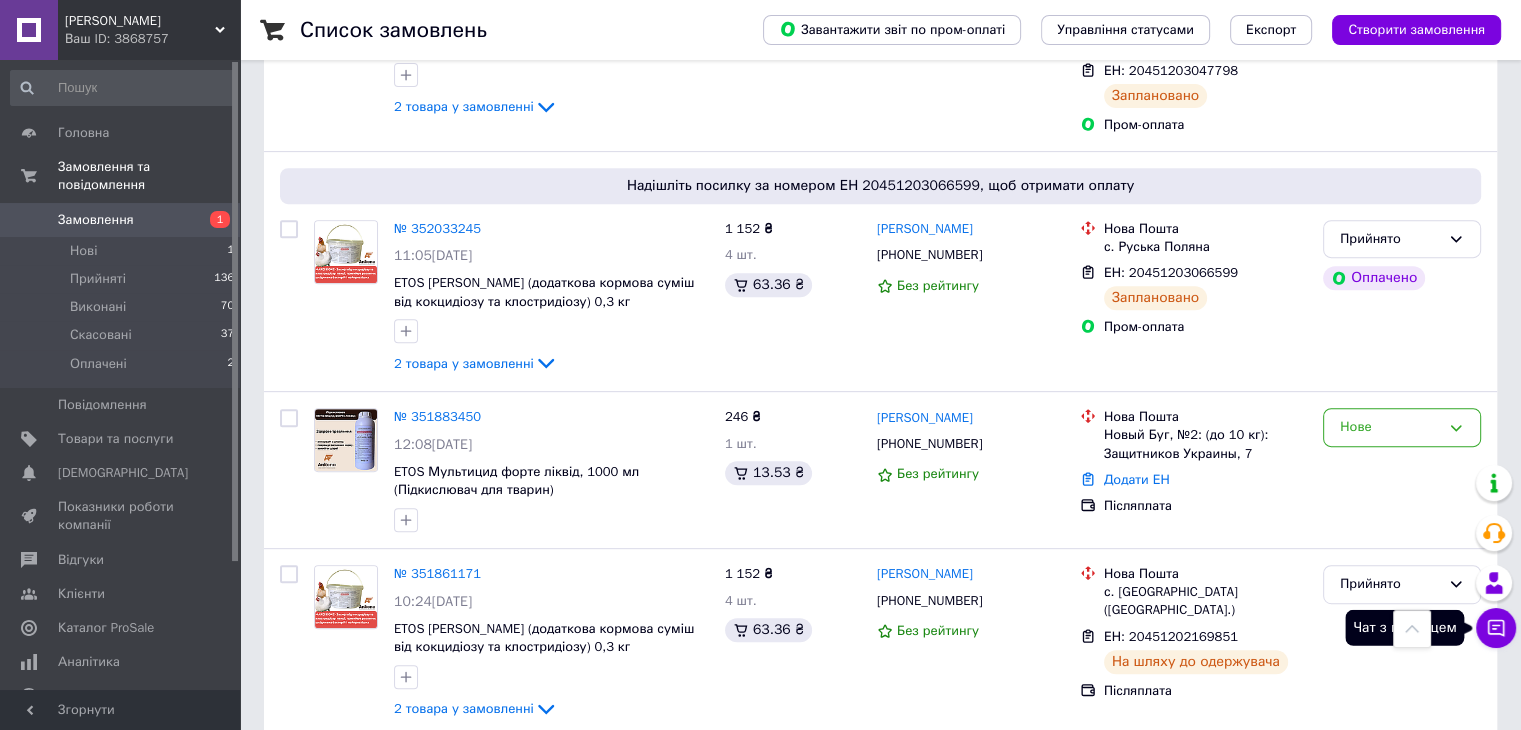 click 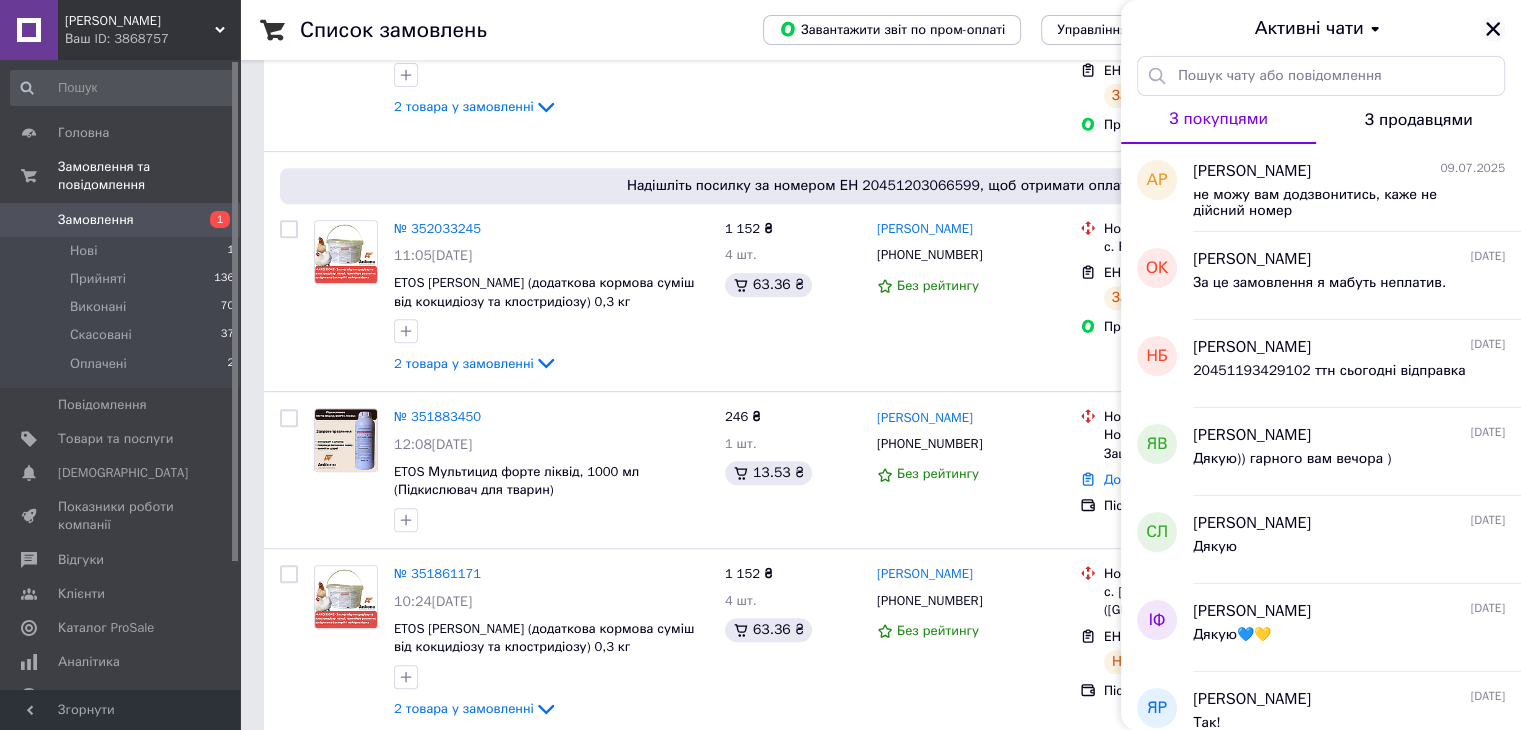 click 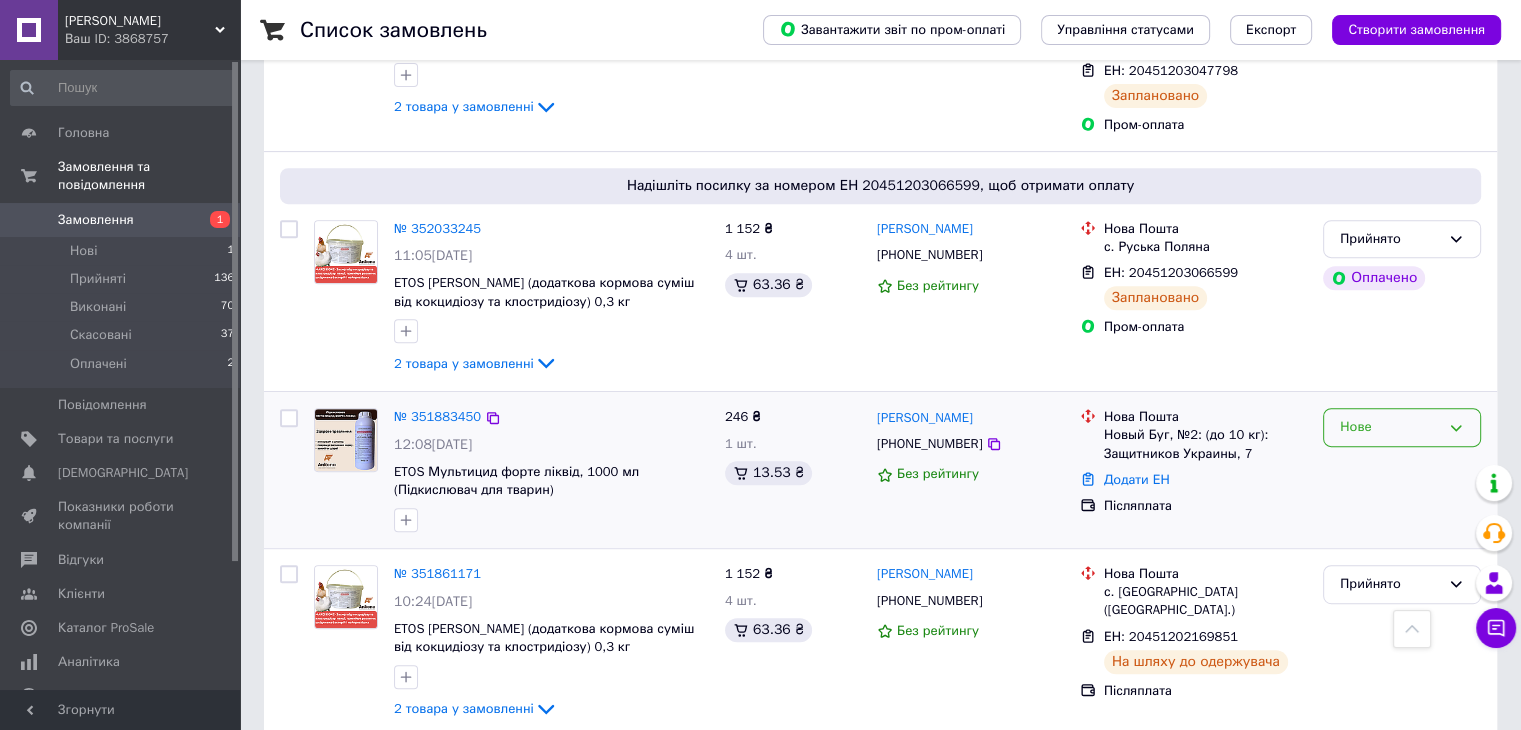 click on "Нове" at bounding box center [1402, 427] 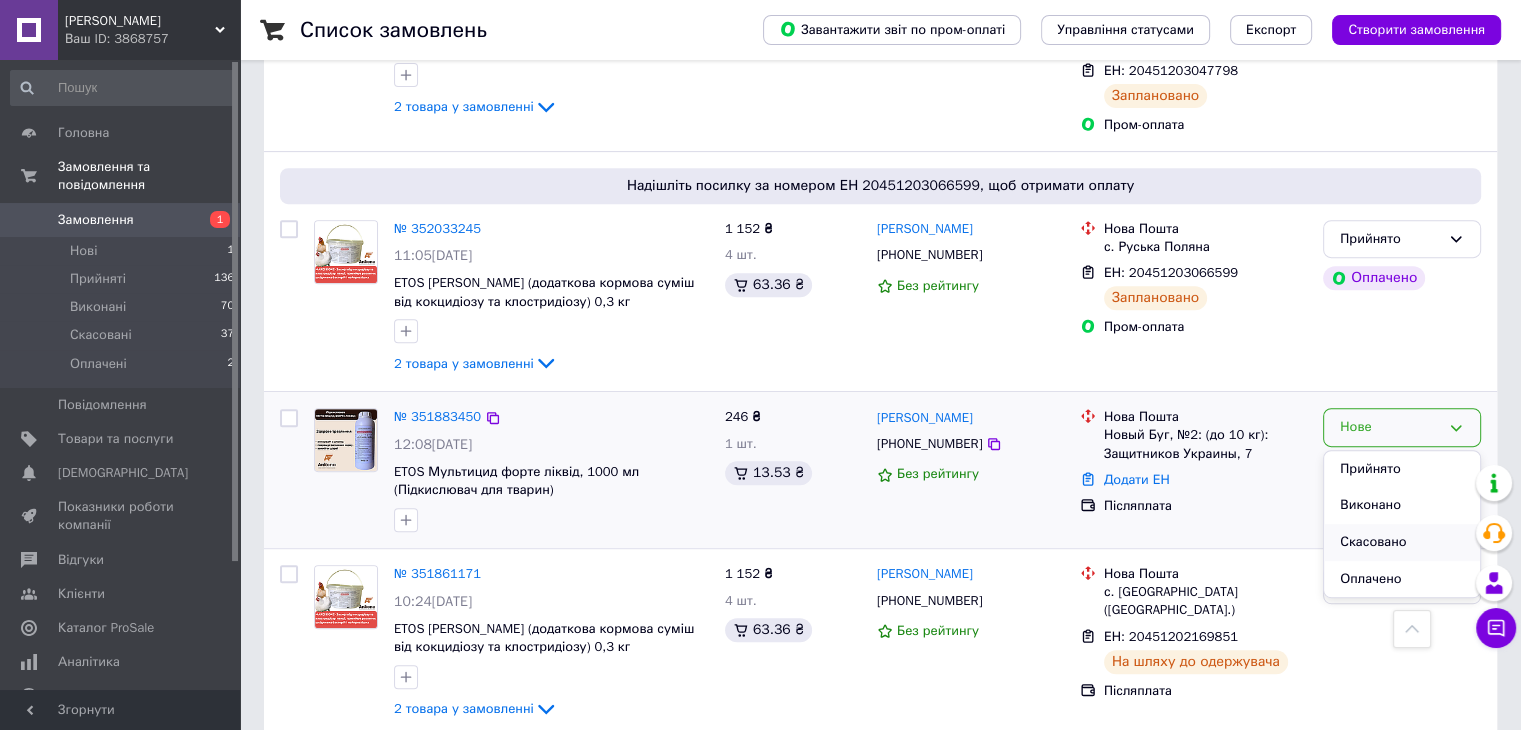 click on "Скасовано" at bounding box center [1402, 542] 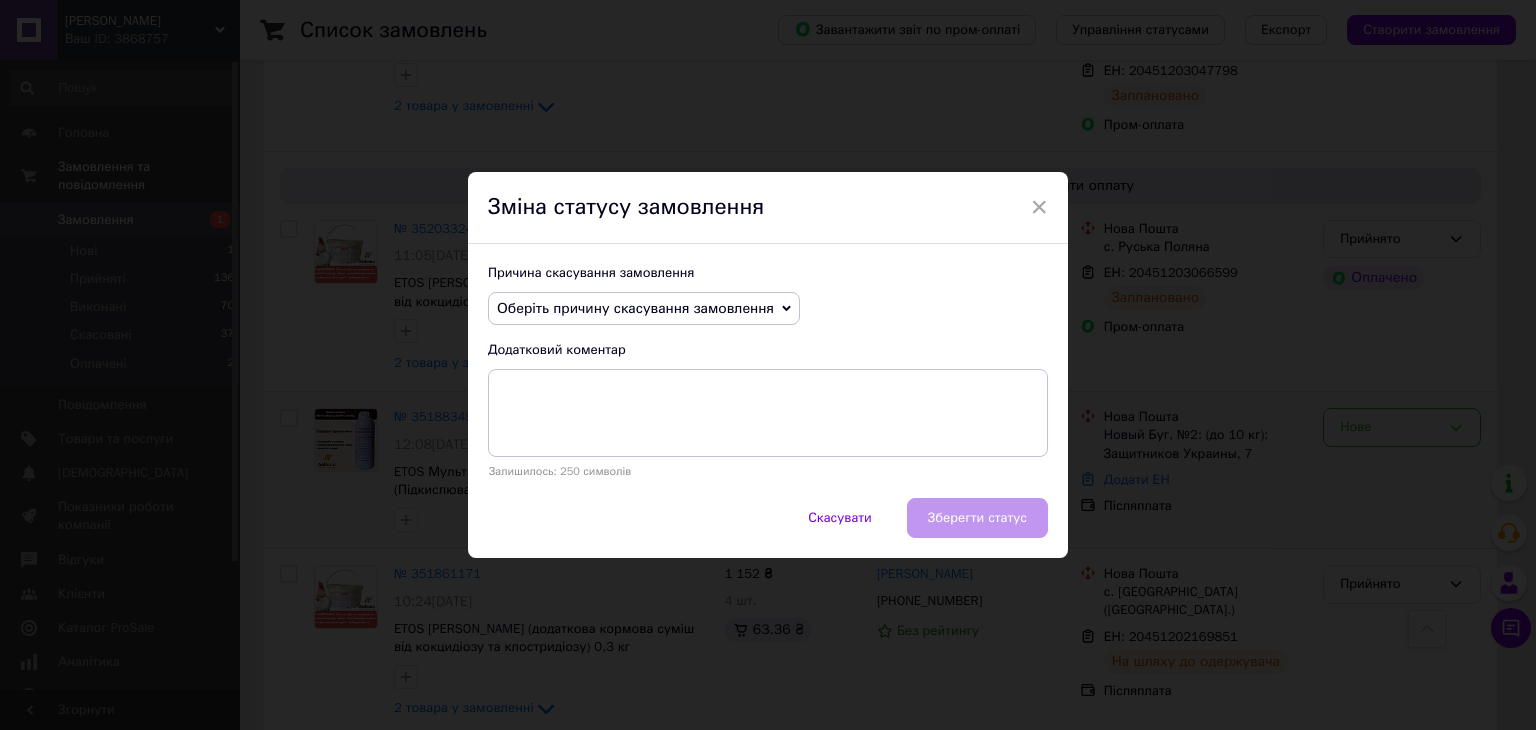 click on "Оберіть причину скасування замовлення" at bounding box center (635, 308) 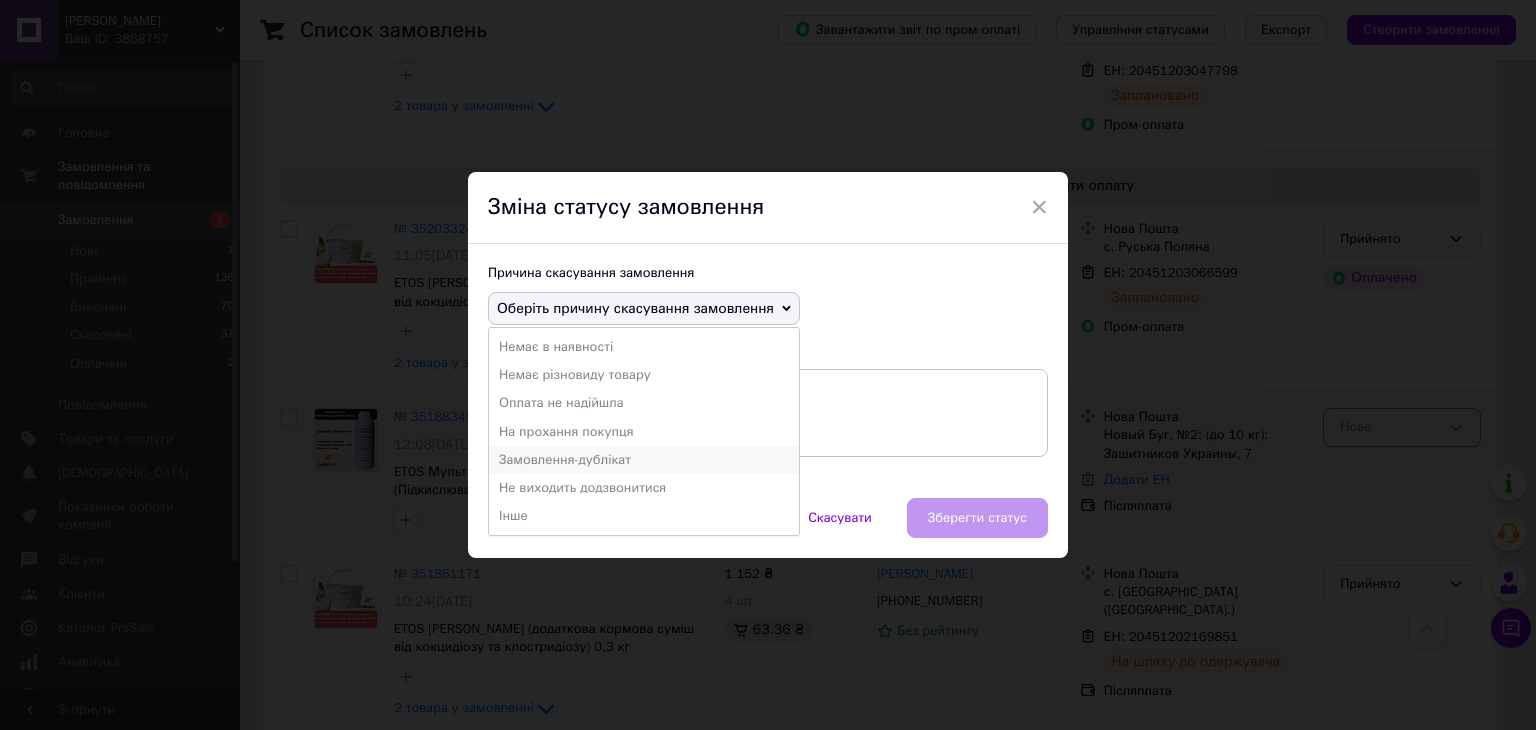 click on "Замовлення-дублікат" at bounding box center (644, 460) 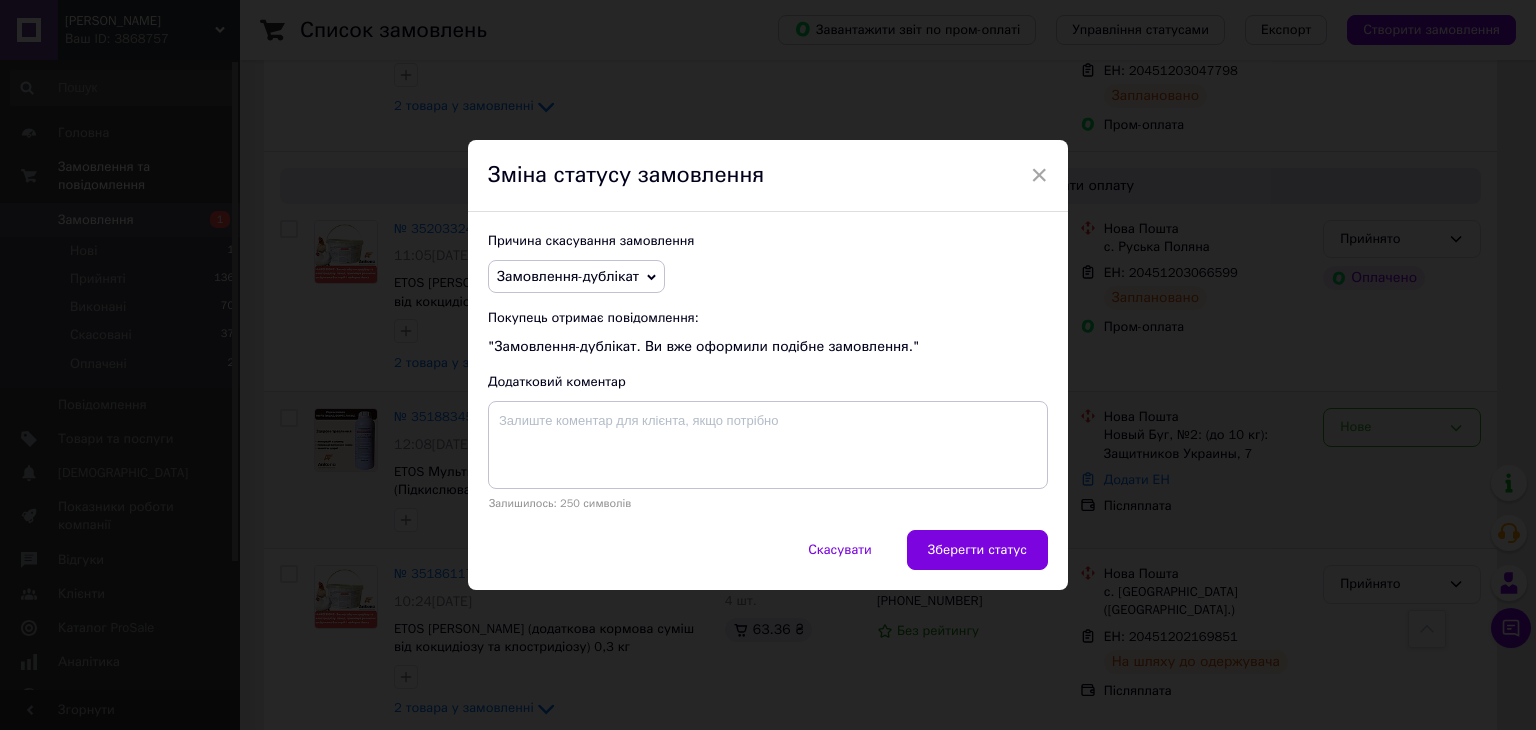 click on "Зберегти статус" at bounding box center [977, 550] 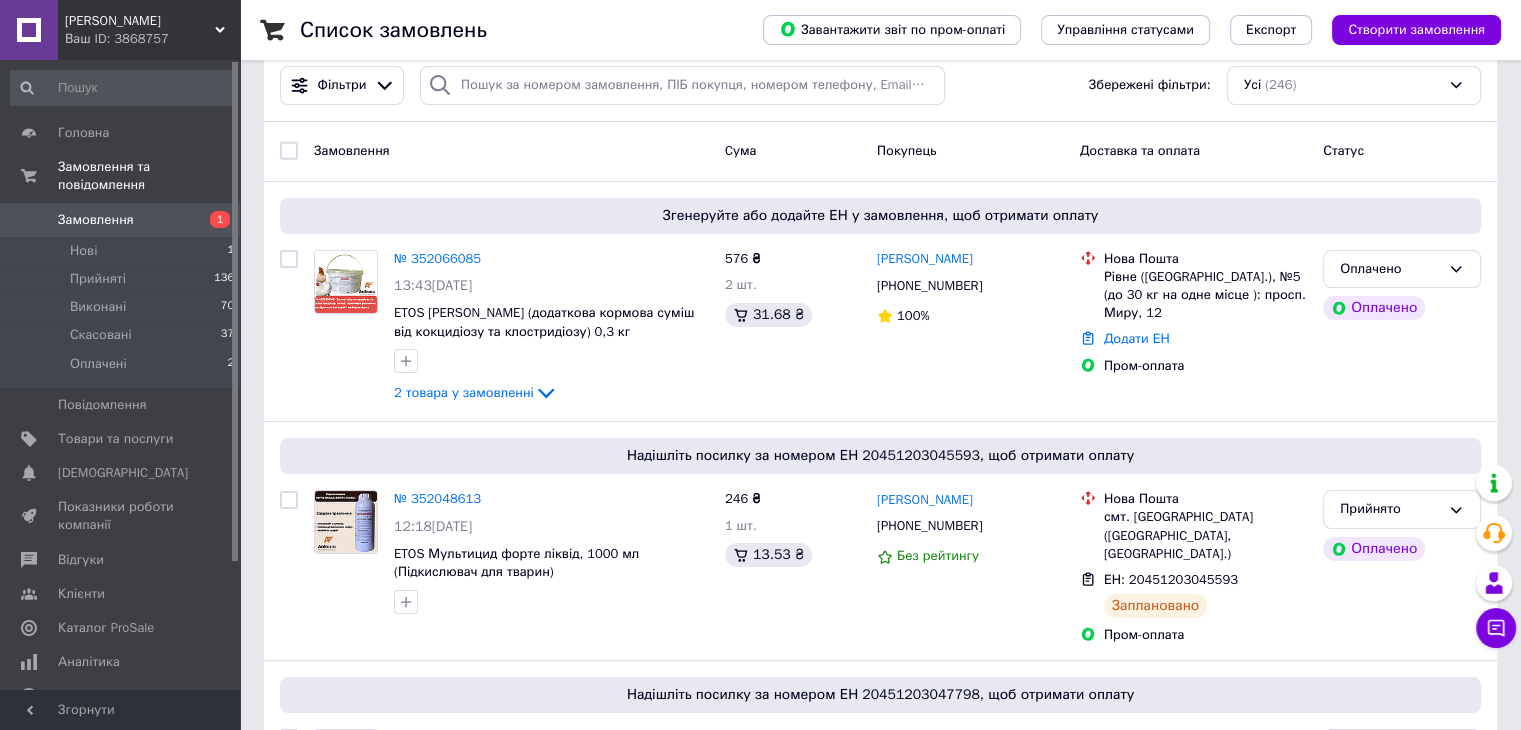 scroll, scrollTop: 0, scrollLeft: 0, axis: both 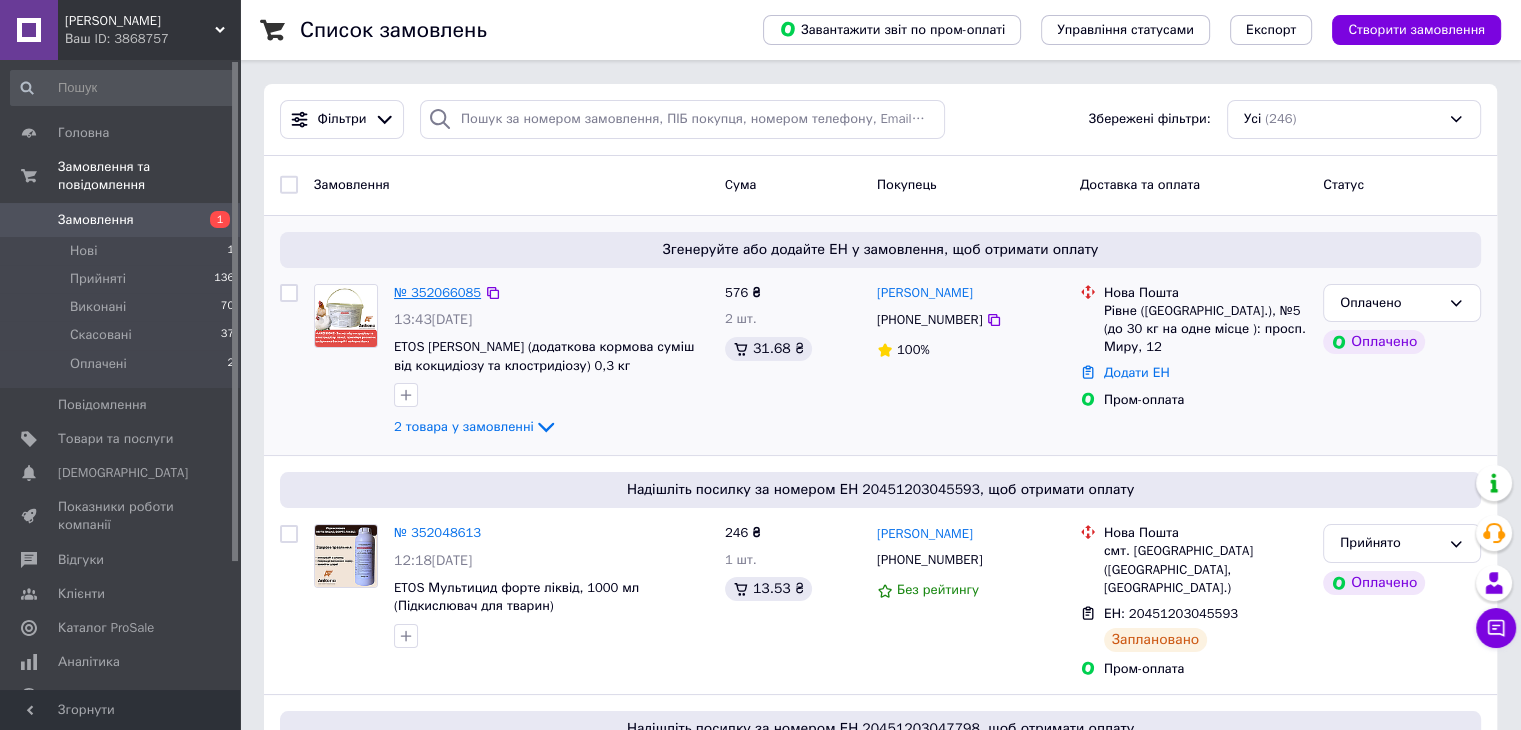 click on "№ 352066085" at bounding box center [437, 292] 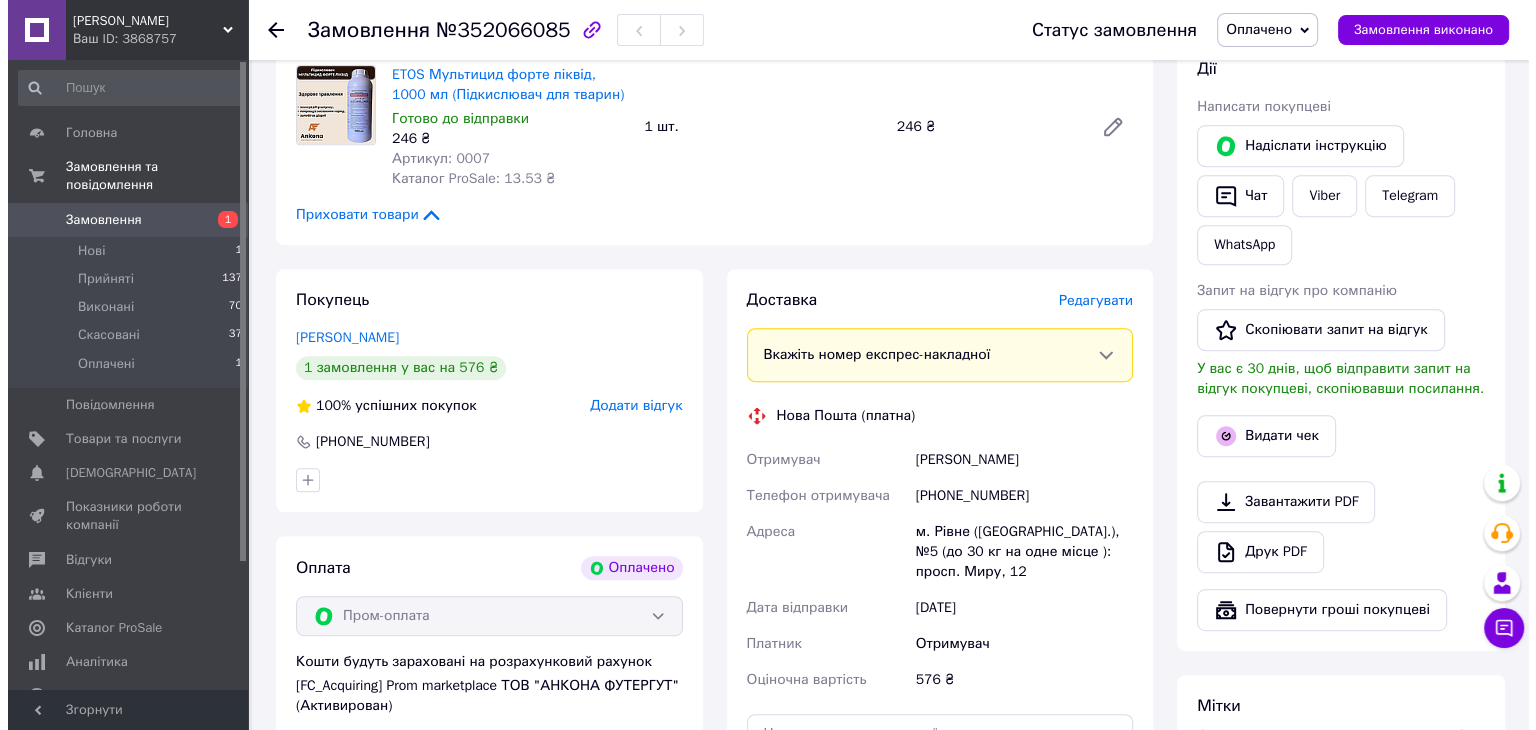 scroll, scrollTop: 900, scrollLeft: 0, axis: vertical 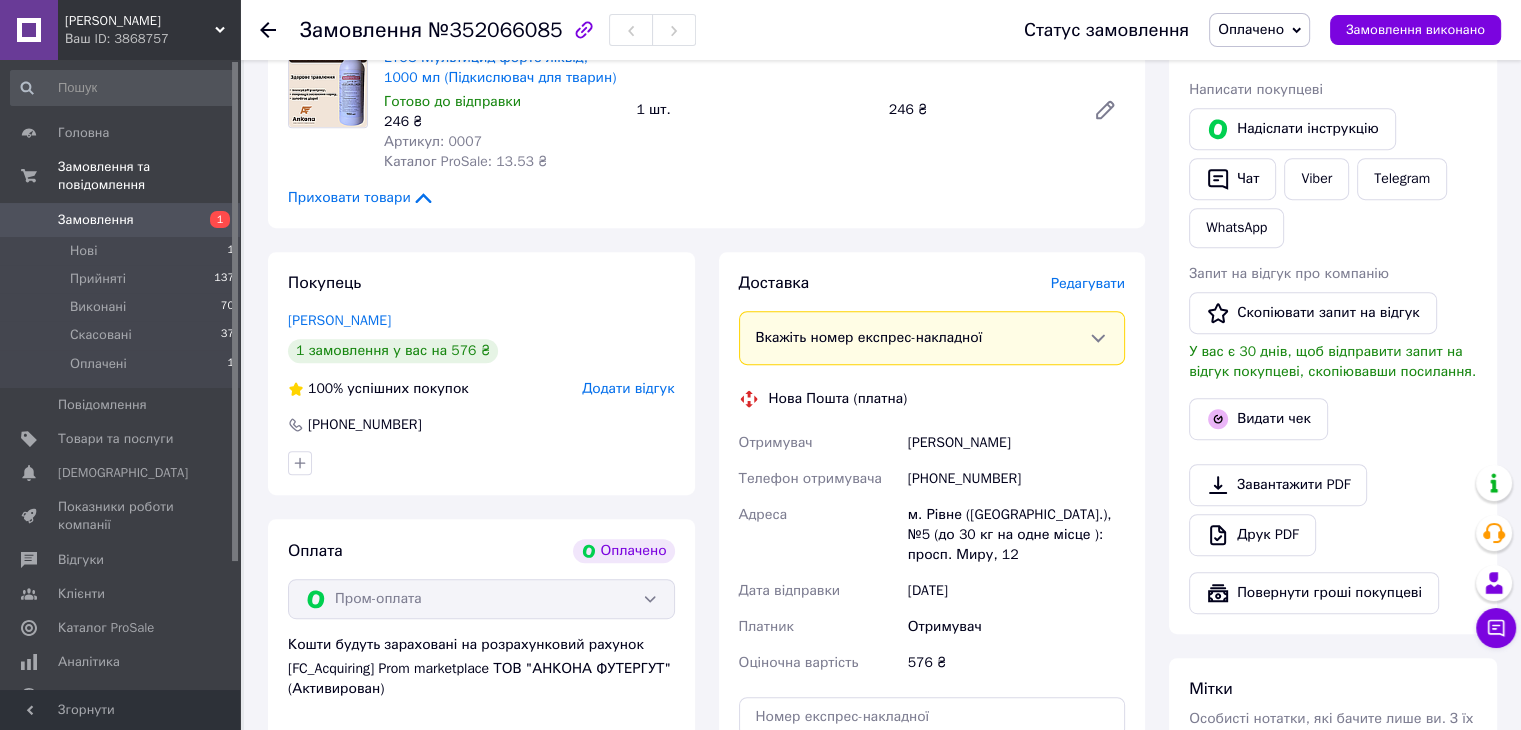 click on "Редагувати" at bounding box center [1088, 283] 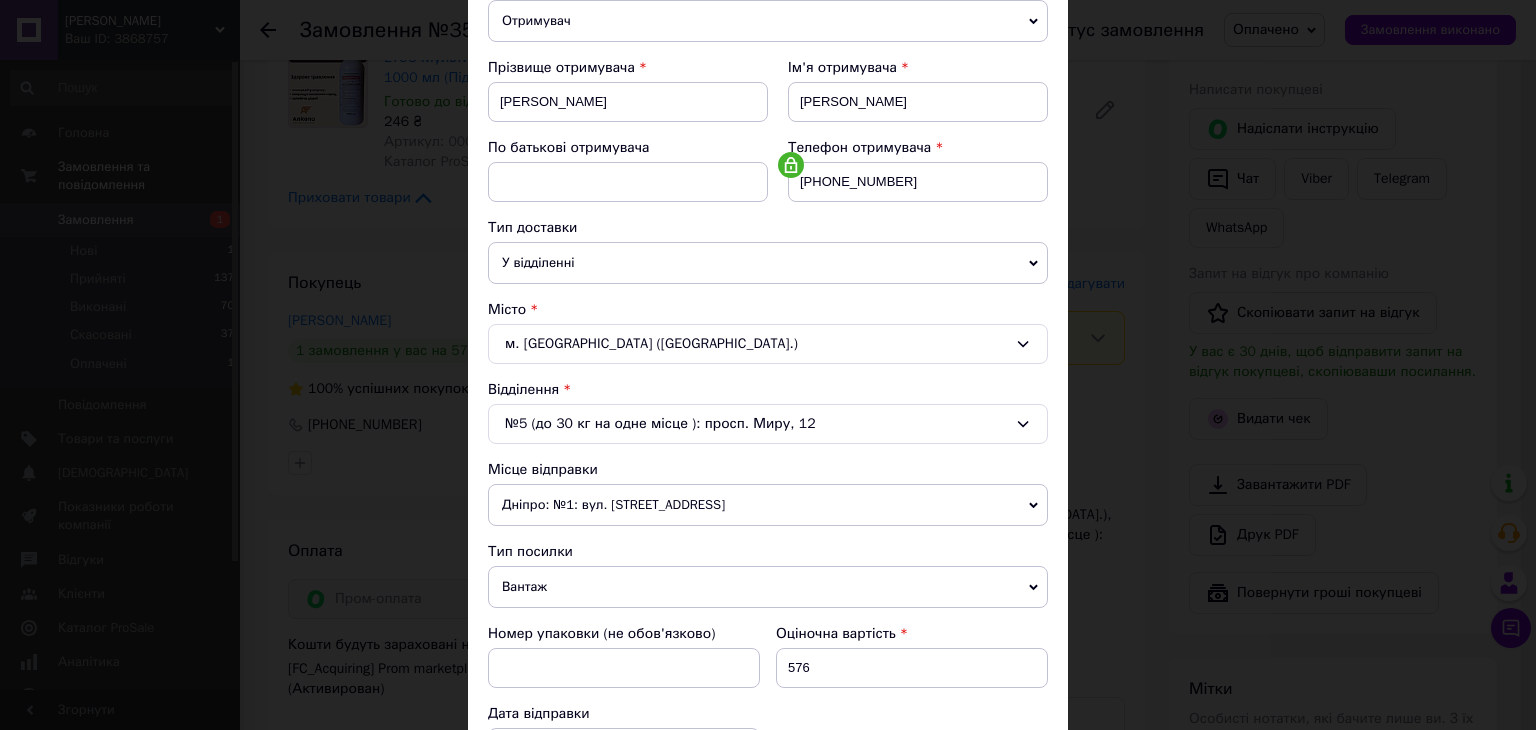 scroll, scrollTop: 300, scrollLeft: 0, axis: vertical 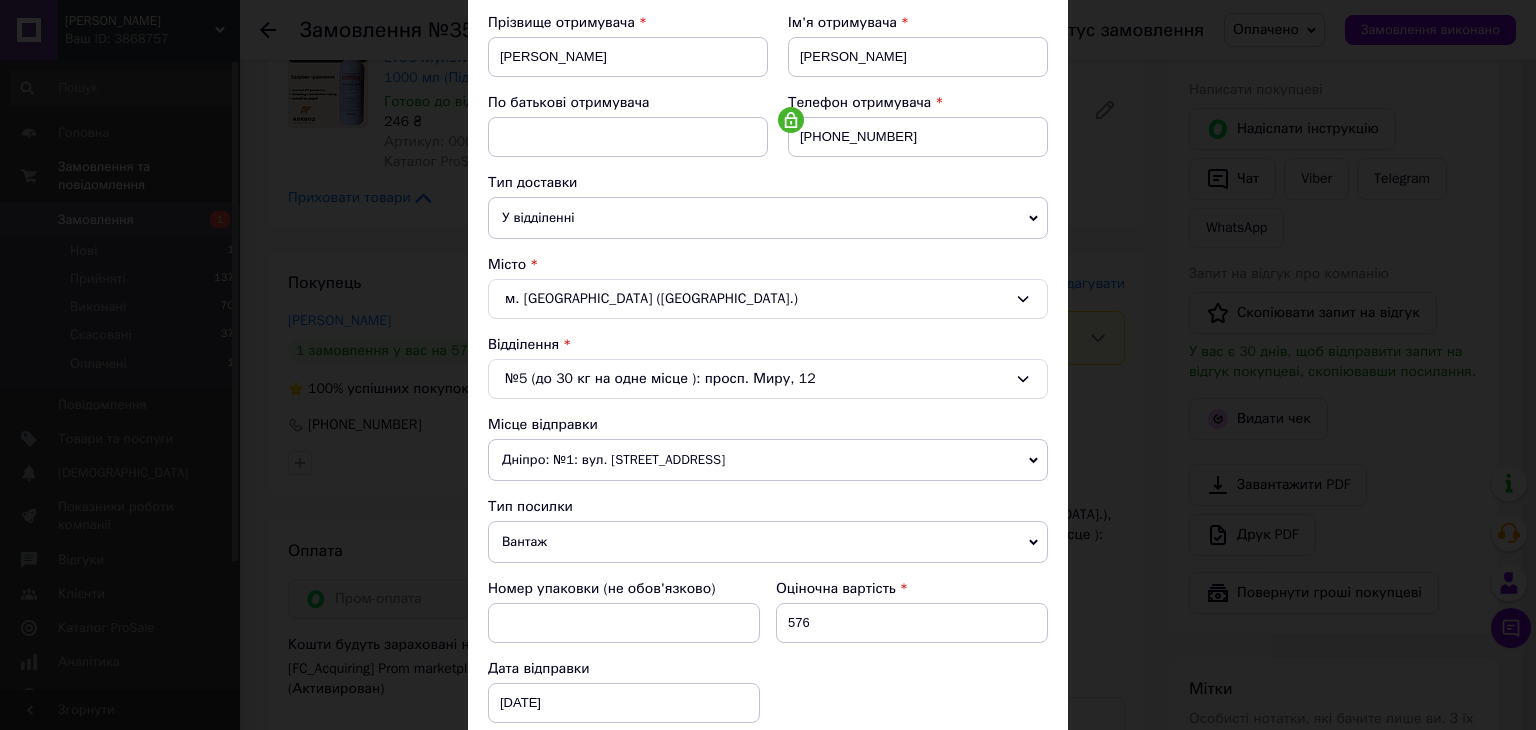 click on "Дніпро: №1: вул. Сонячна Набережна, 114" at bounding box center (768, 460) 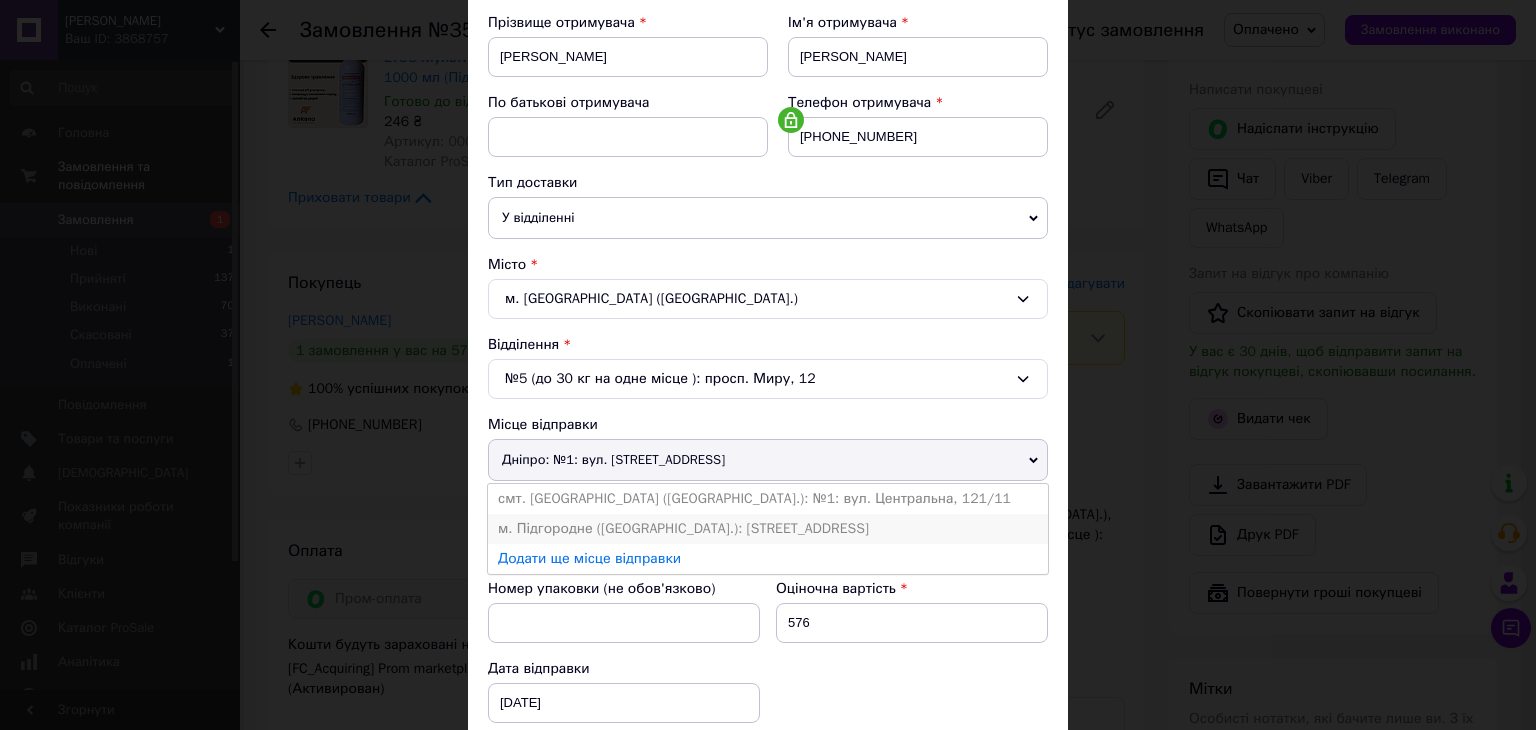 click on "м. Підгородне (Дніпропетровська обл.): Комплексна вул. д.53" at bounding box center (768, 529) 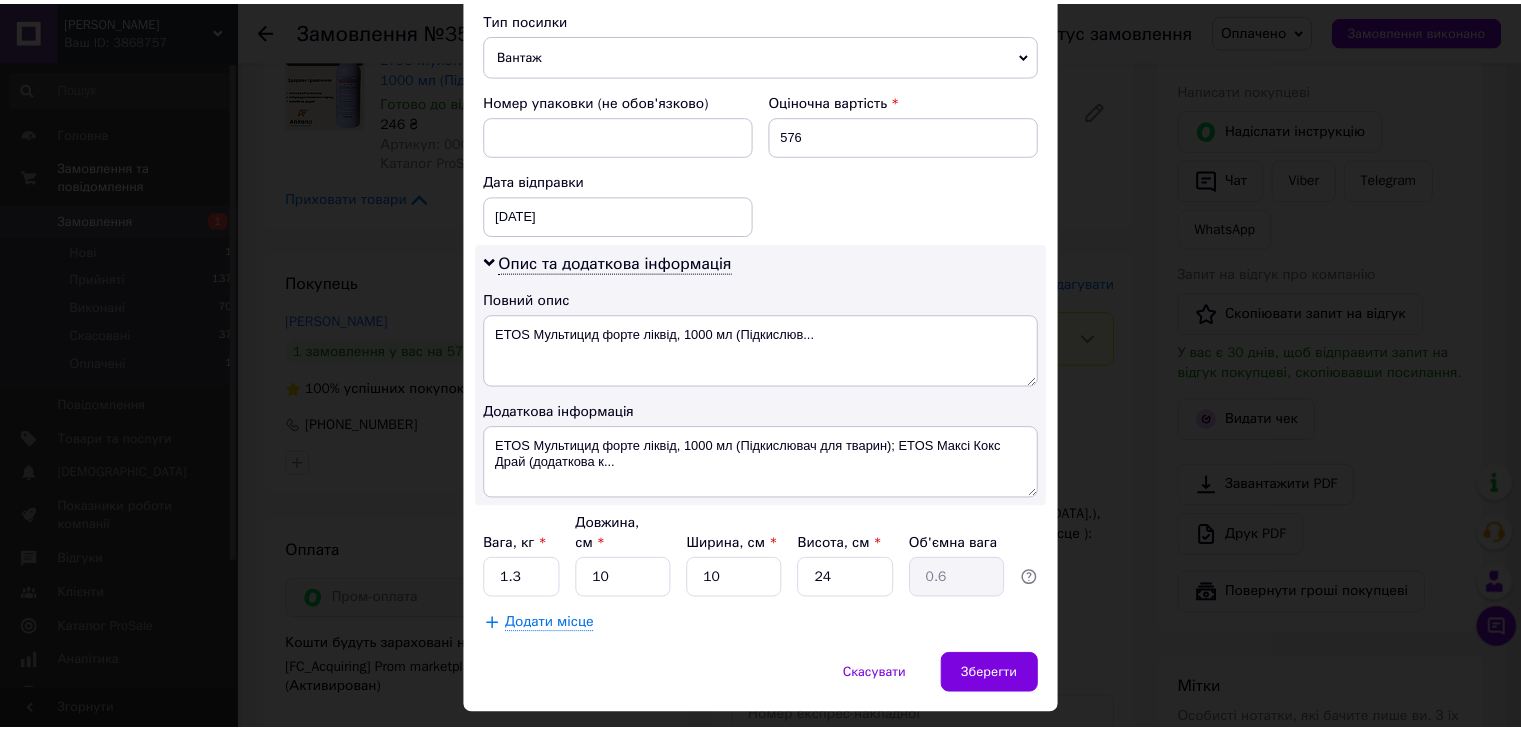 scroll, scrollTop: 800, scrollLeft: 0, axis: vertical 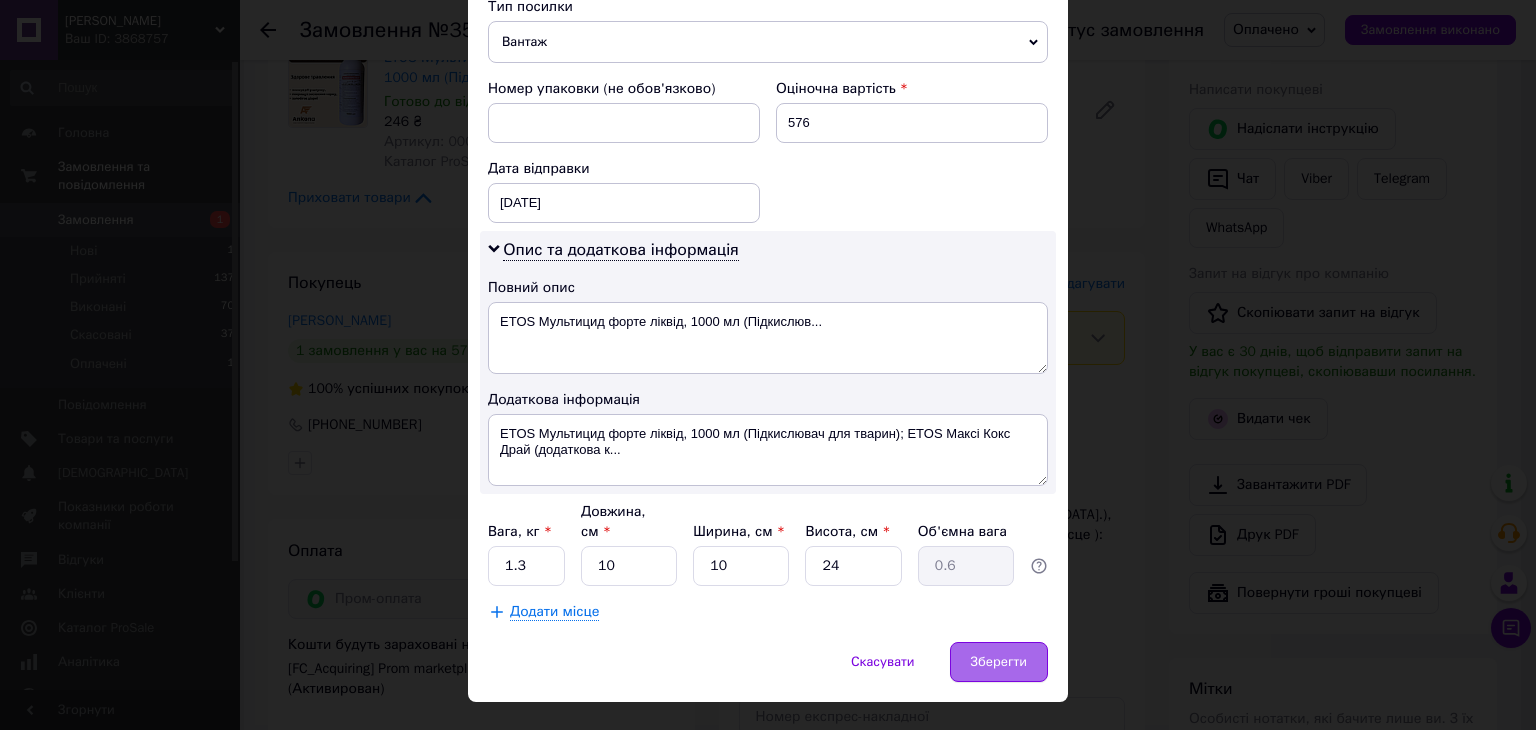 click on "Зберегти" at bounding box center [999, 662] 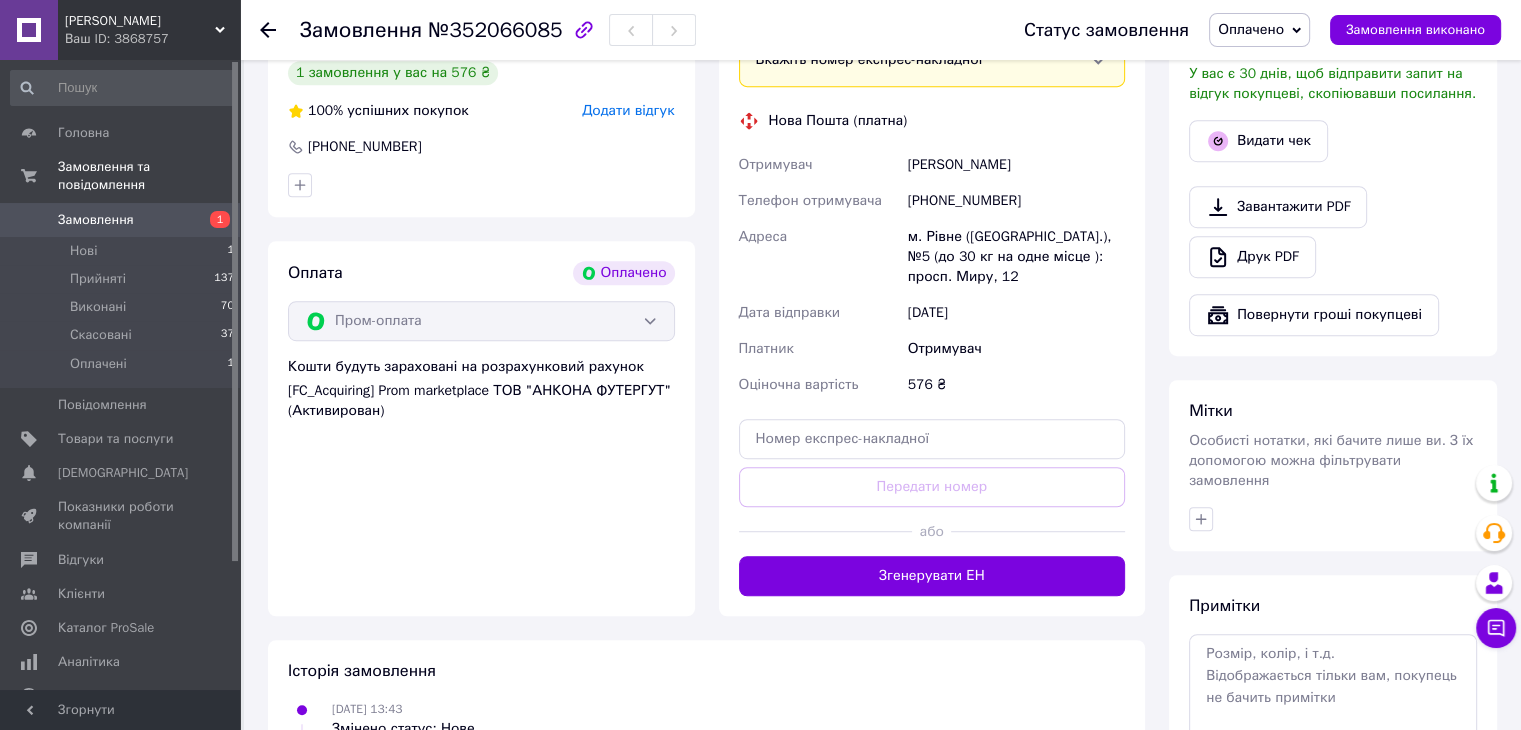 scroll, scrollTop: 1200, scrollLeft: 0, axis: vertical 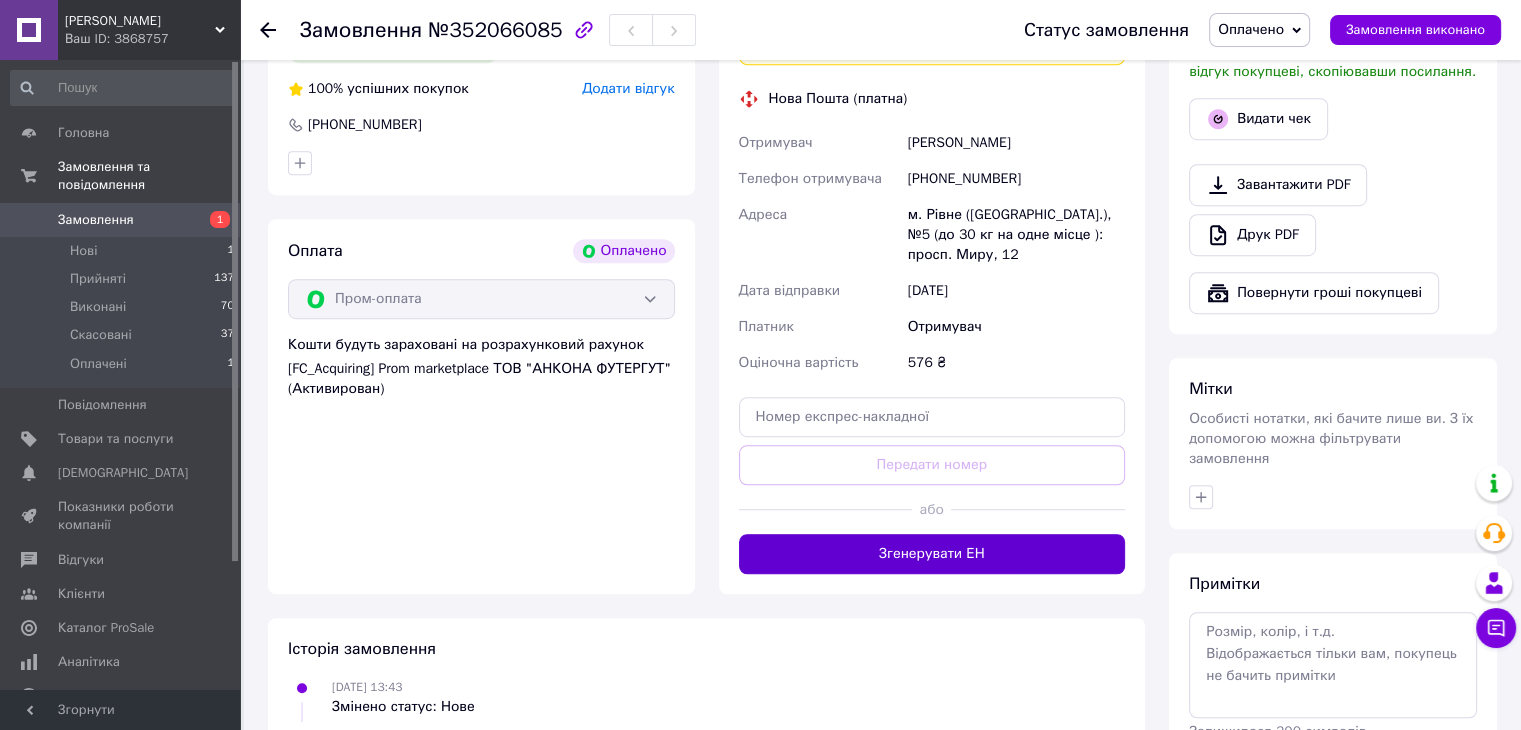 click on "Згенерувати ЕН" at bounding box center [932, 554] 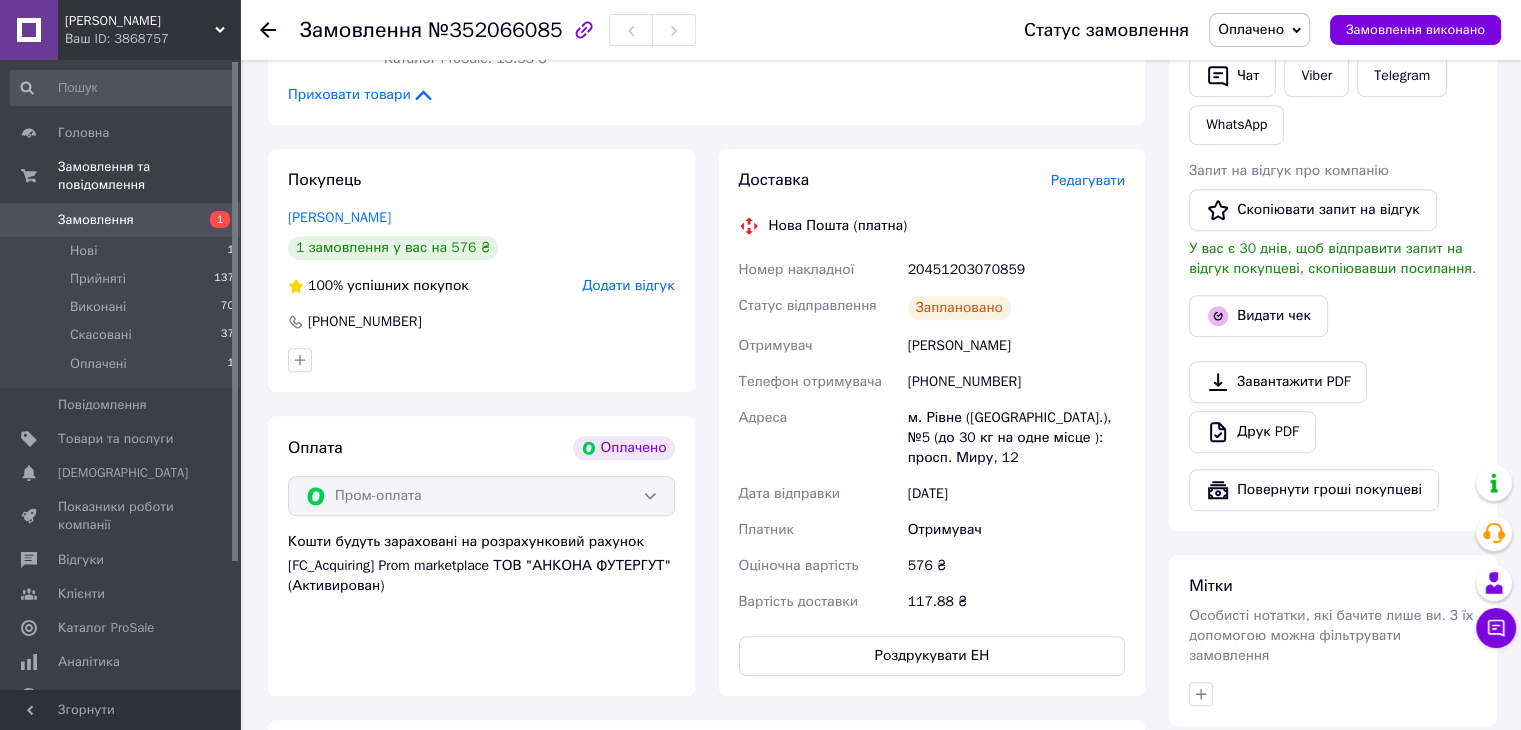 scroll, scrollTop: 1000, scrollLeft: 0, axis: vertical 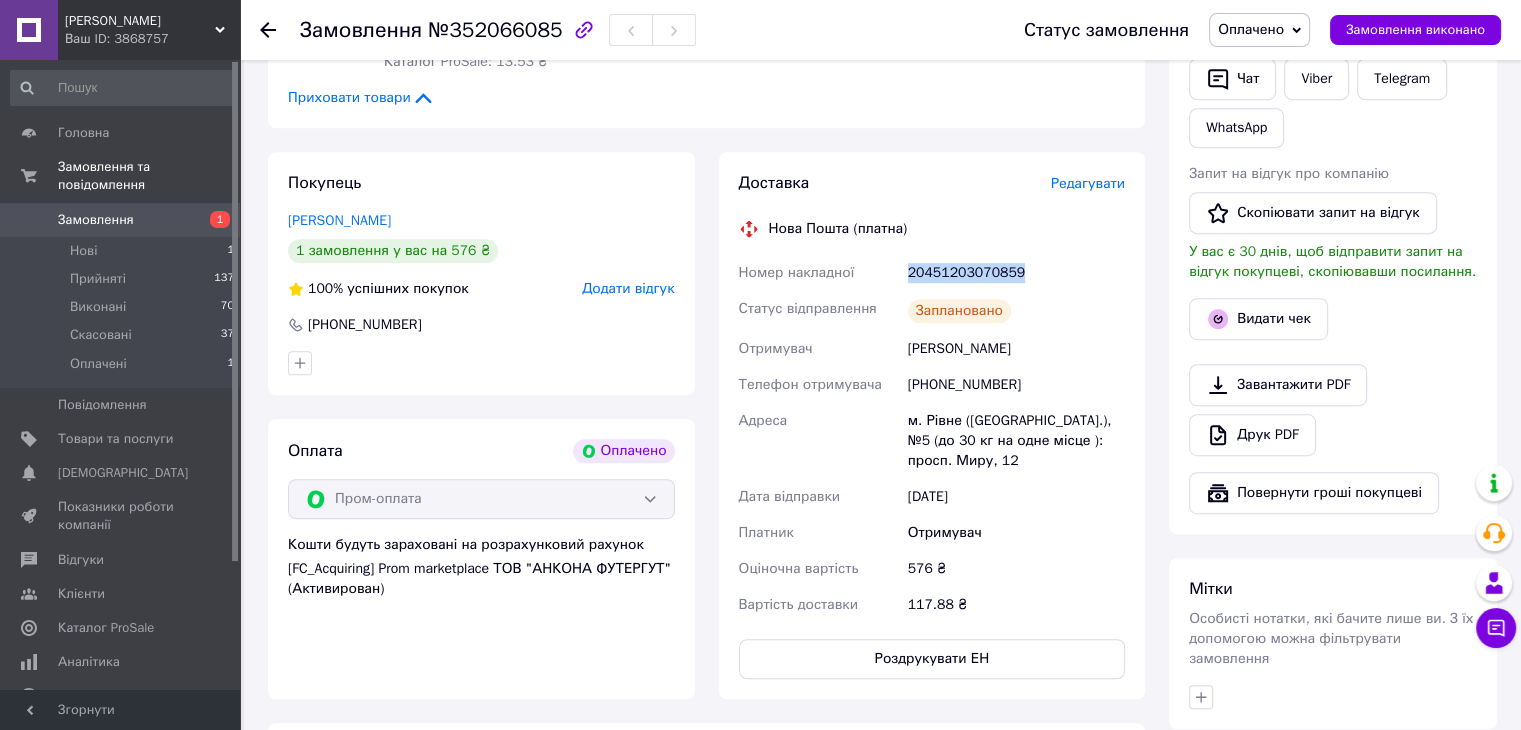 drag, startPoint x: 1012, startPoint y: 279, endPoint x: 876, endPoint y: 283, distance: 136.0588 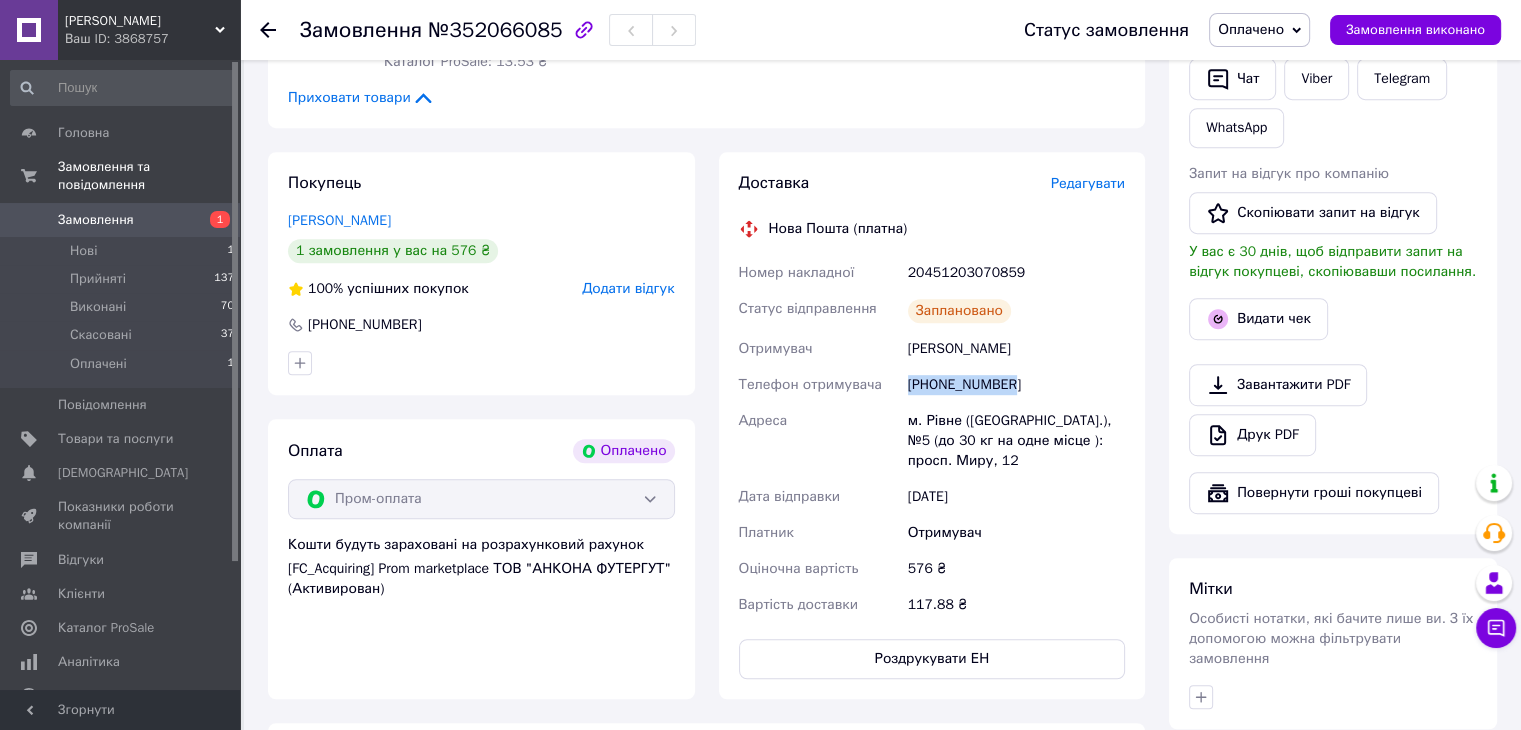 drag, startPoint x: 1013, startPoint y: 391, endPoint x: 910, endPoint y: 385, distance: 103.17461 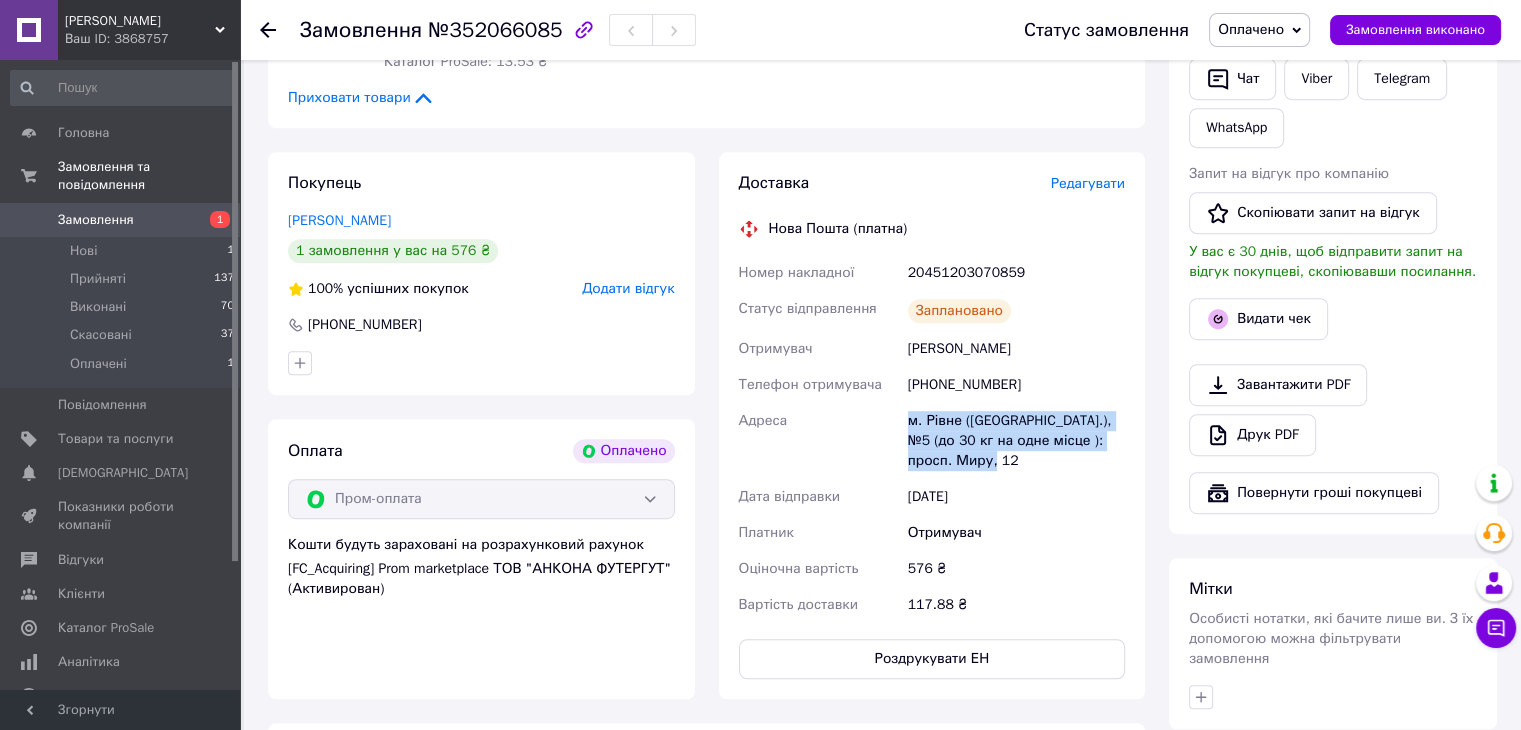 drag, startPoint x: 997, startPoint y: 469, endPoint x: 908, endPoint y: 424, distance: 99.72964 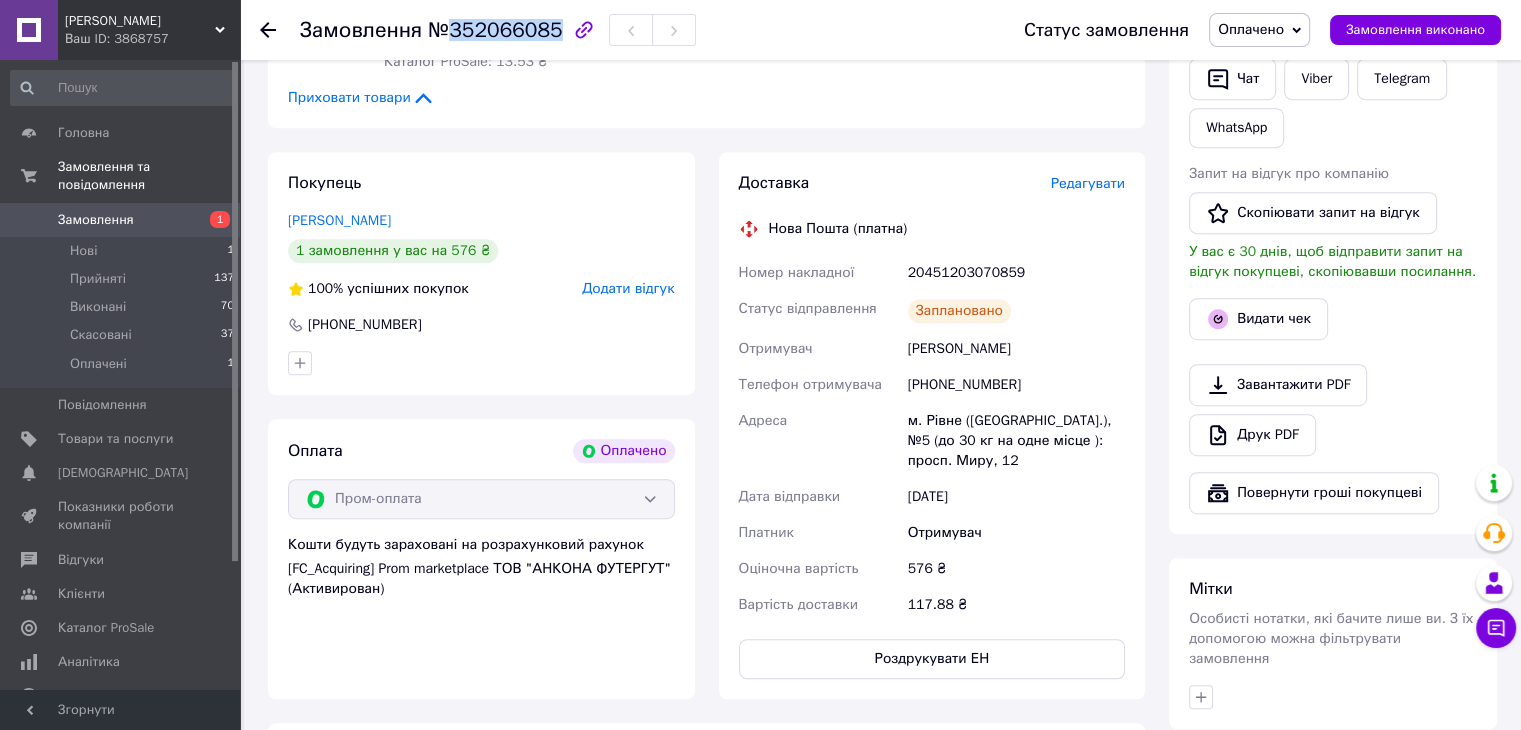 drag, startPoint x: 548, startPoint y: 38, endPoint x: 448, endPoint y: 33, distance: 100.12492 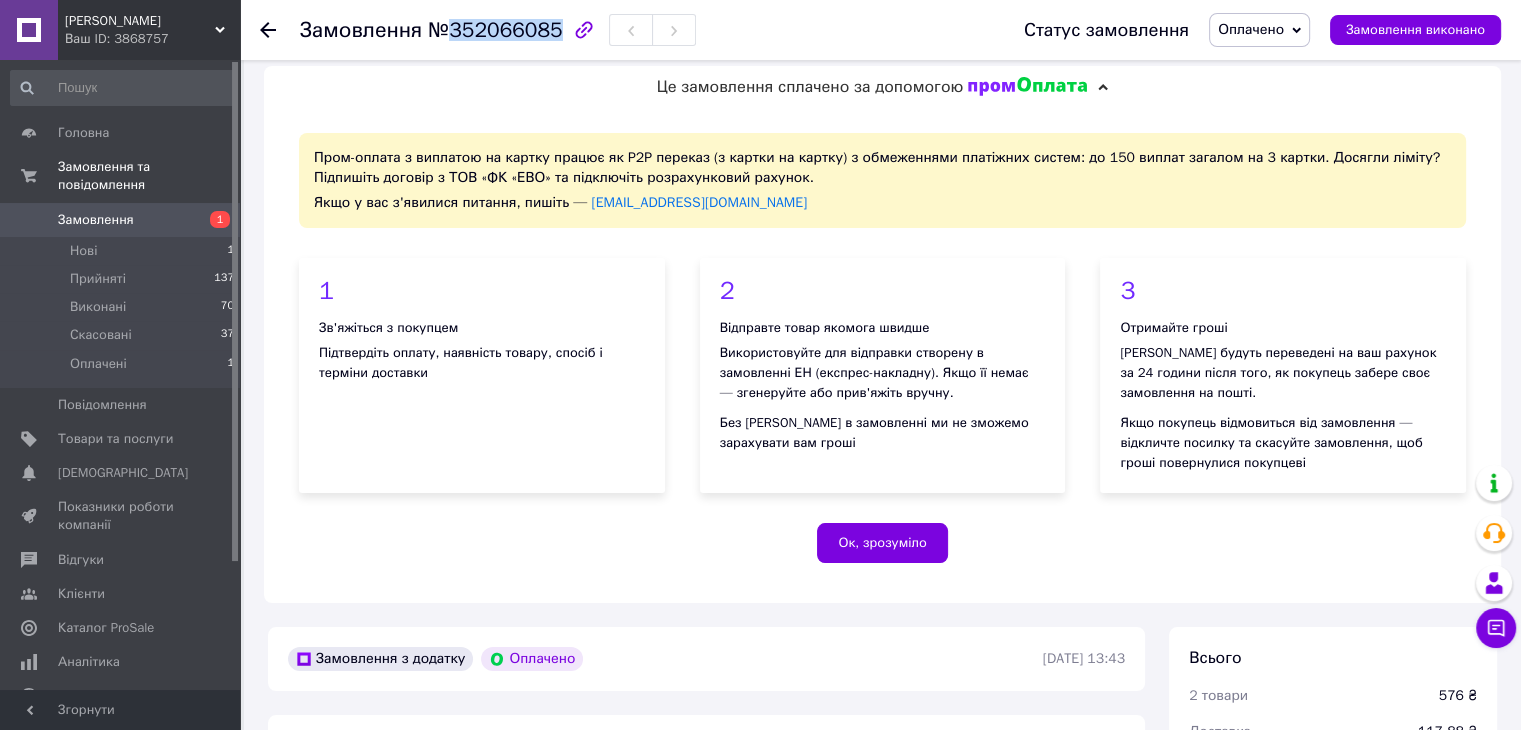scroll, scrollTop: 0, scrollLeft: 0, axis: both 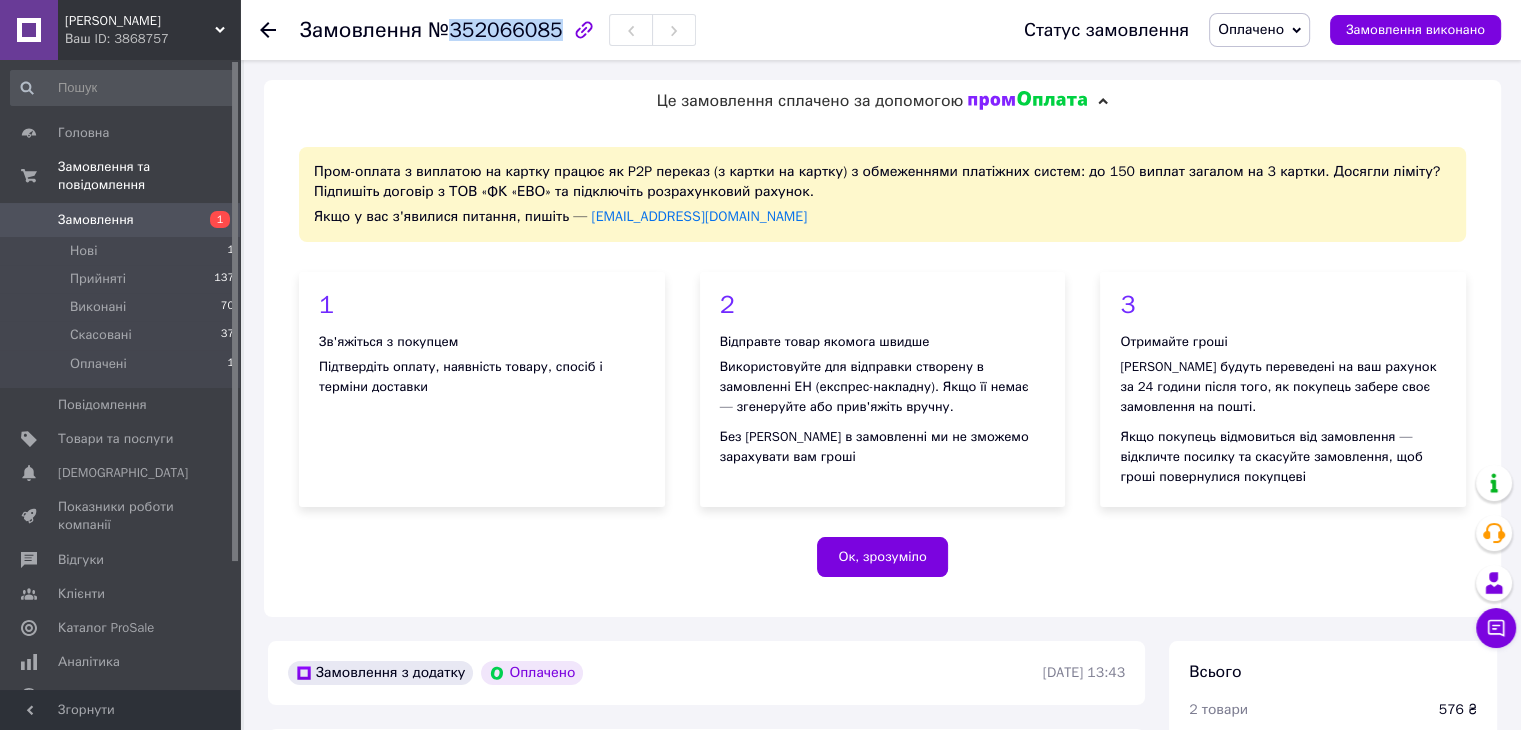 click on "Оплачено" at bounding box center [1251, 29] 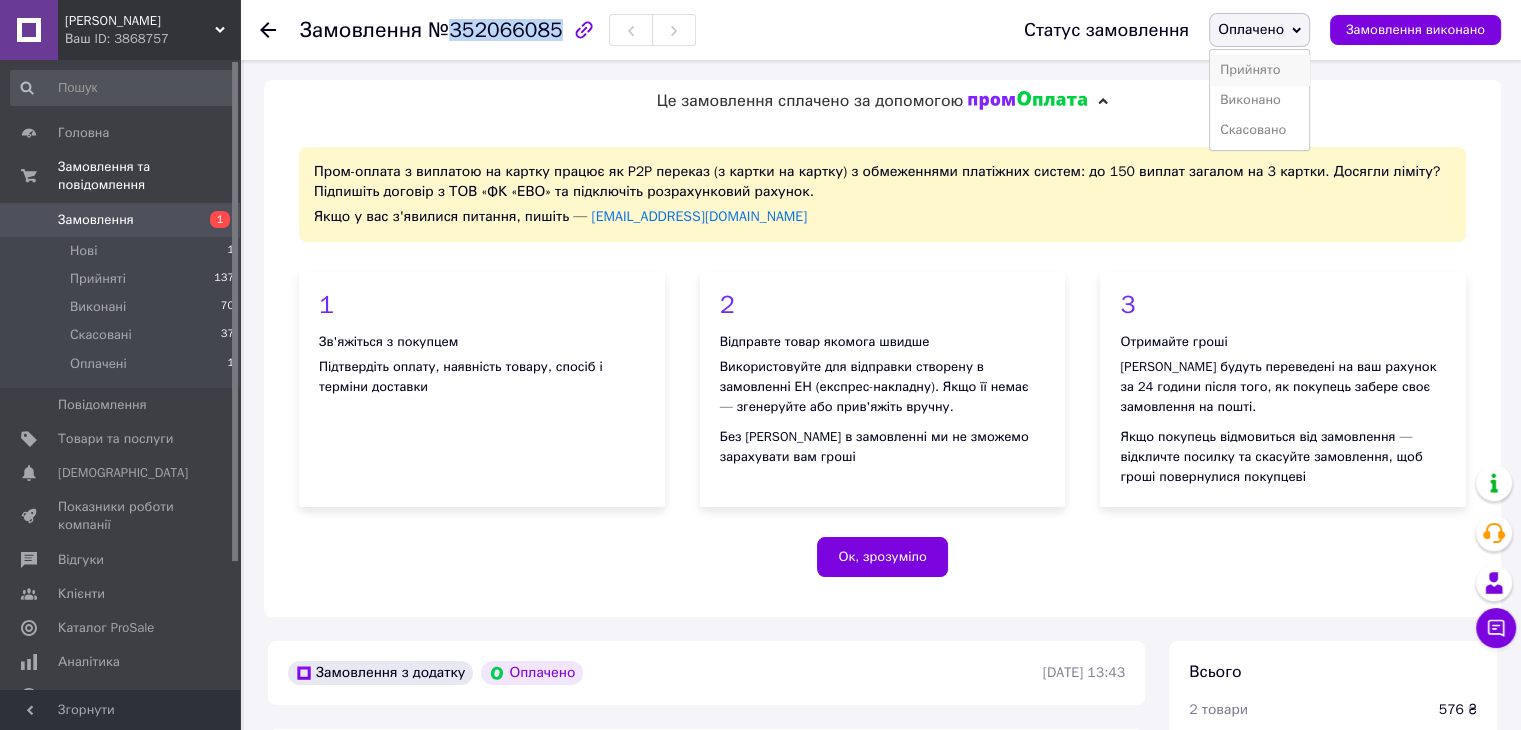 click on "Прийнято" at bounding box center (1259, 70) 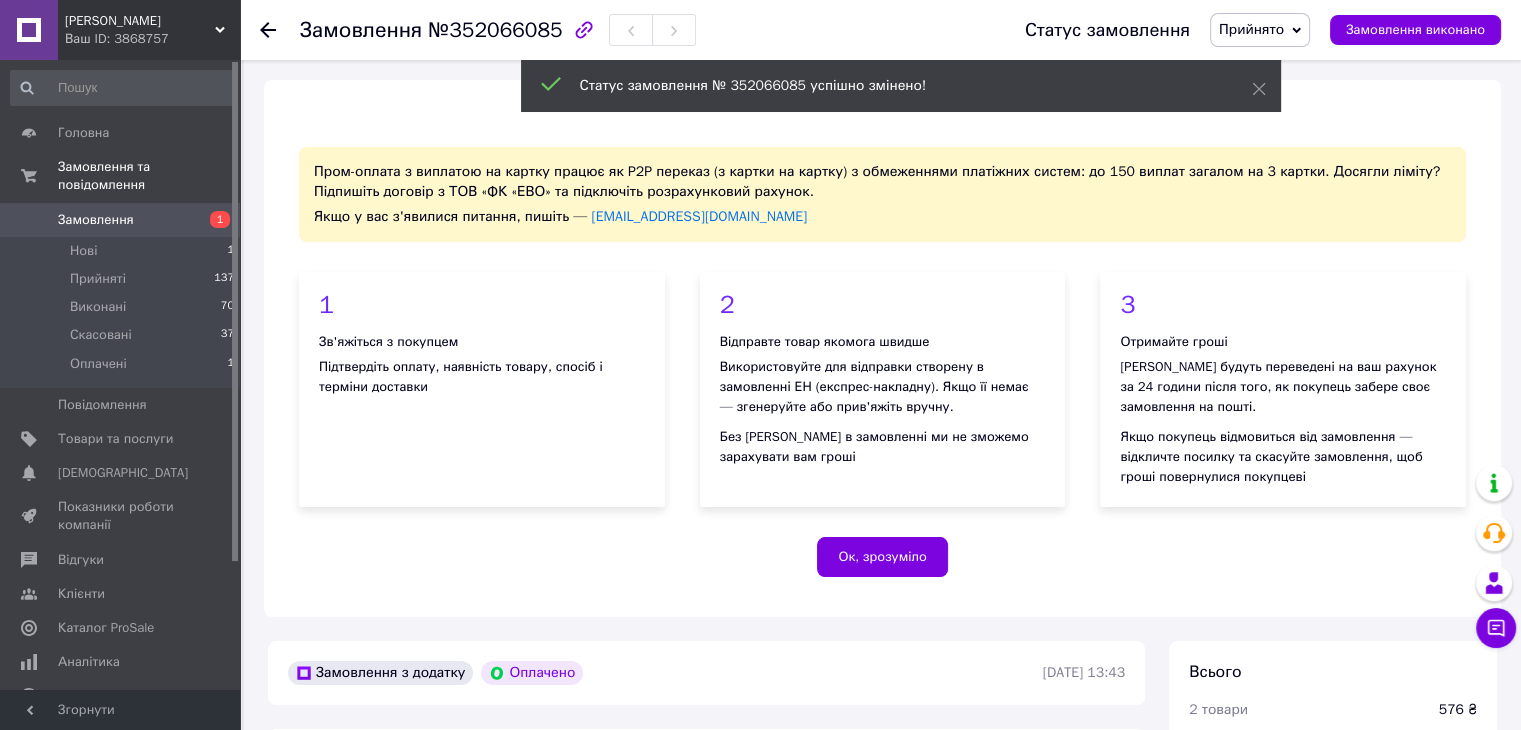 click at bounding box center (29, 220) 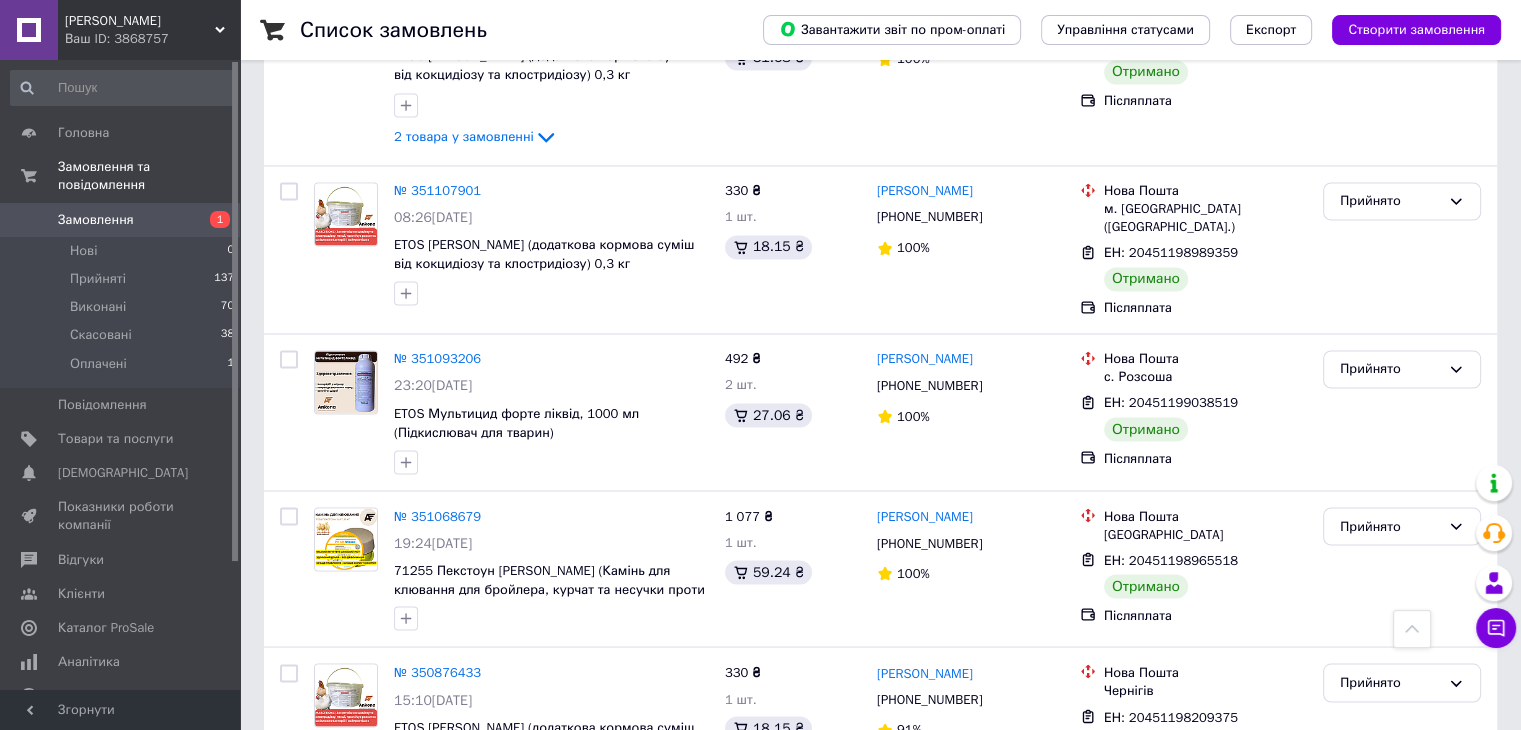 scroll, scrollTop: 3500, scrollLeft: 0, axis: vertical 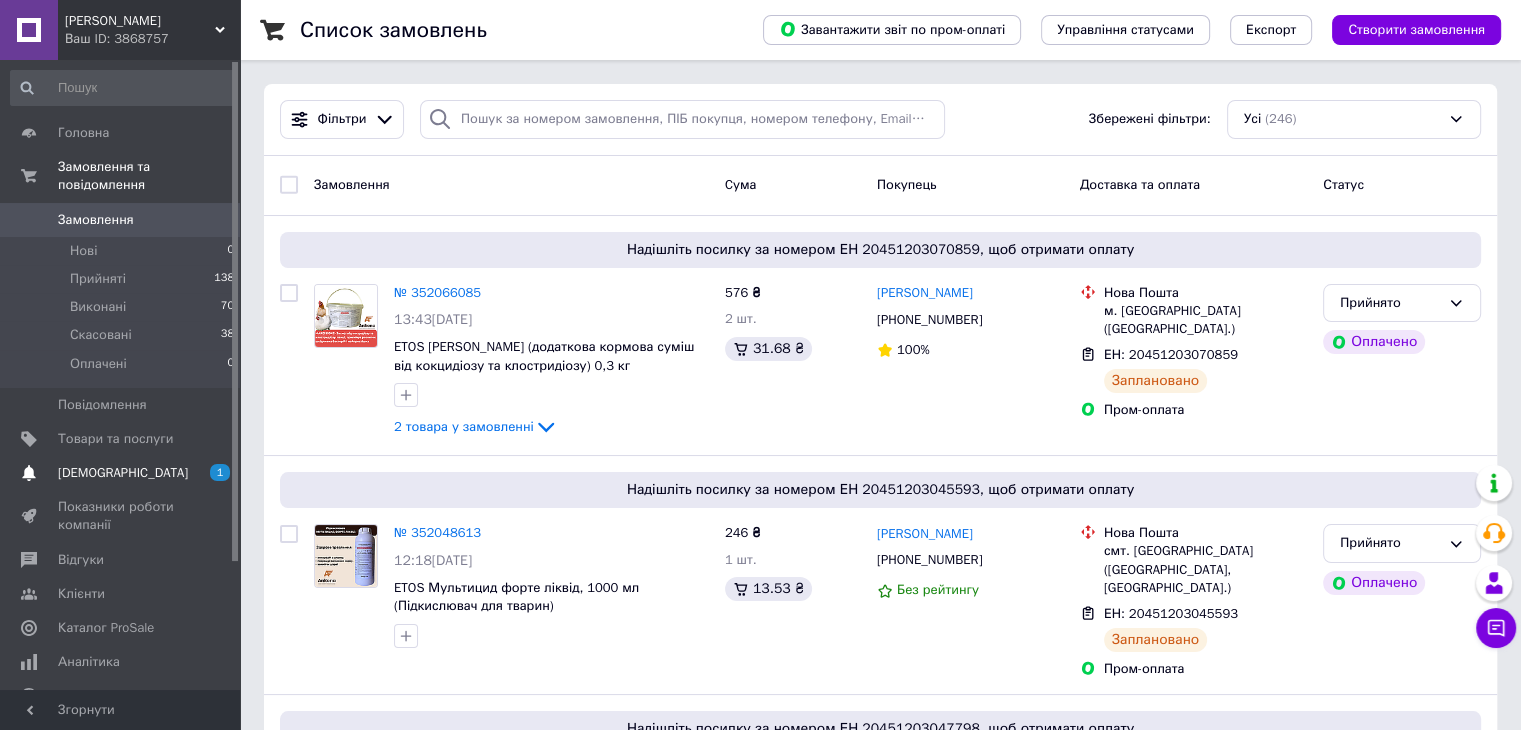 click on "[DEMOGRAPHIC_DATA]" at bounding box center (121, 473) 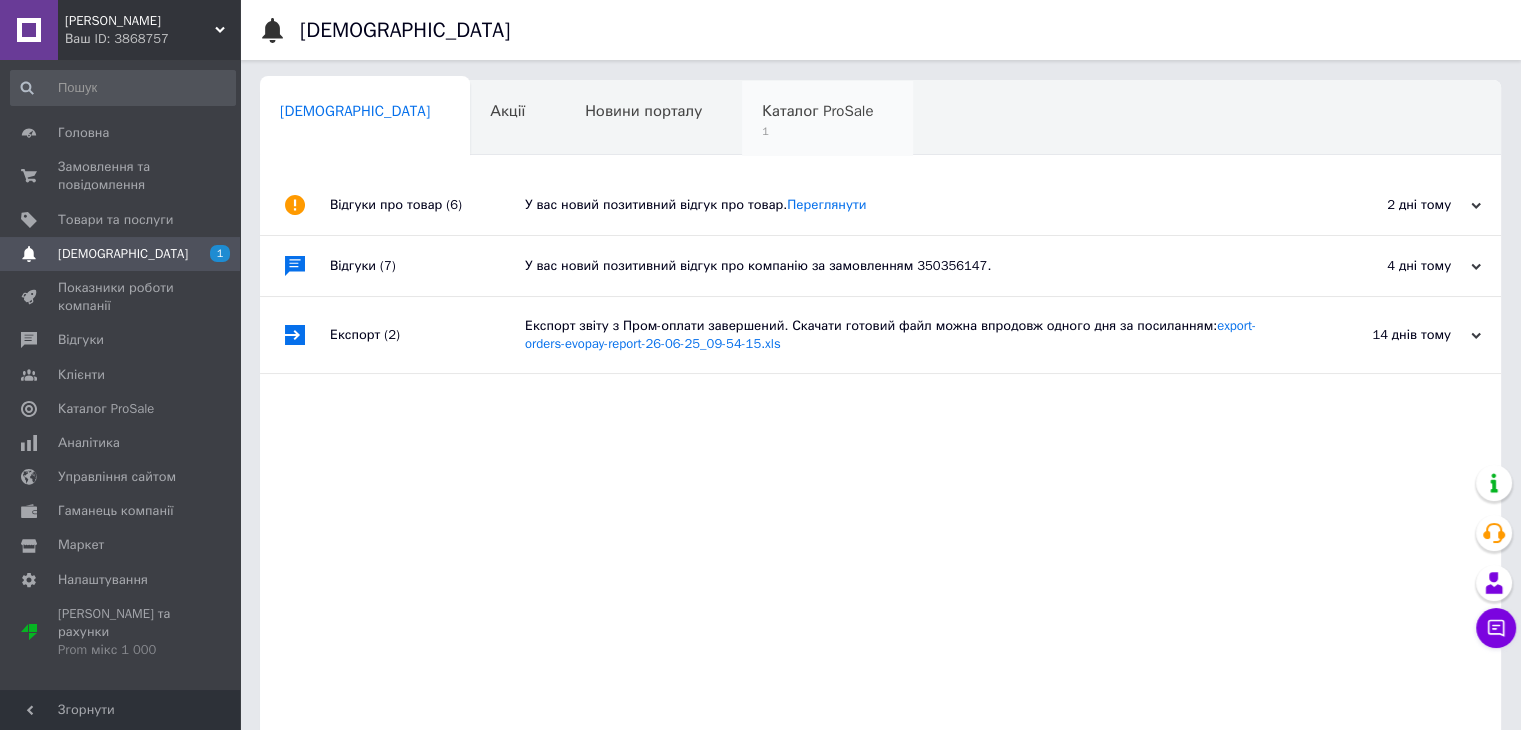 click on "Каталог ProSale" at bounding box center (817, 111) 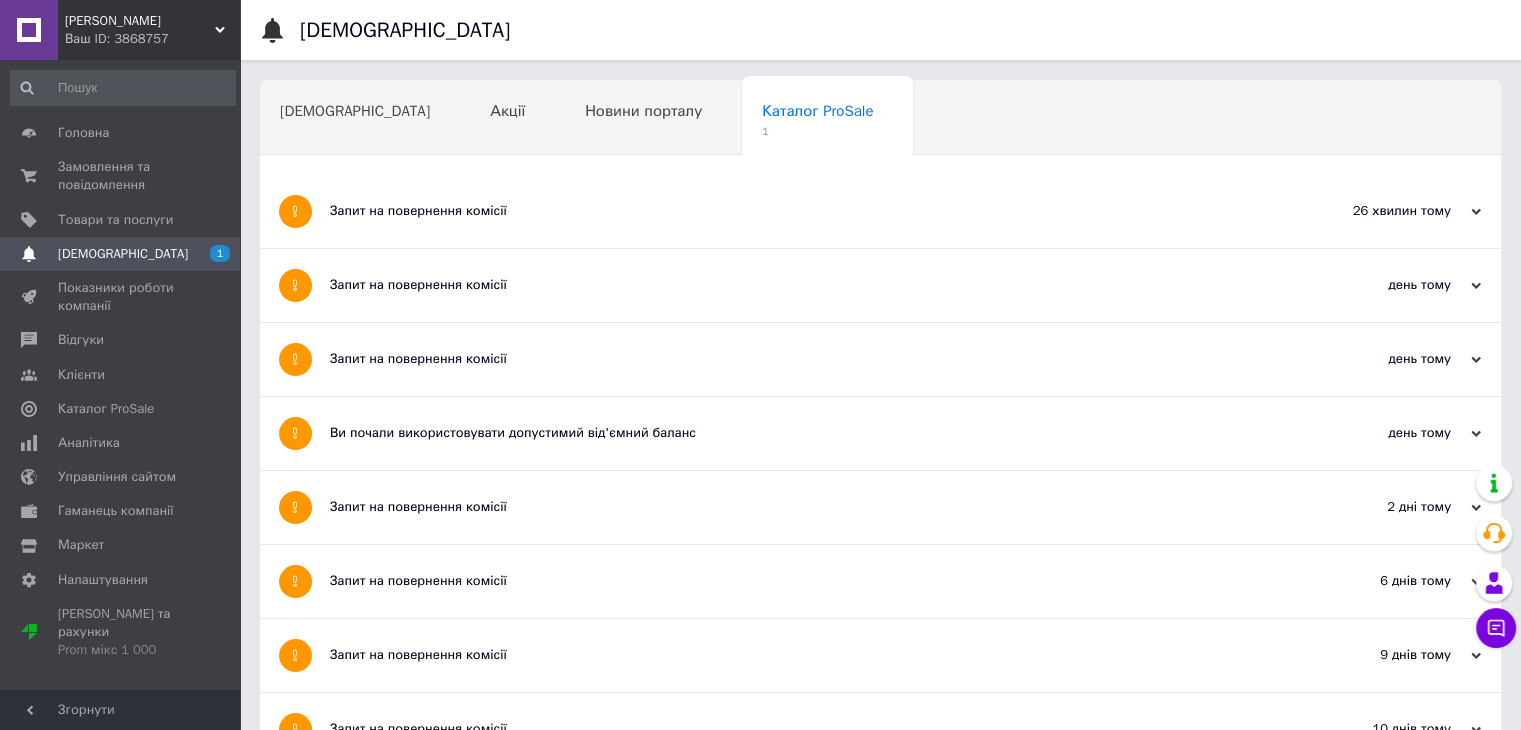 click on "Запит на повернення комісії" at bounding box center [805, 211] 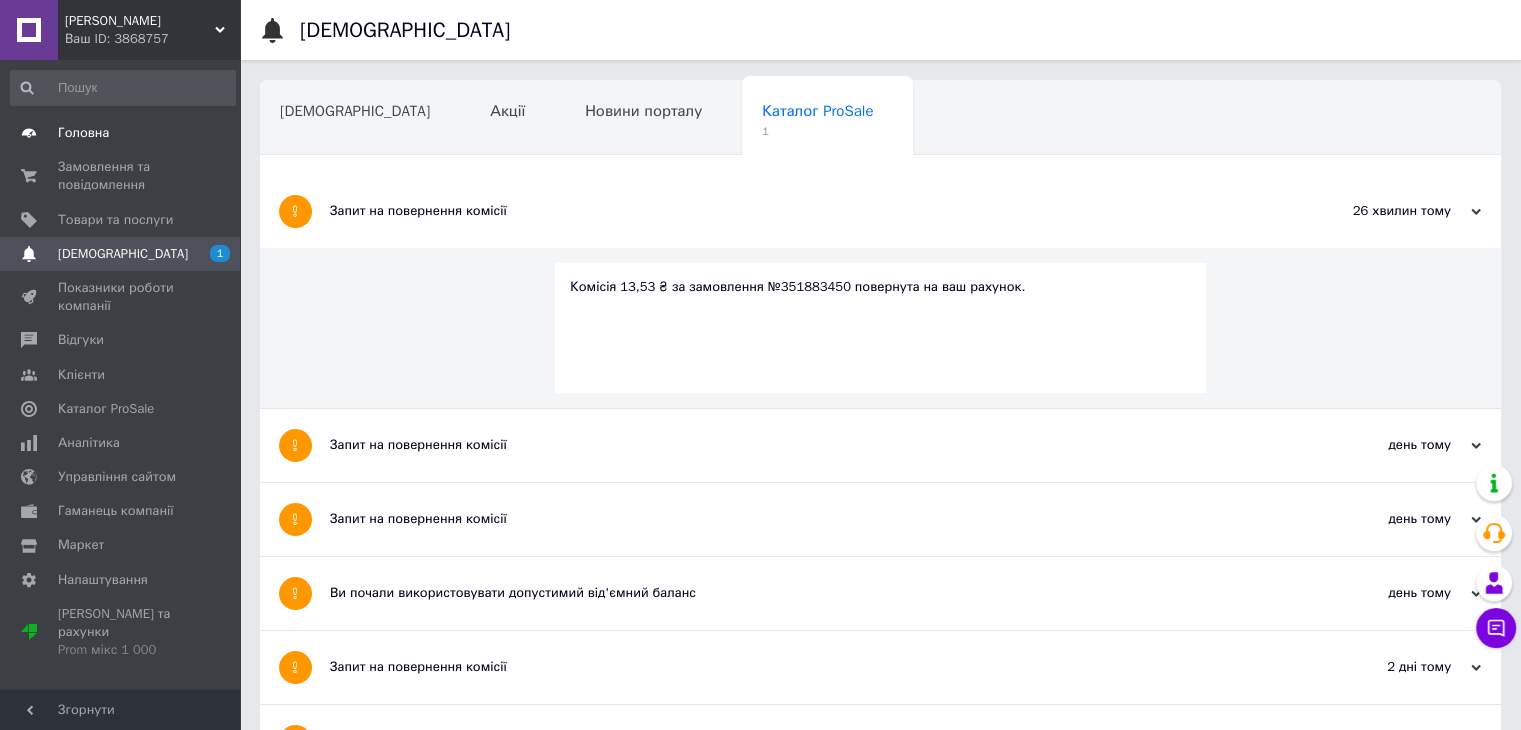 click on "Головна" at bounding box center [121, 133] 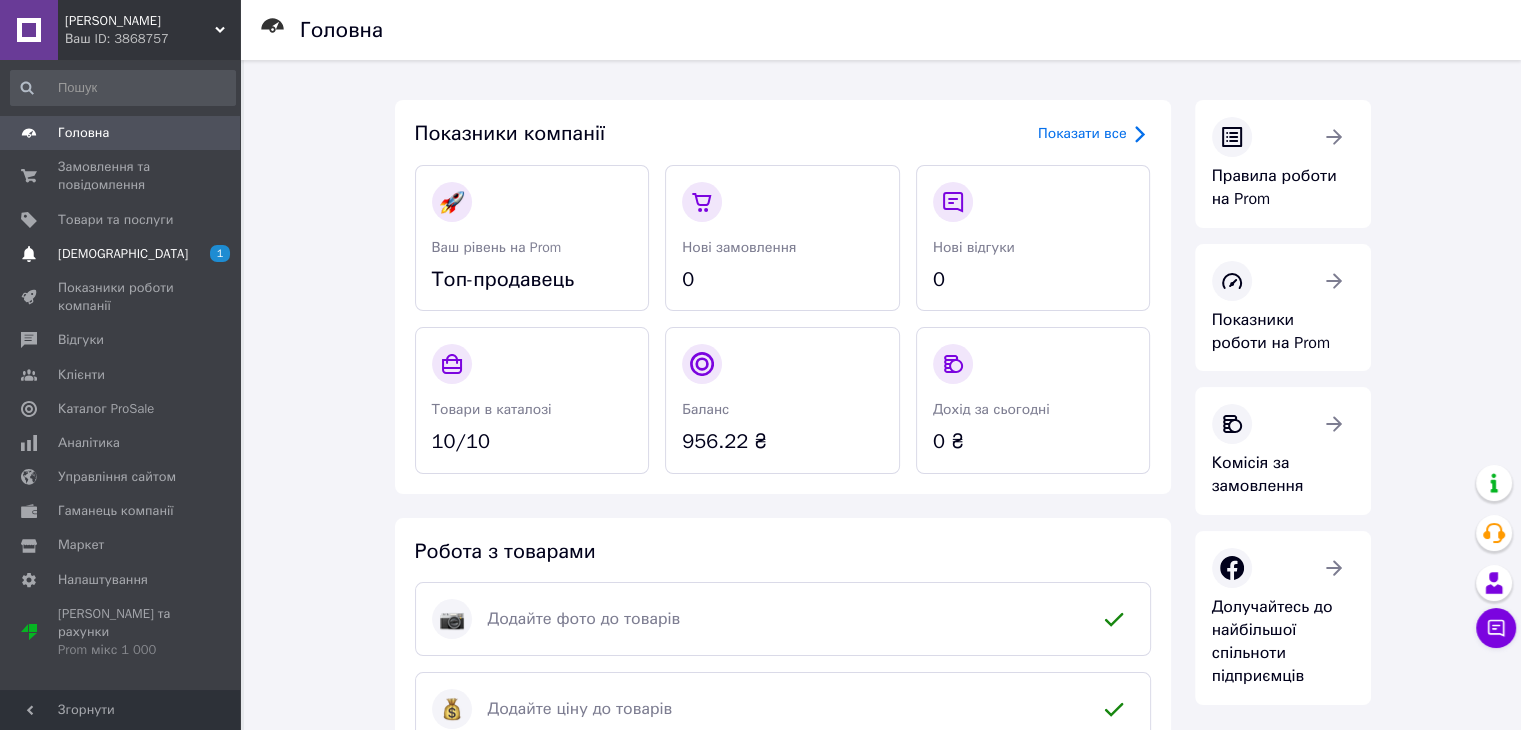 click on "[DEMOGRAPHIC_DATA]" at bounding box center (123, 254) 